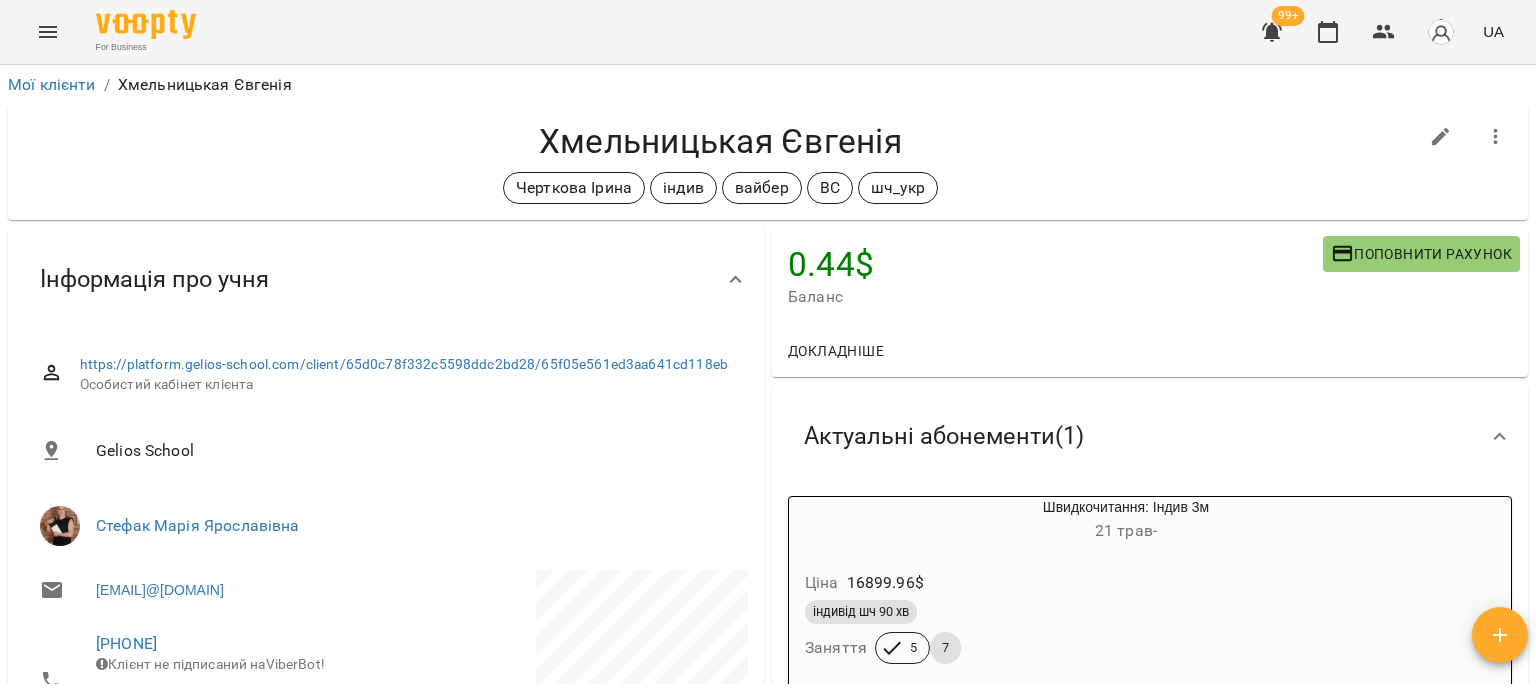 scroll, scrollTop: 0, scrollLeft: 0, axis: both 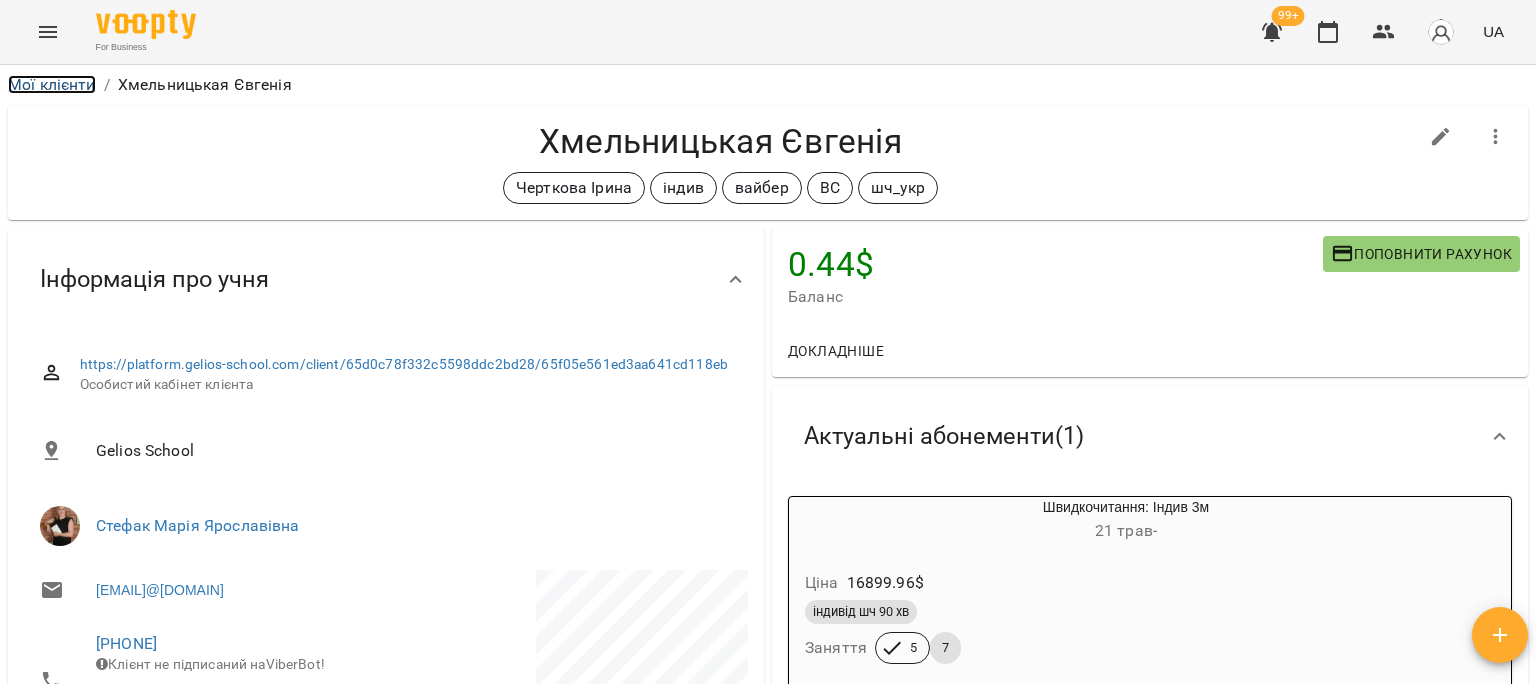 click on "Мої клієнти" at bounding box center (52, 84) 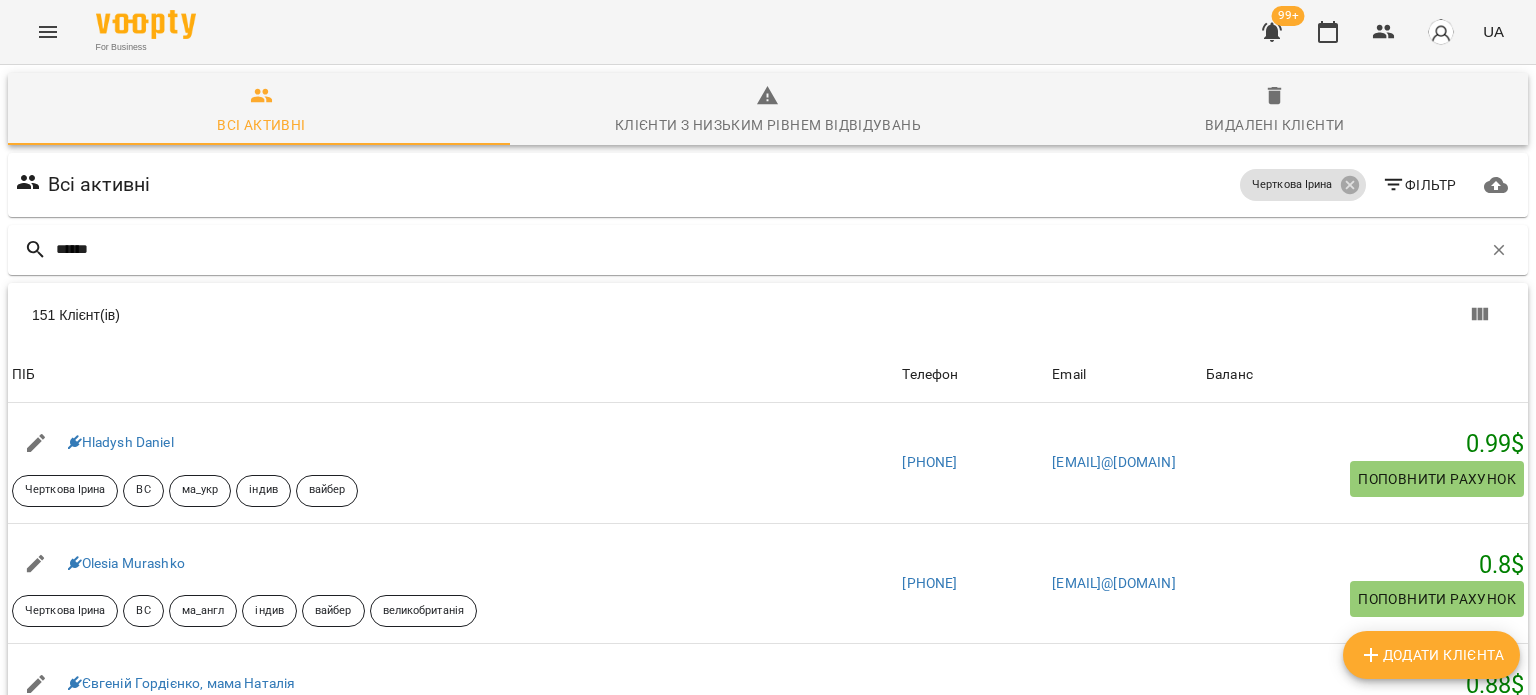 type on "******" 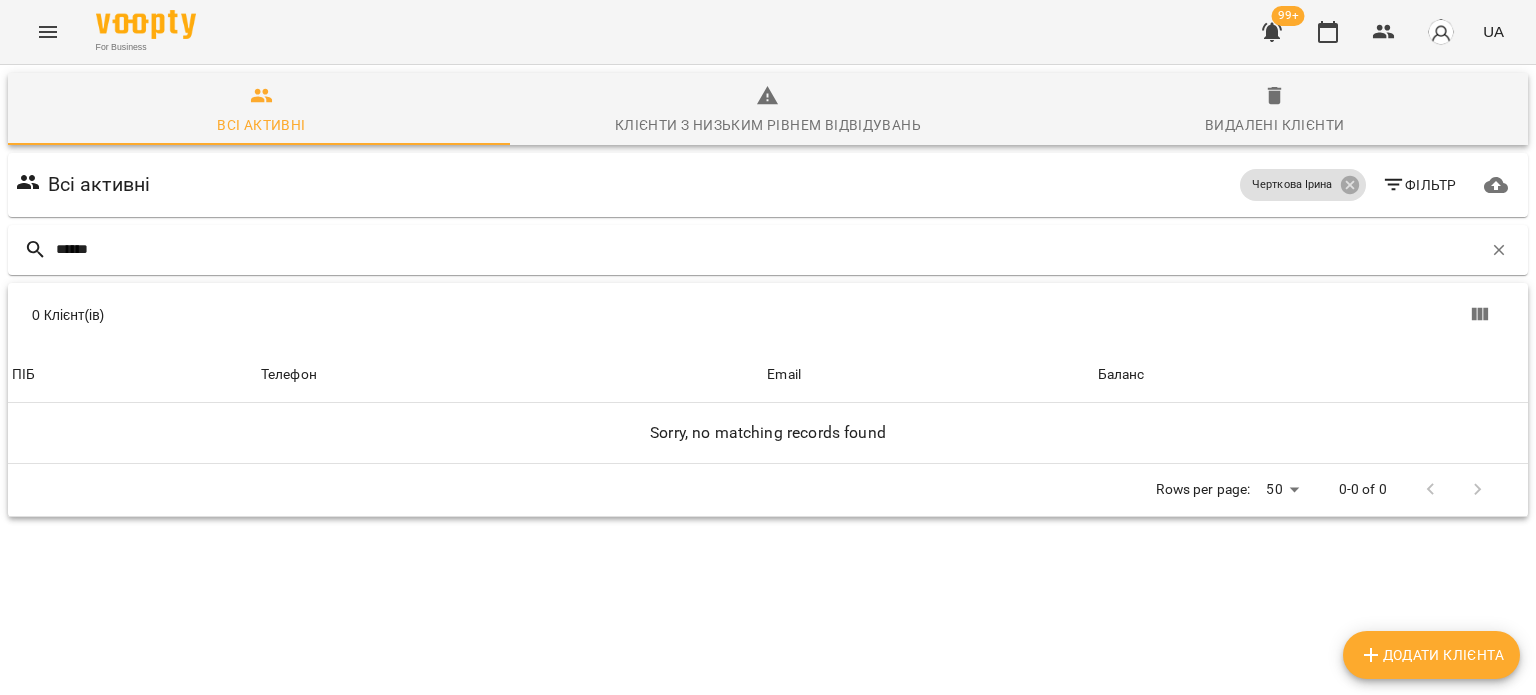 drag, startPoint x: 130, startPoint y: 251, endPoint x: 2, endPoint y: 249, distance: 128.01562 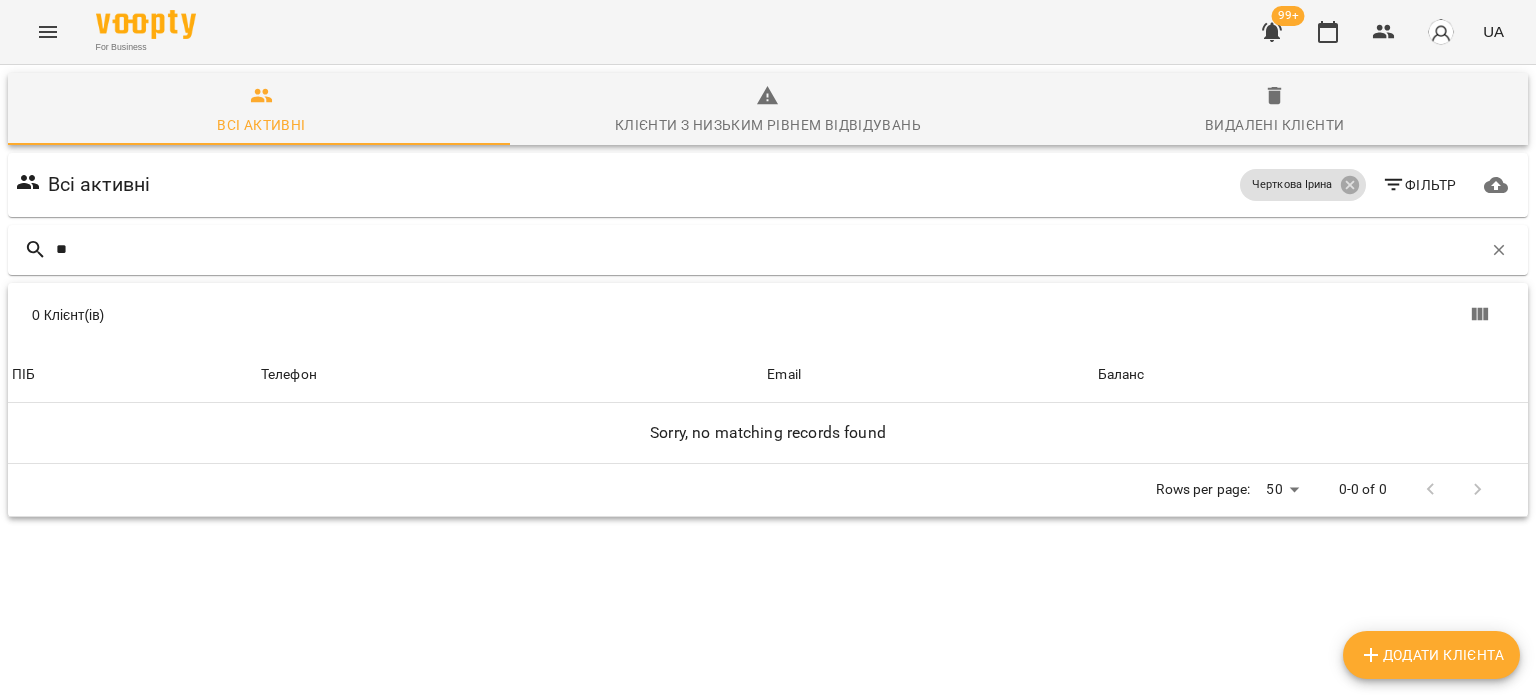 type on "*" 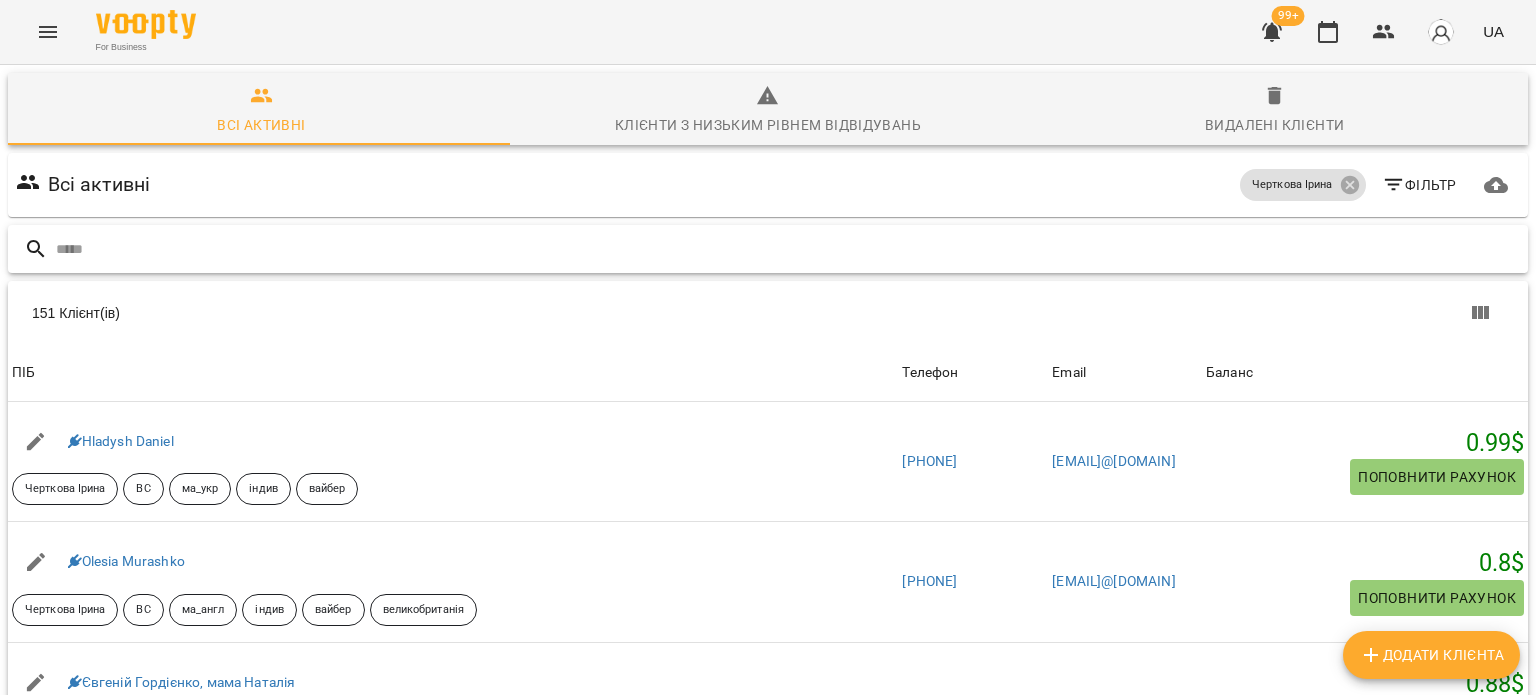 paste on "**********" 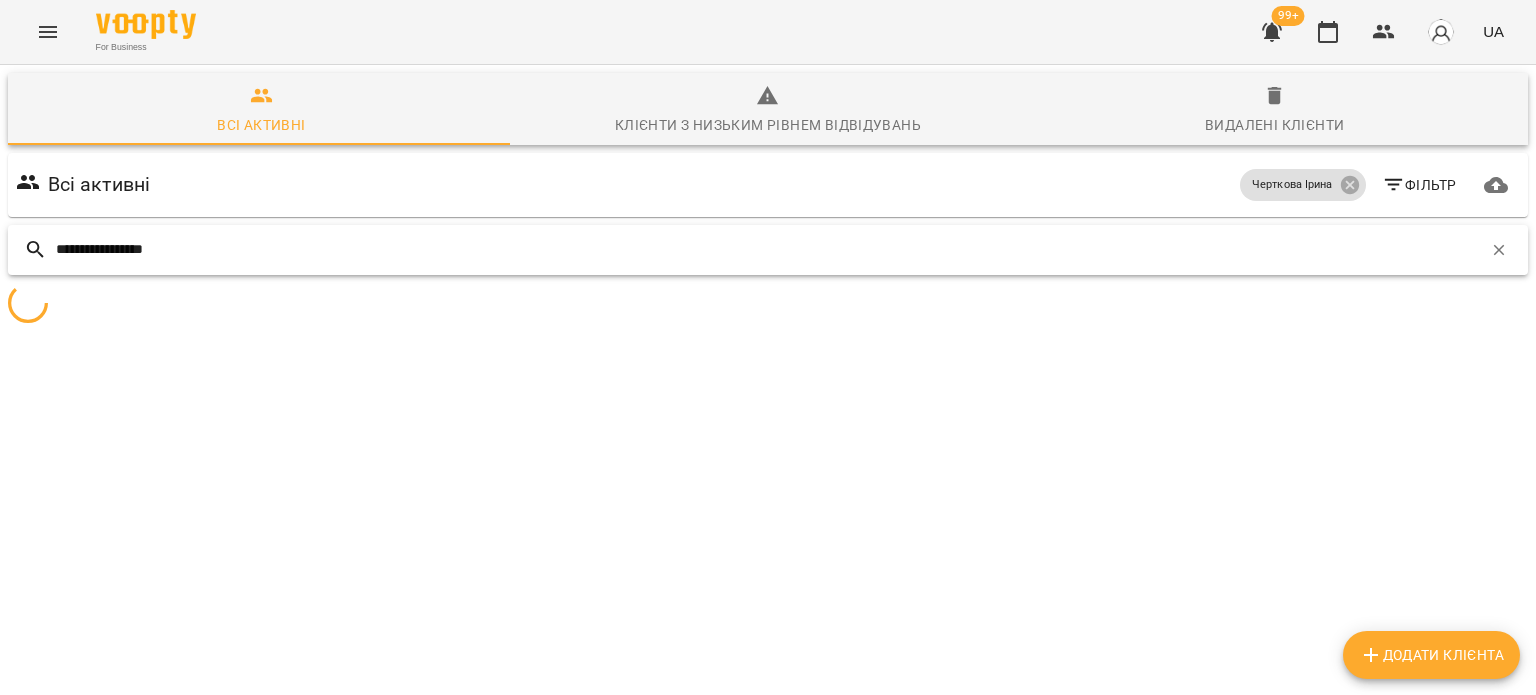 type on "**********" 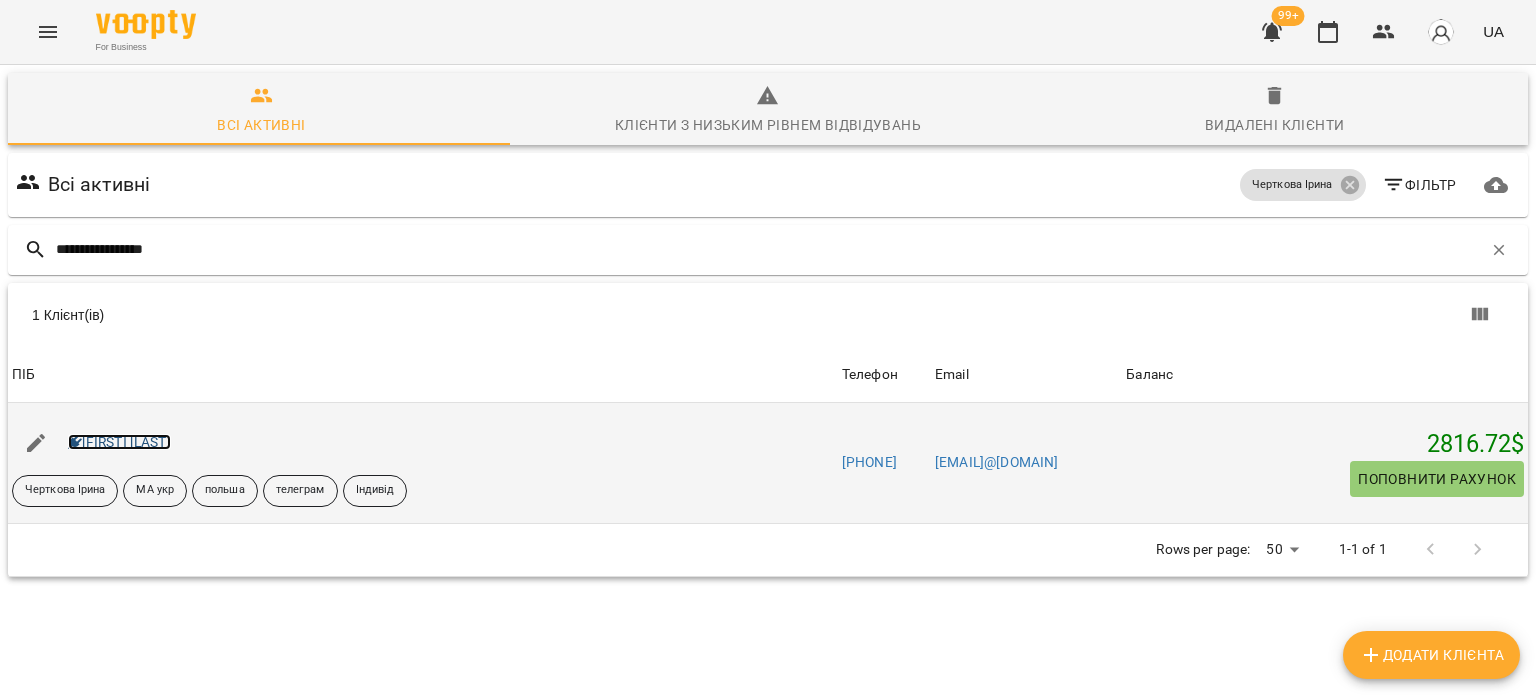 click on "[FIRST] [LAST]" at bounding box center (119, 442) 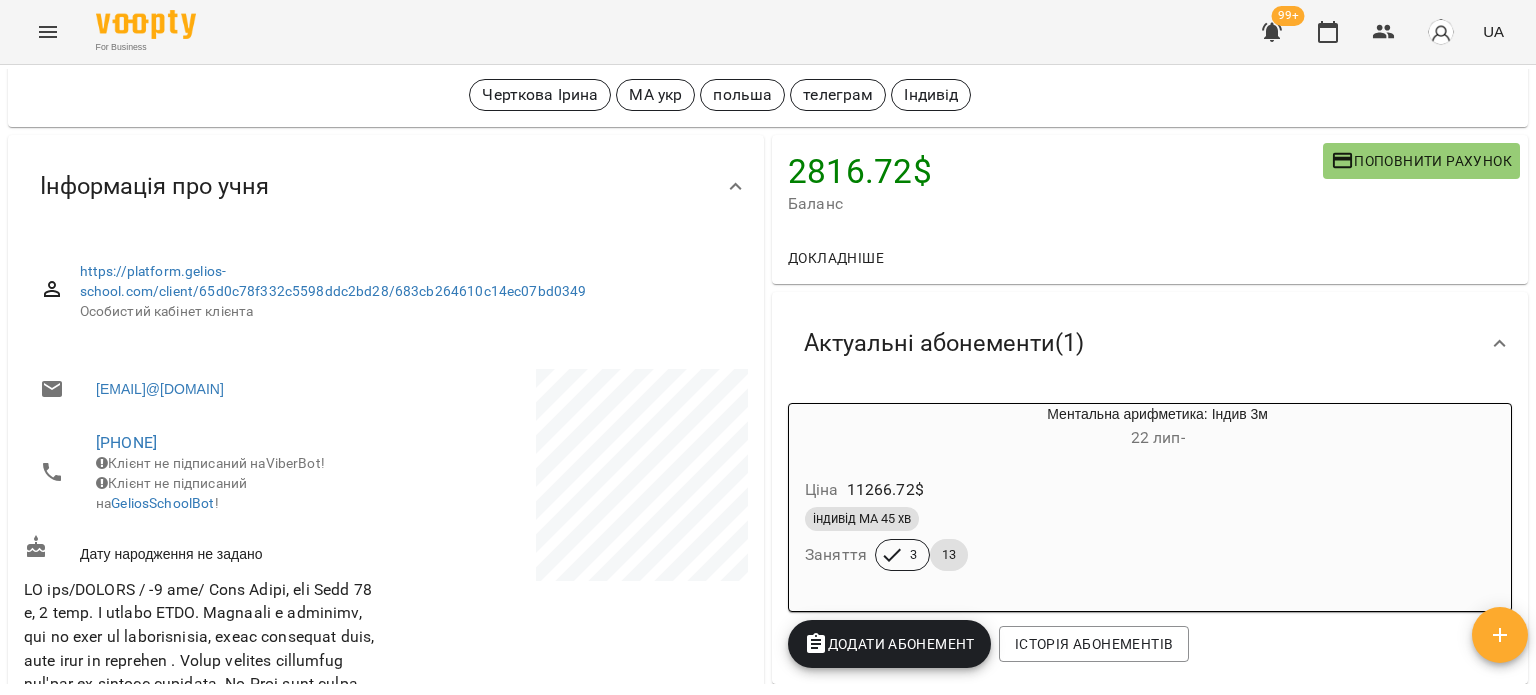scroll, scrollTop: 200, scrollLeft: 0, axis: vertical 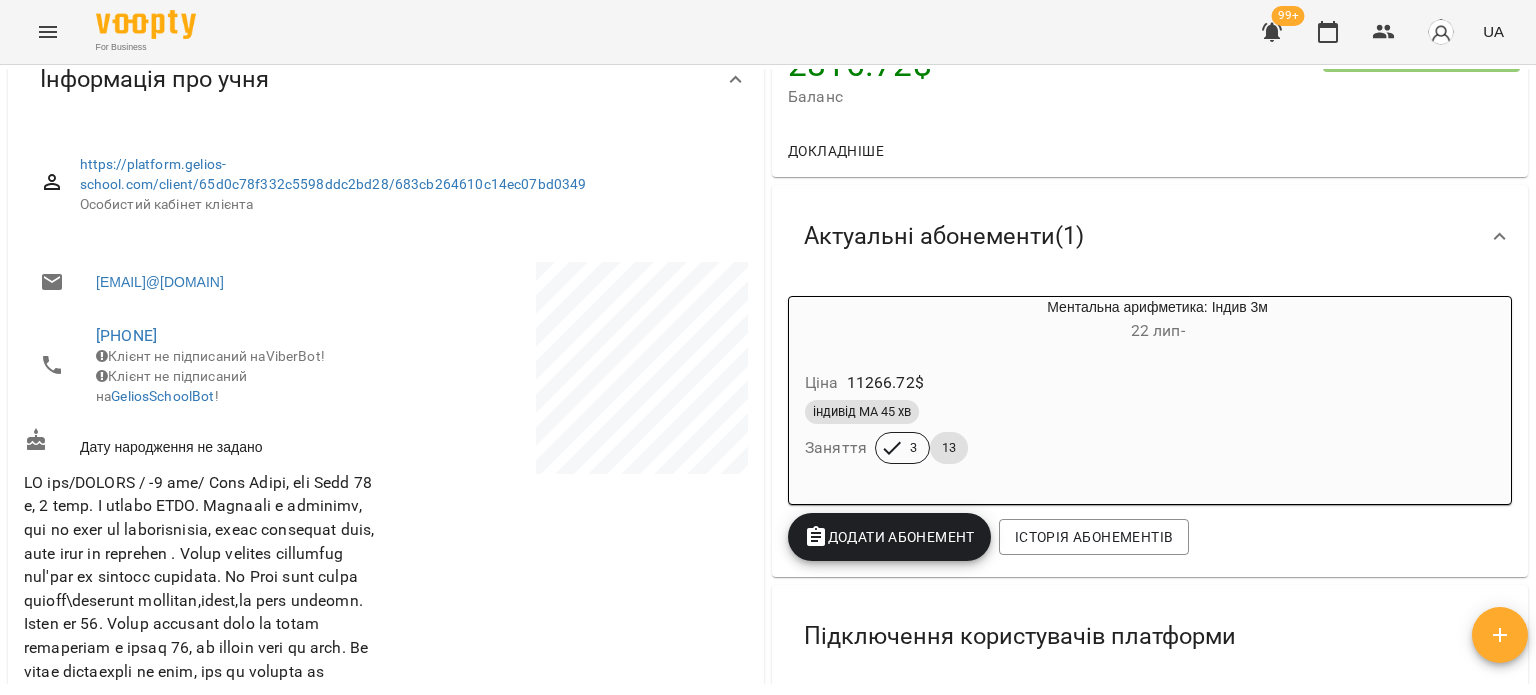 click on "Ціна 11266.72 $" at bounding box center [1109, 383] 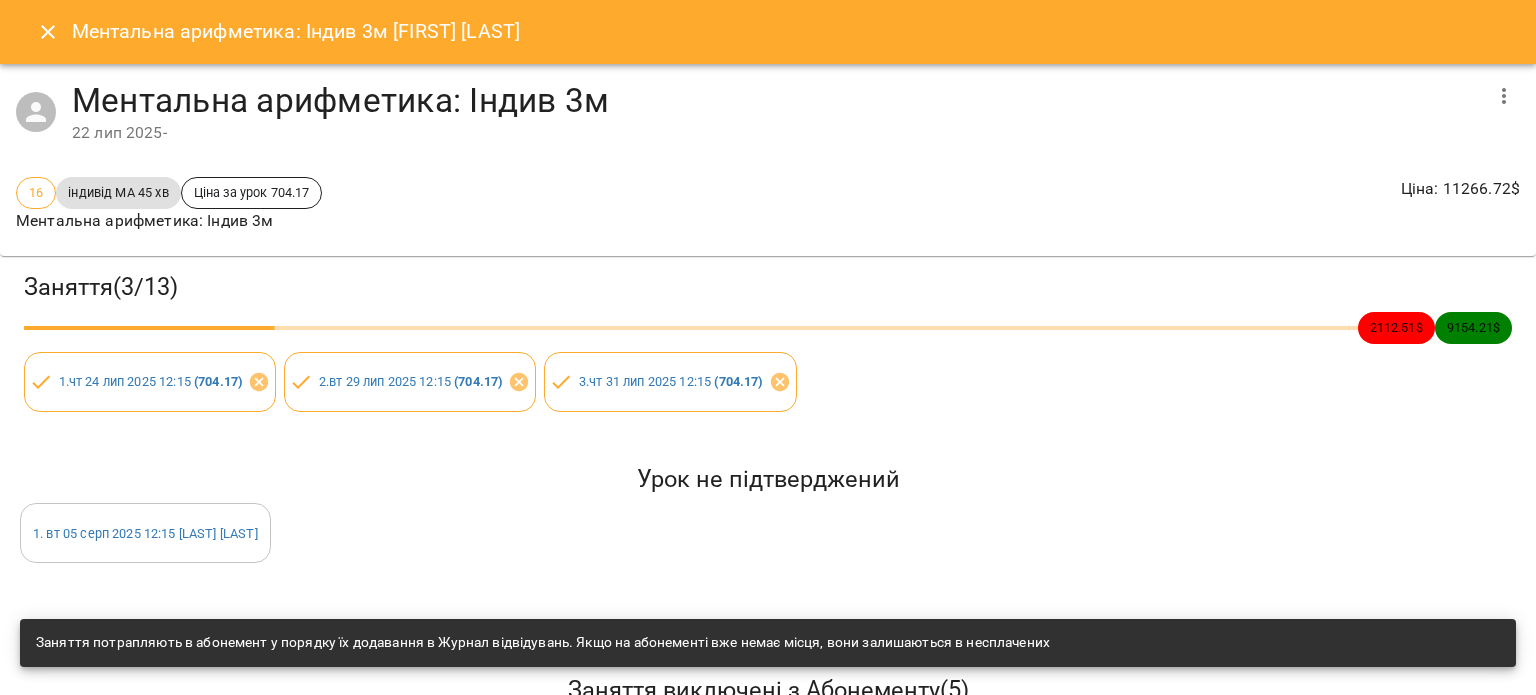 click 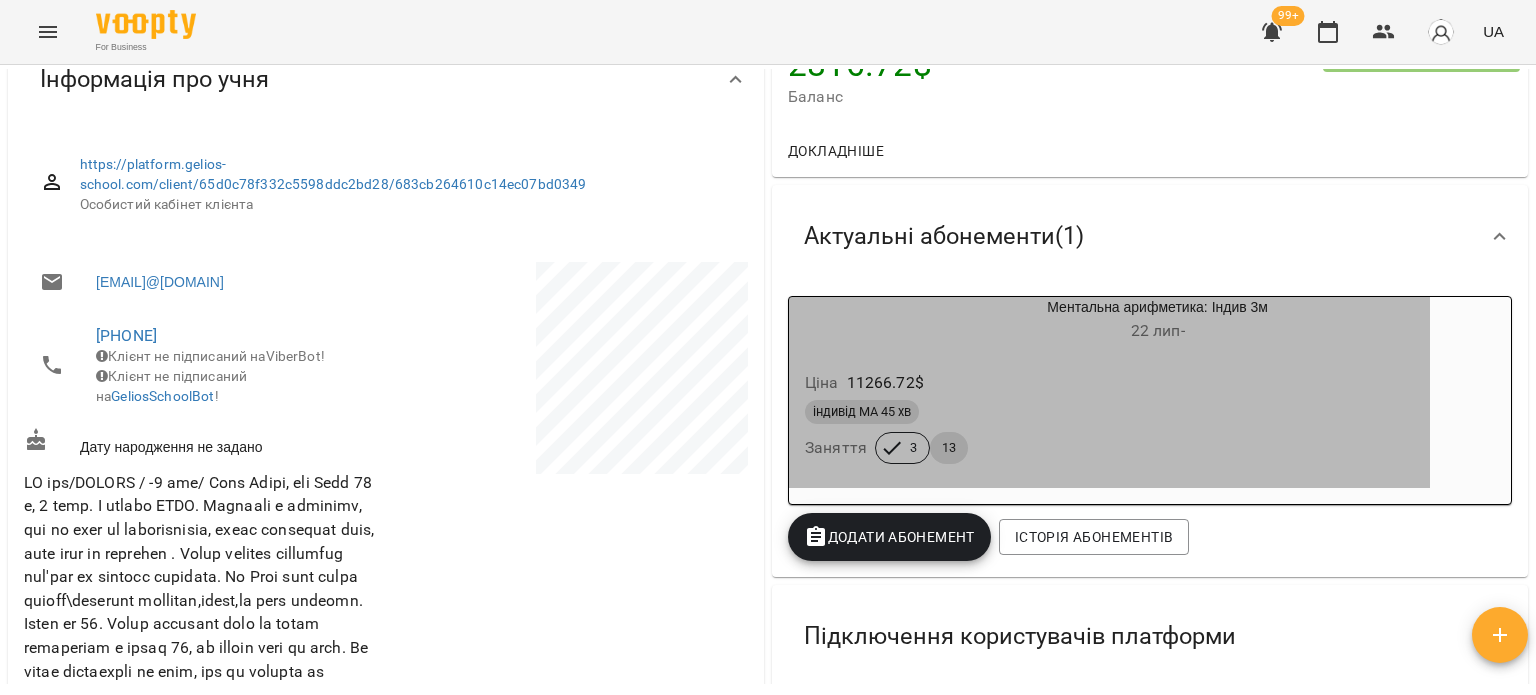 click on "Ціна 11266.72 $ індивід МА 45 хв Заняття 3 13" at bounding box center [1109, 421] 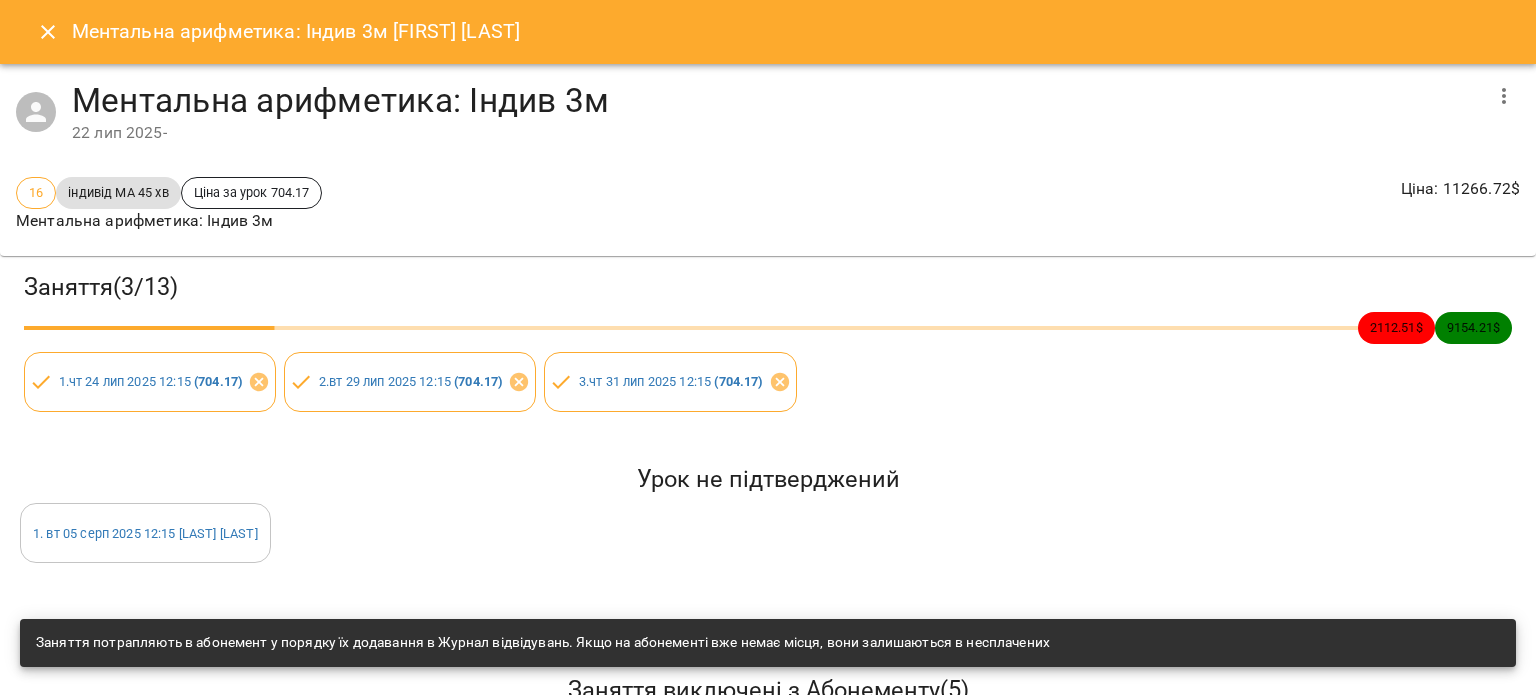 click 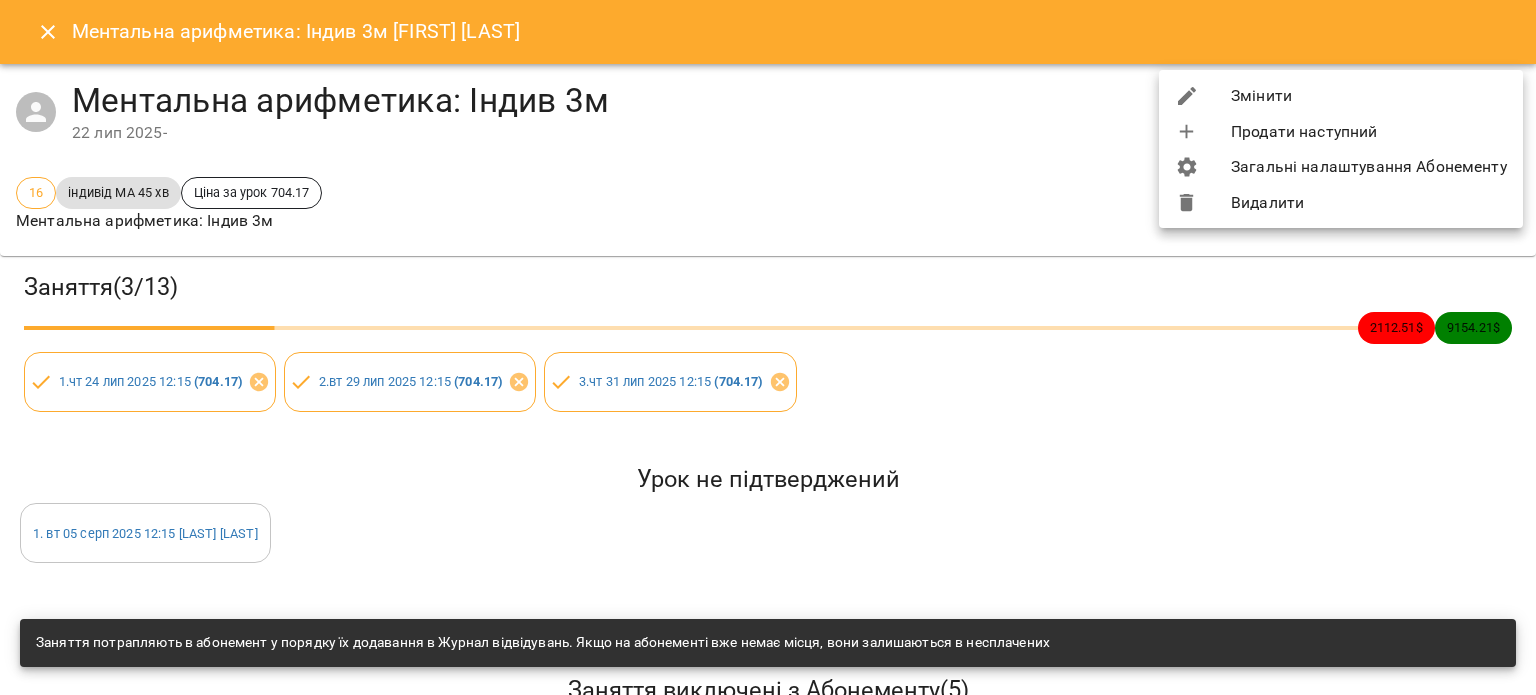click on "Змінити" at bounding box center [1341, 96] 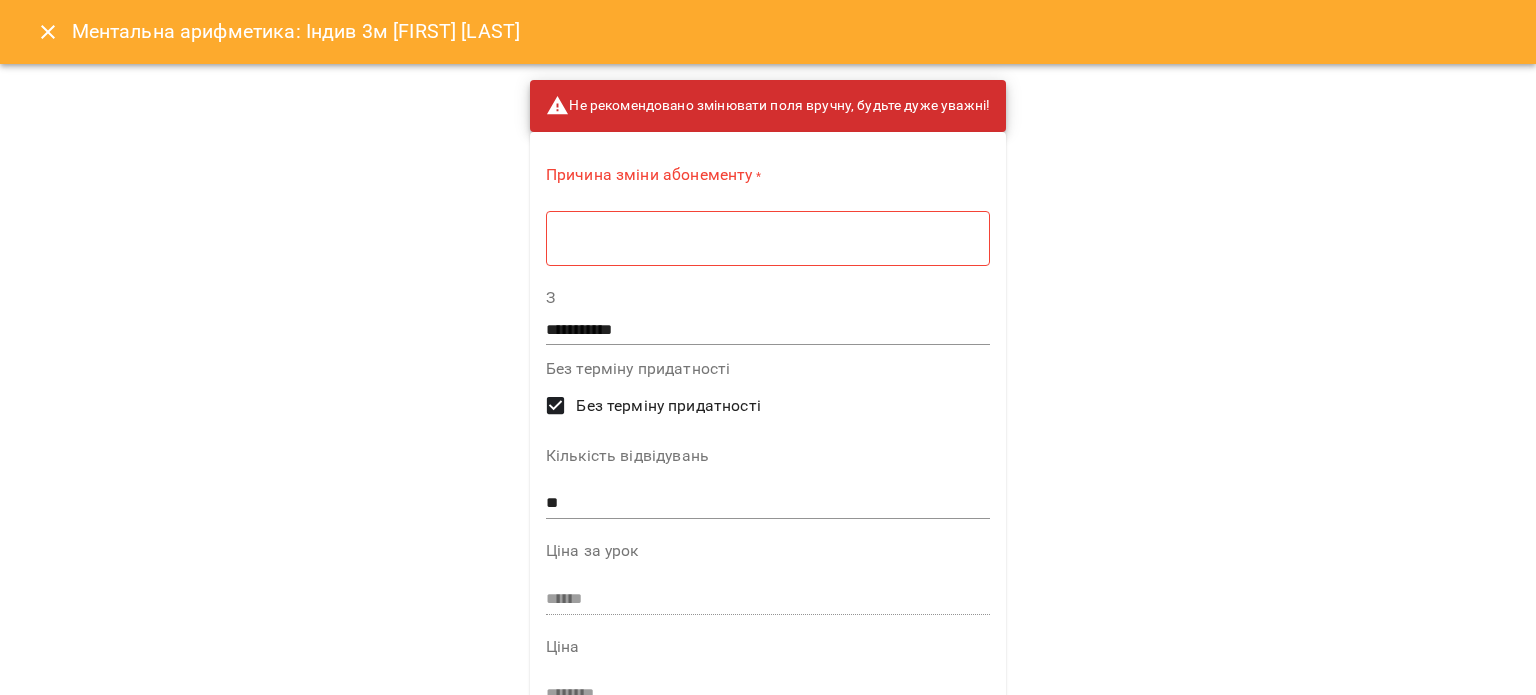 click on "**" at bounding box center (768, 503) 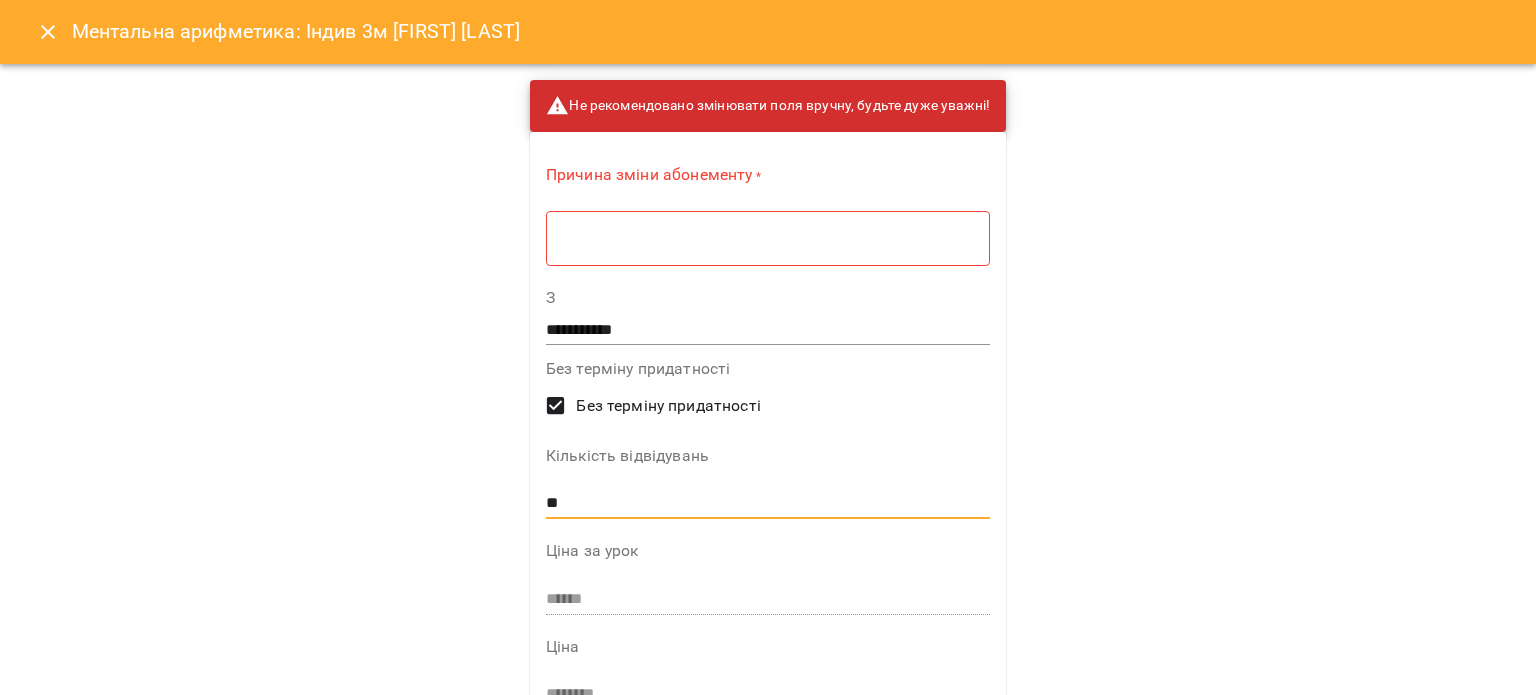 type on "*" 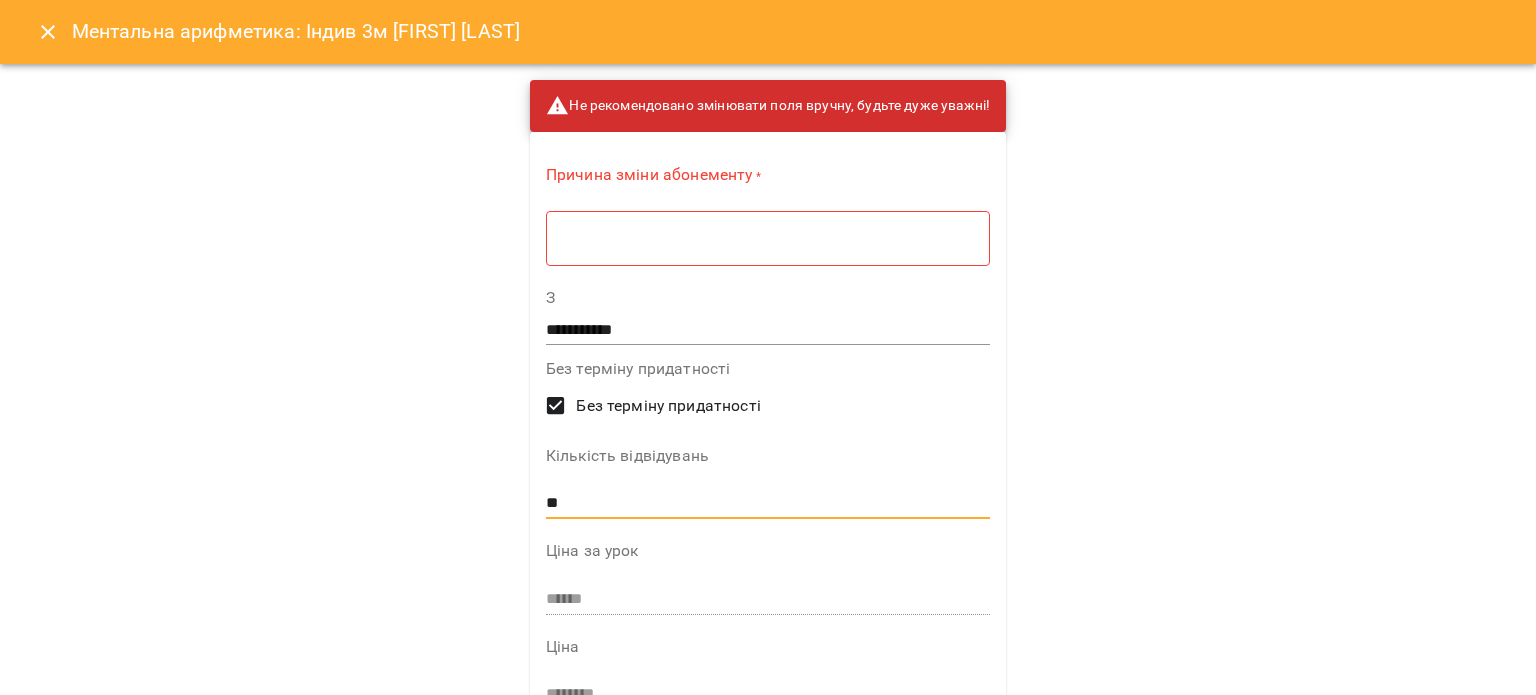 type on "**" 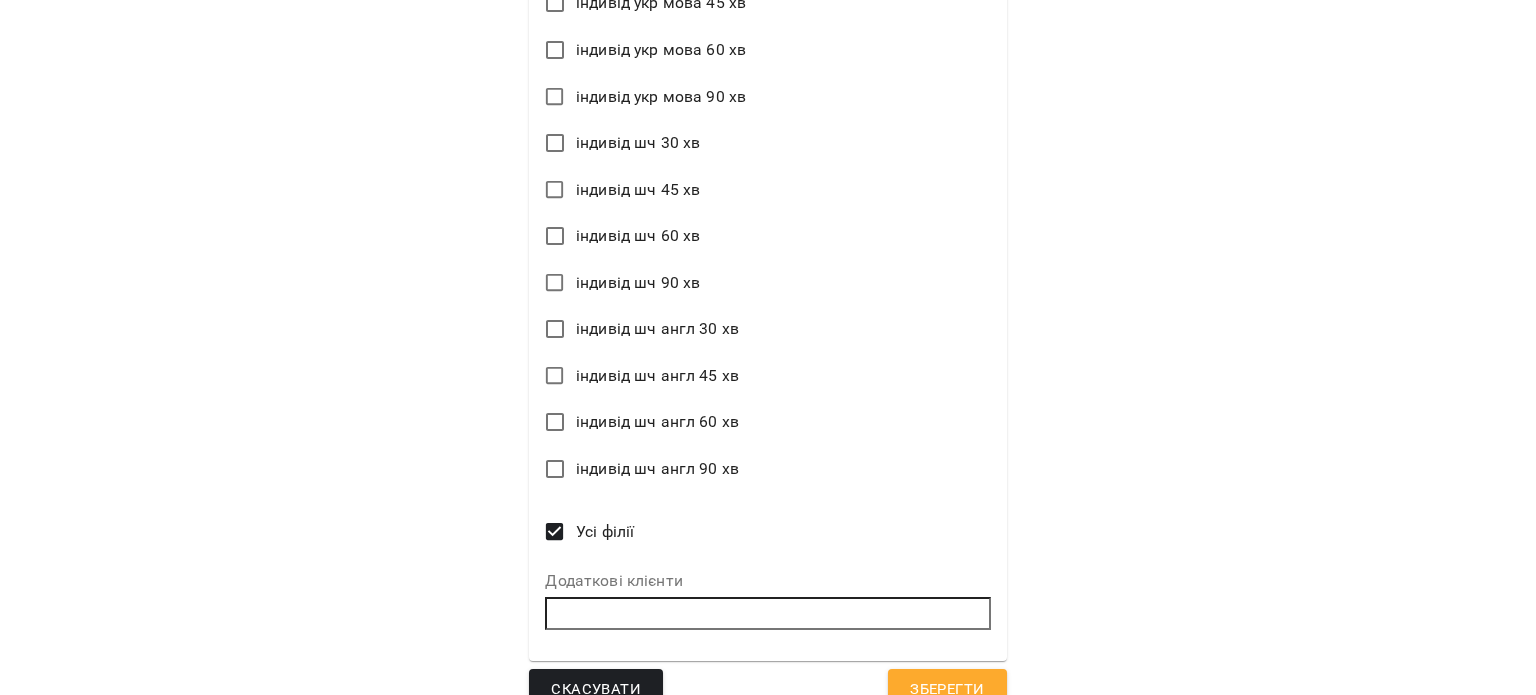 scroll, scrollTop: 2755, scrollLeft: 0, axis: vertical 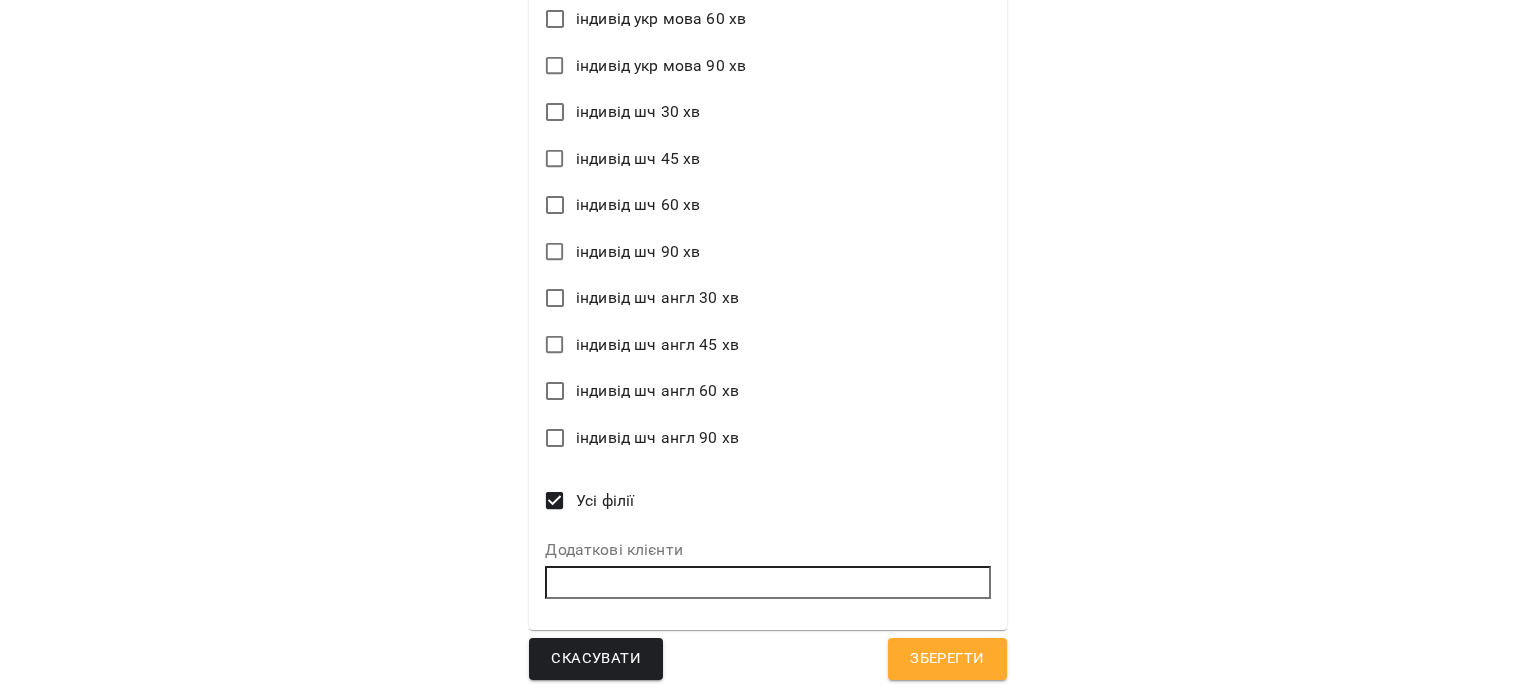 type on "**********" 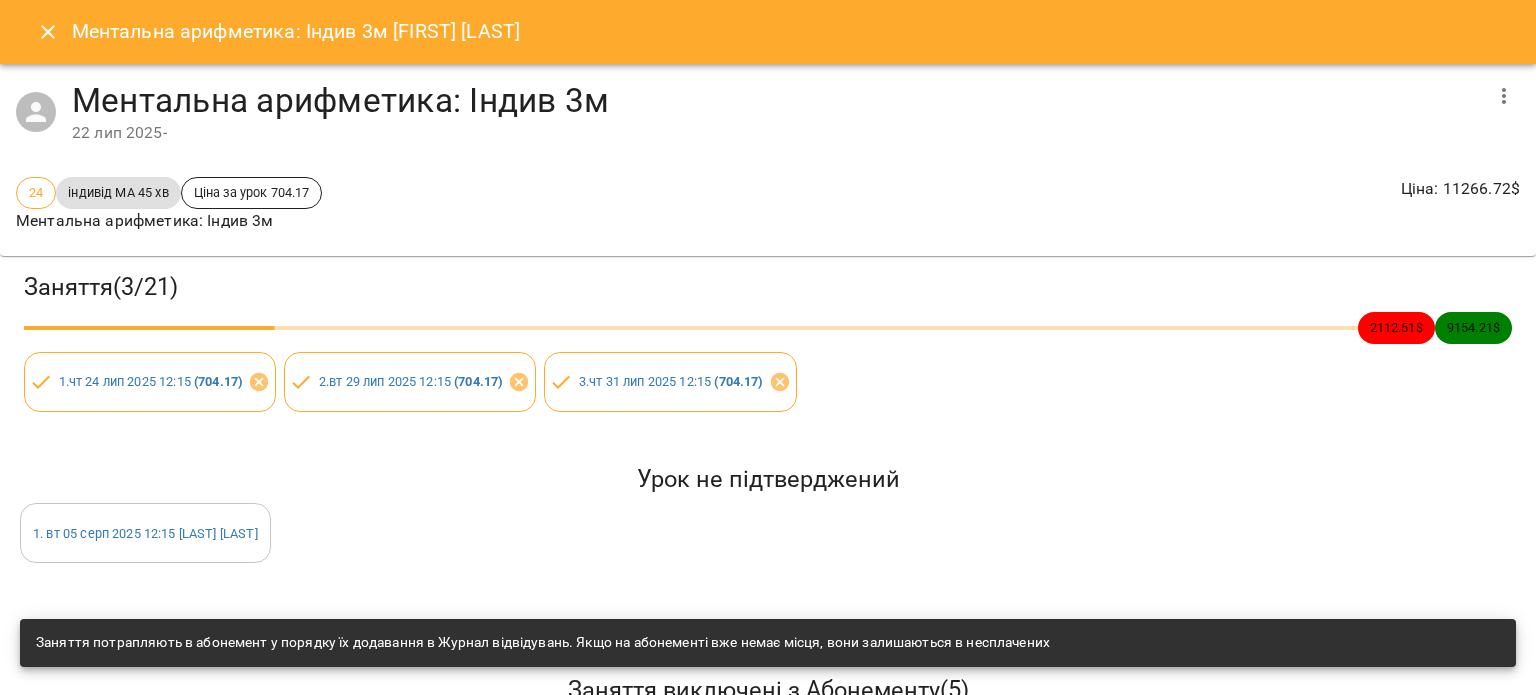 click 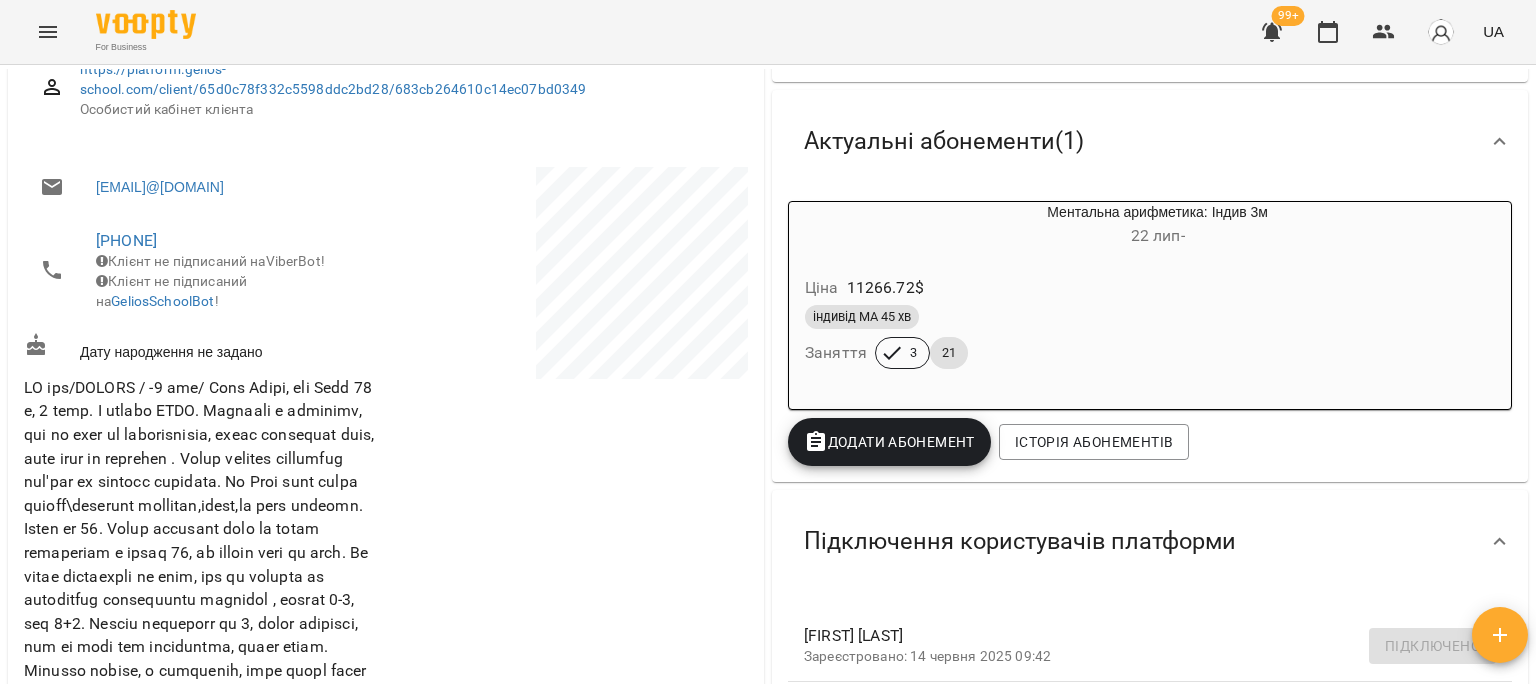 scroll, scrollTop: 400, scrollLeft: 0, axis: vertical 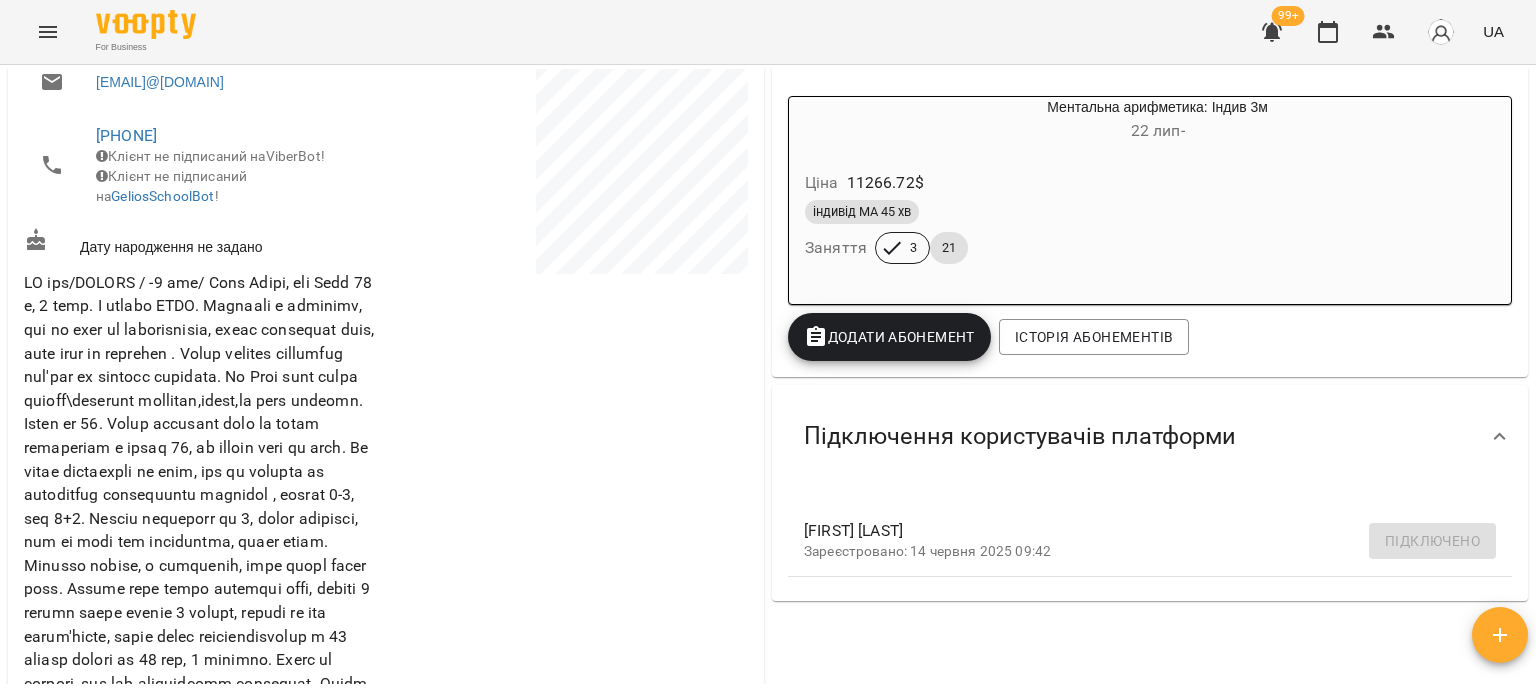 click at bounding box center (569, 521) 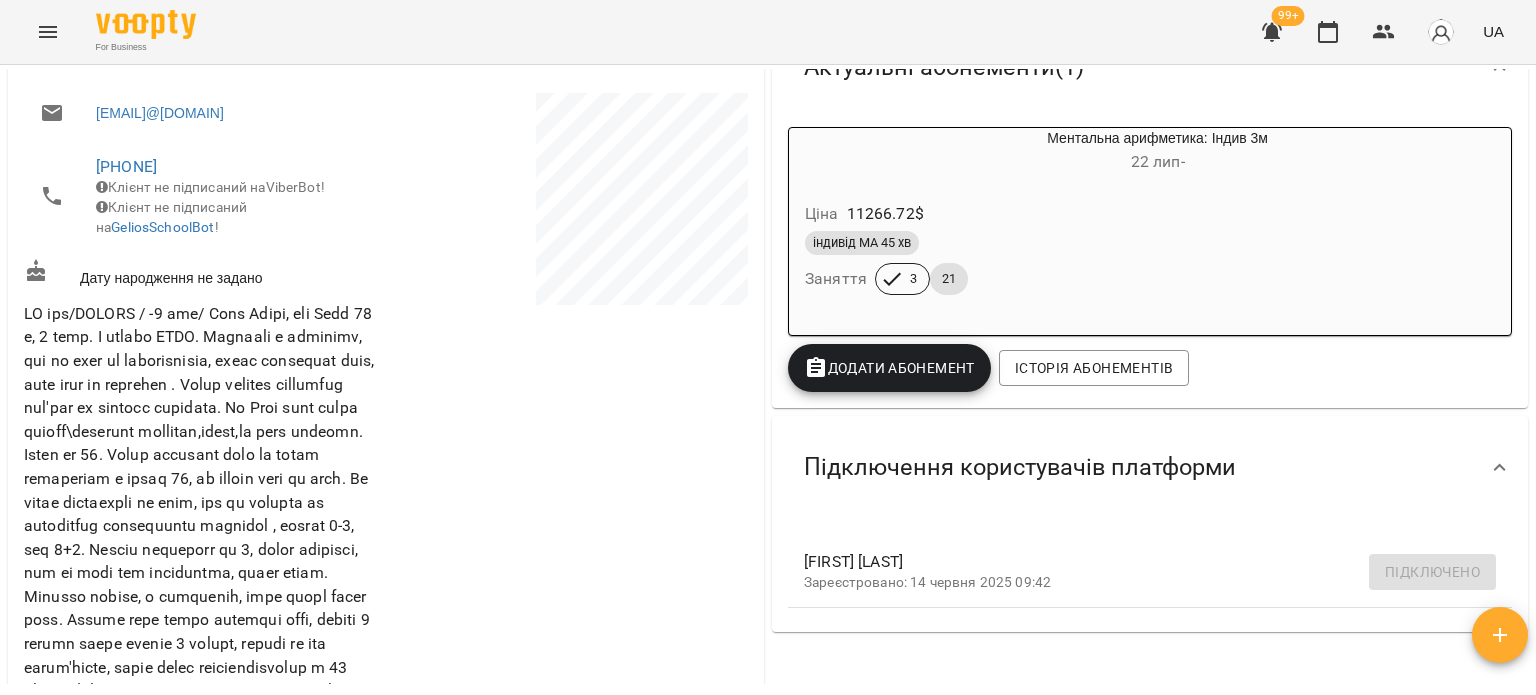 scroll, scrollTop: 200, scrollLeft: 0, axis: vertical 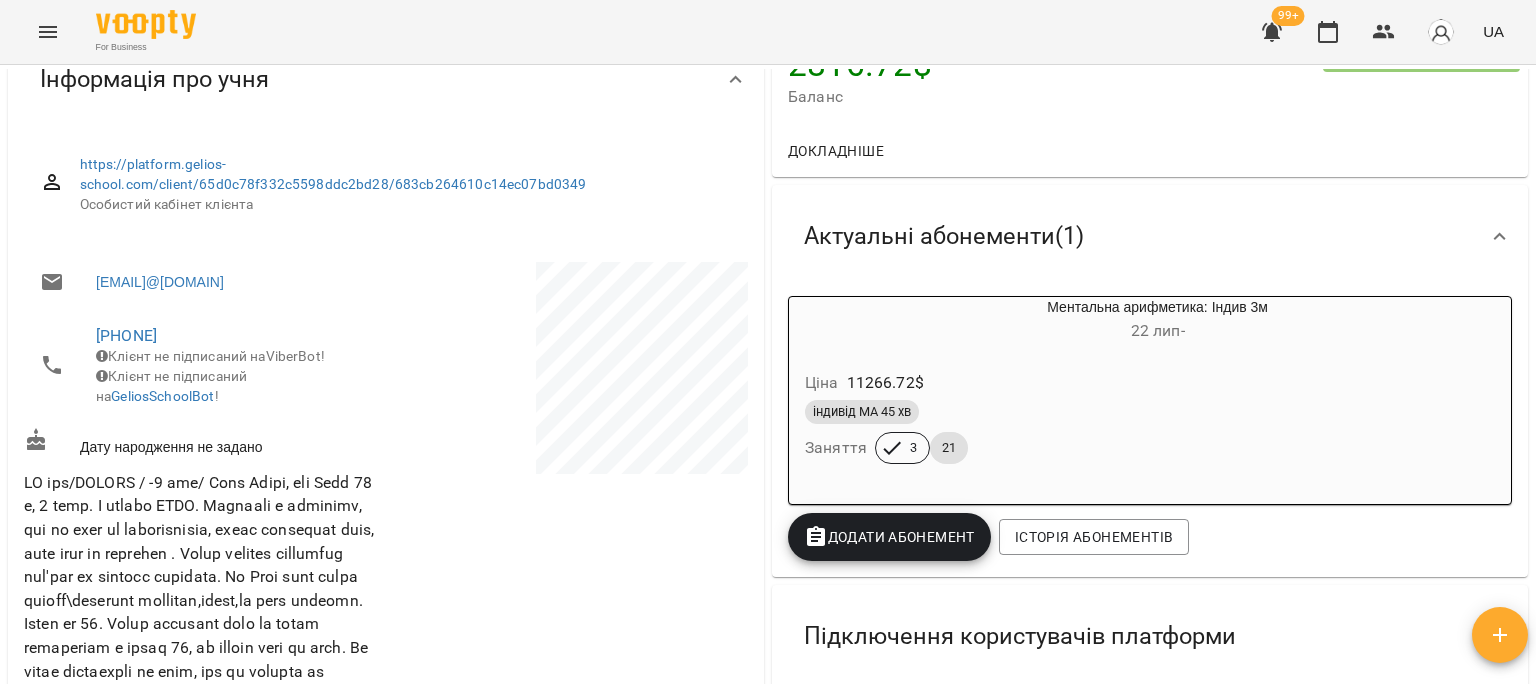 click on "22 лип  -" at bounding box center (1157, 331) 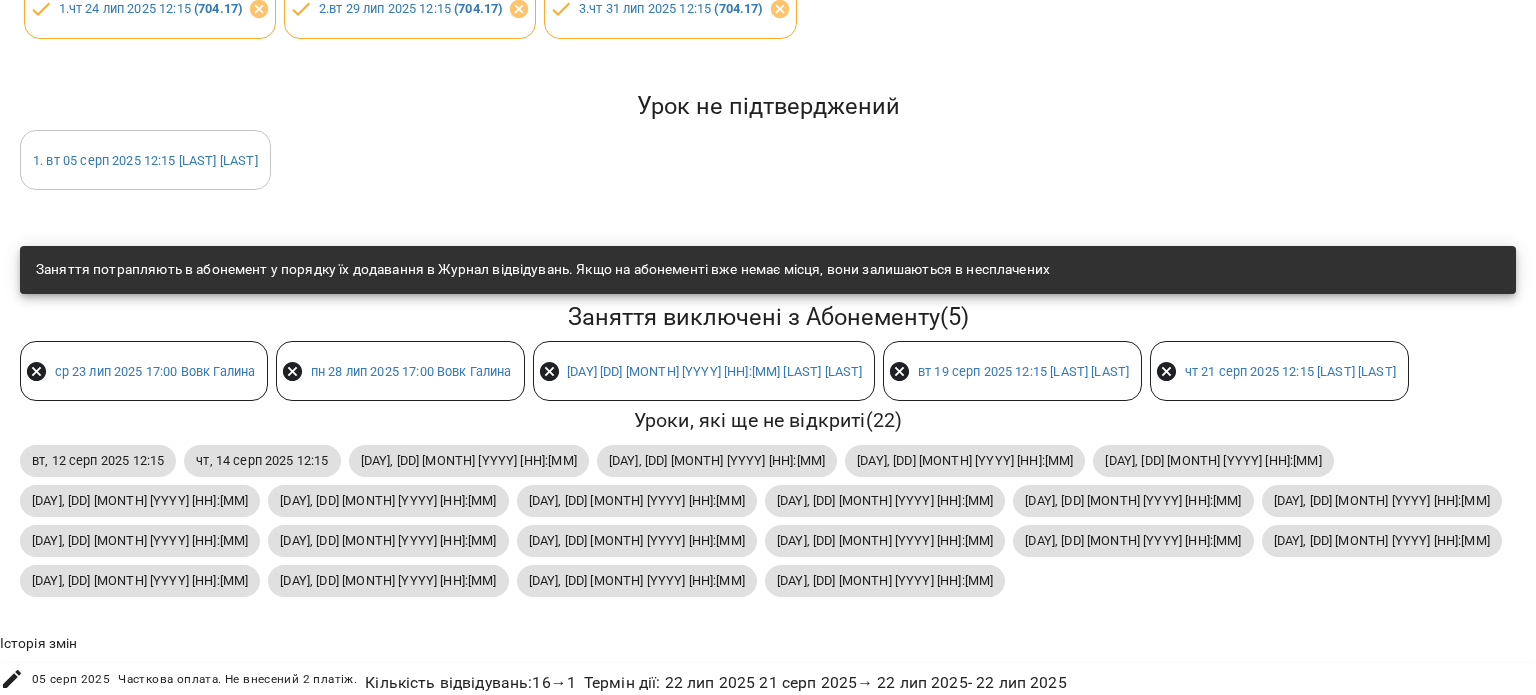 scroll, scrollTop: 473, scrollLeft: 0, axis: vertical 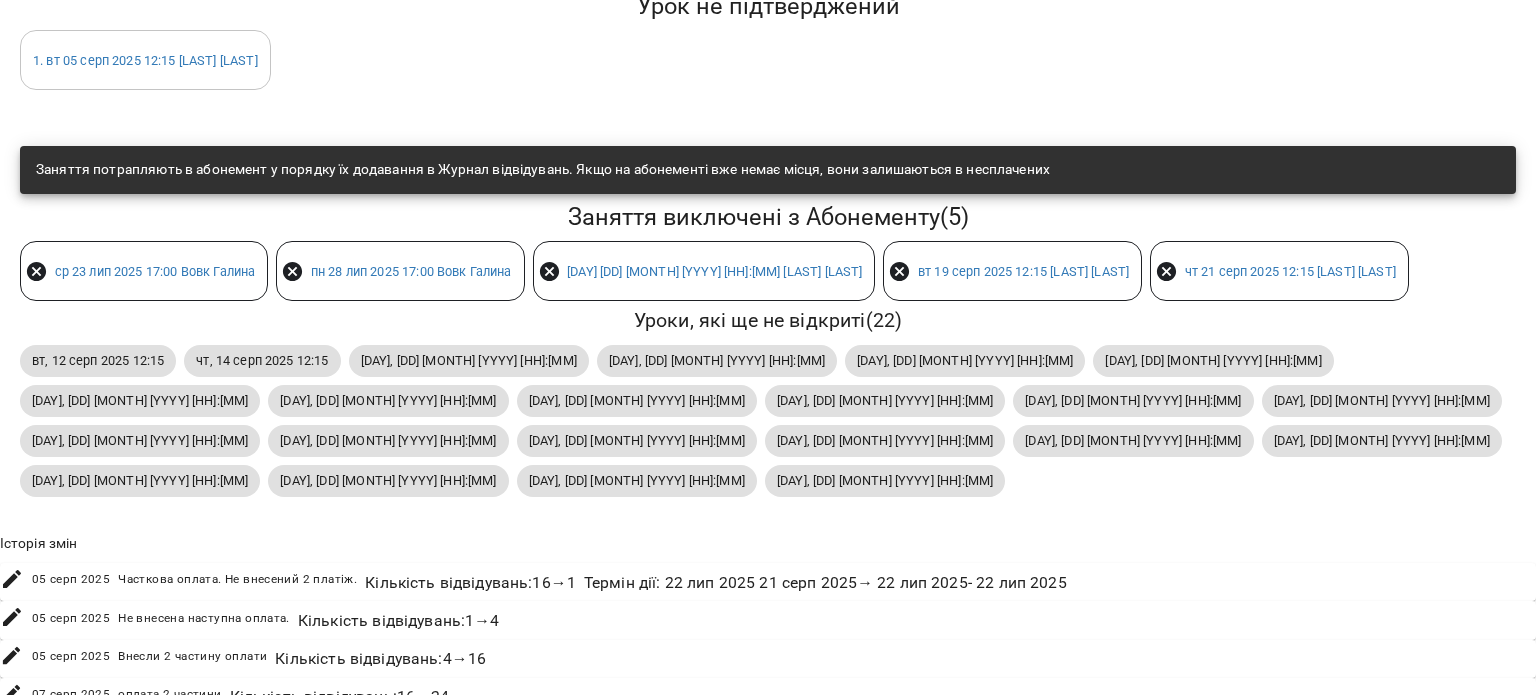 drag, startPoint x: 420, startPoint y: 559, endPoint x: 633, endPoint y: 601, distance: 217.10136 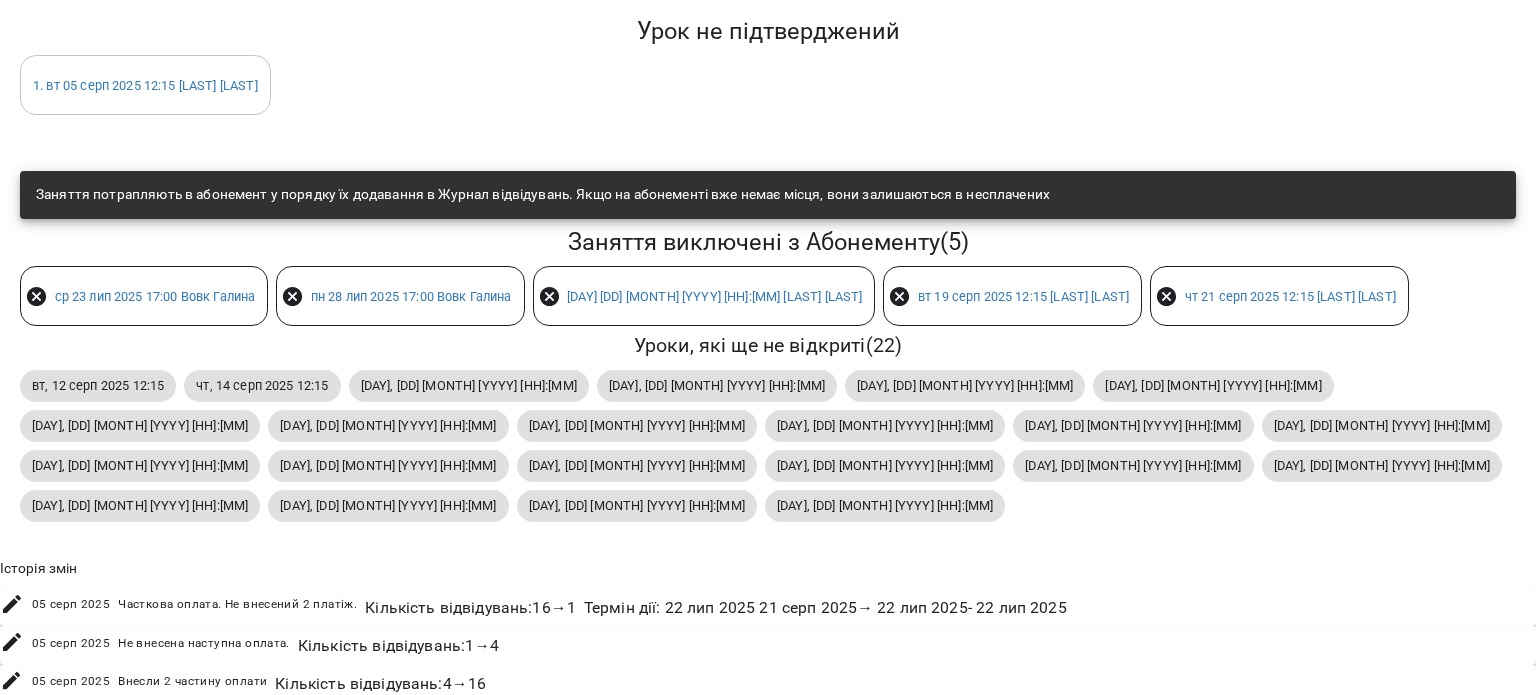 scroll, scrollTop: 473, scrollLeft: 0, axis: vertical 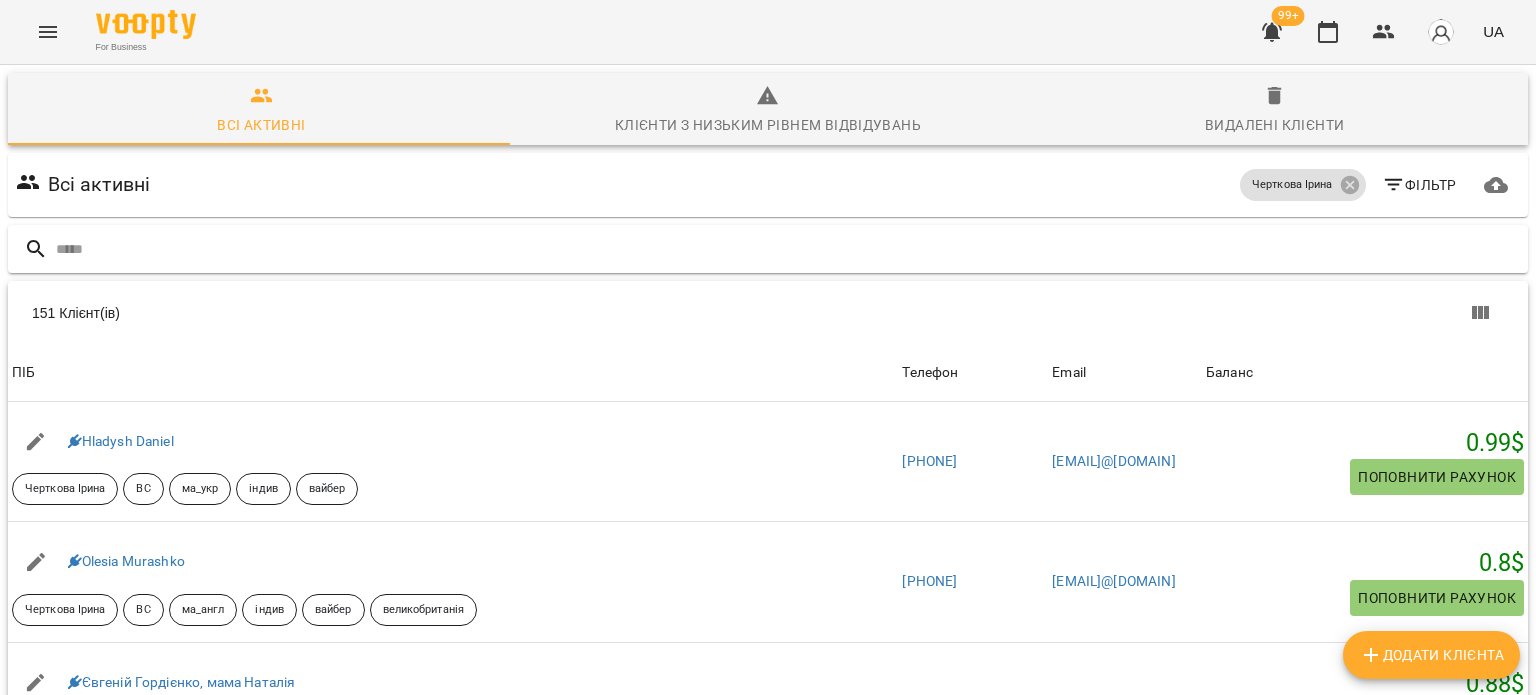 click at bounding box center (788, 249) 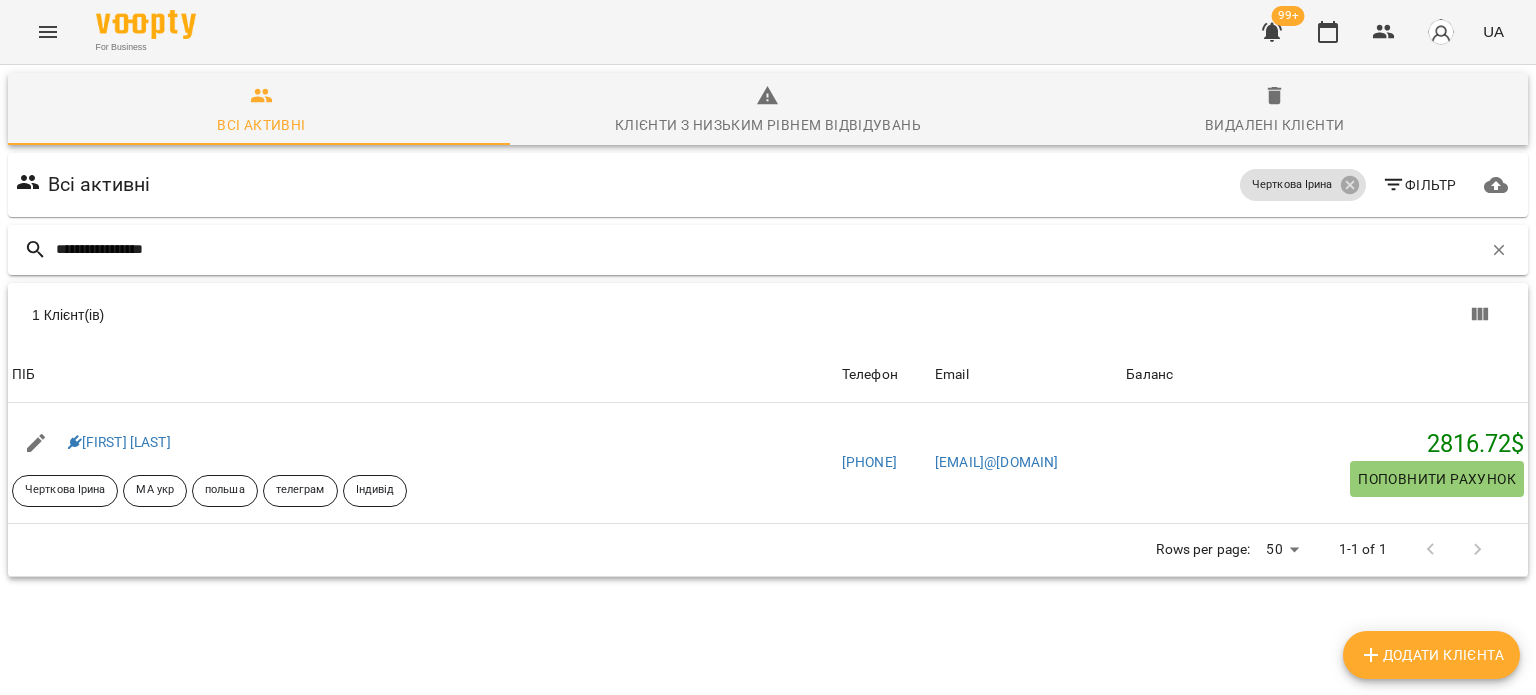 type on "**********" 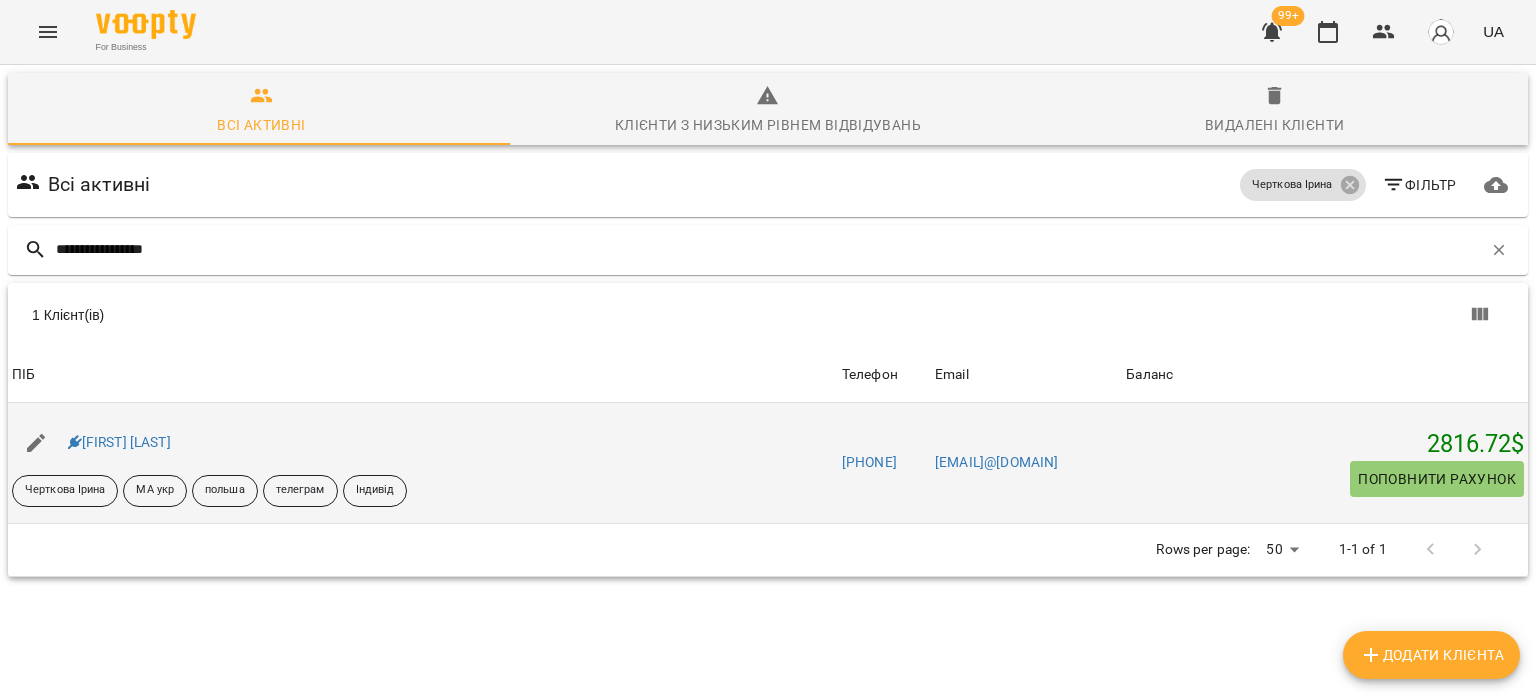click on "[FIRST] [LAST]" at bounding box center [423, 443] 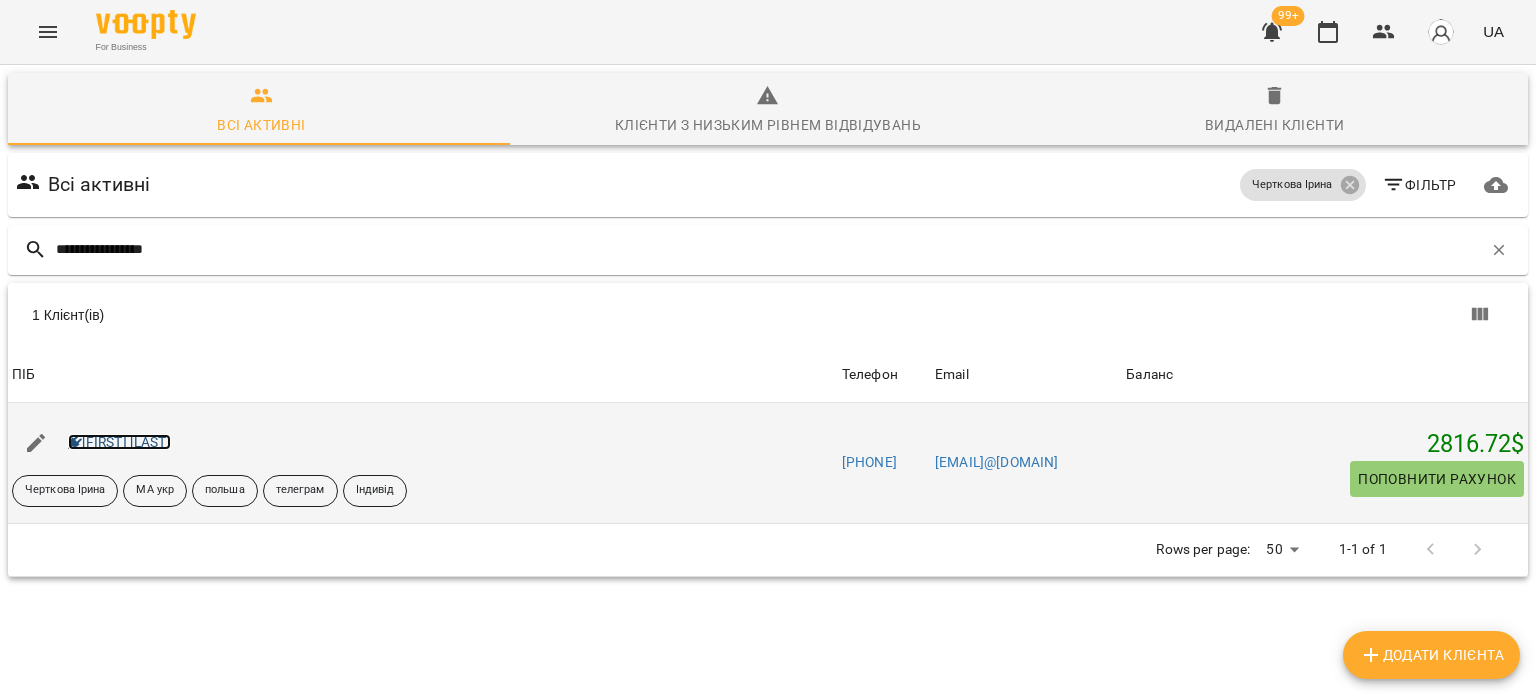 click on "[FIRST] [LAST]" at bounding box center (119, 442) 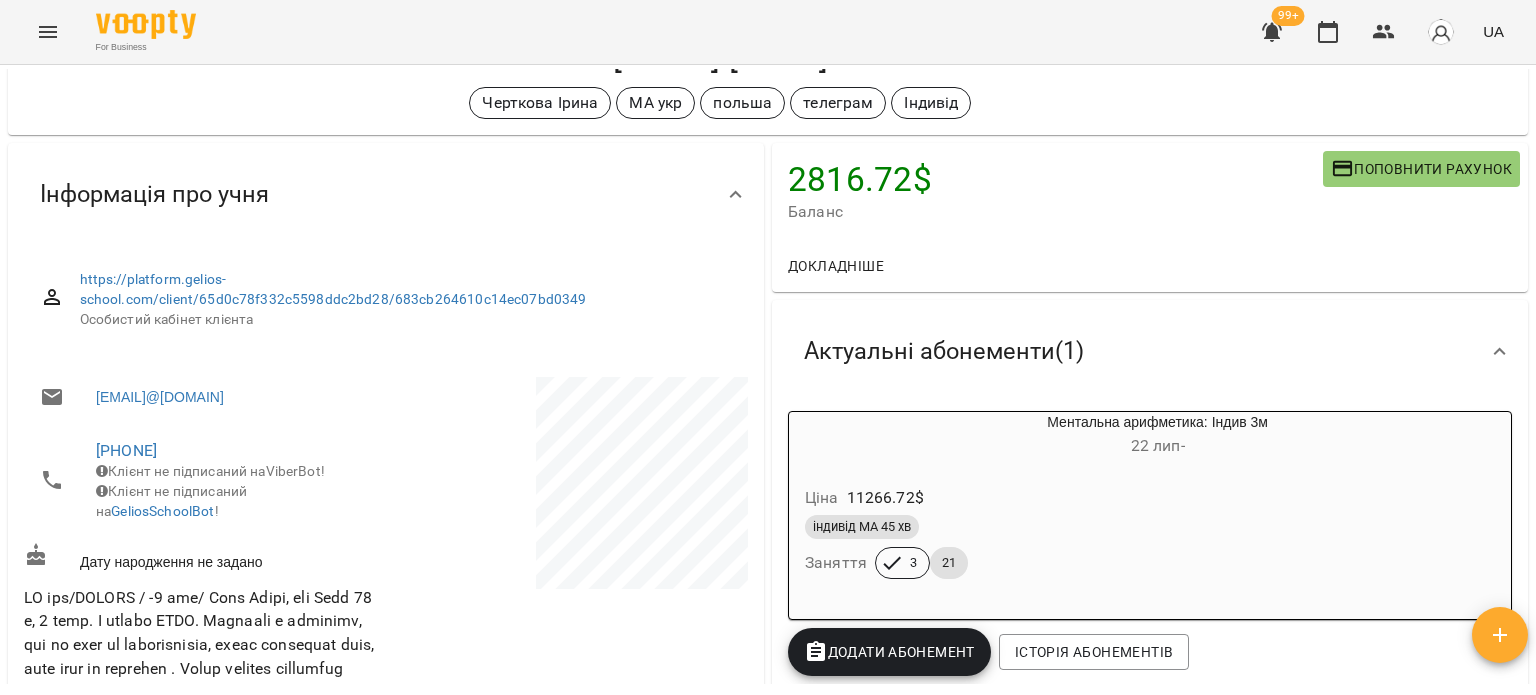 scroll, scrollTop: 200, scrollLeft: 0, axis: vertical 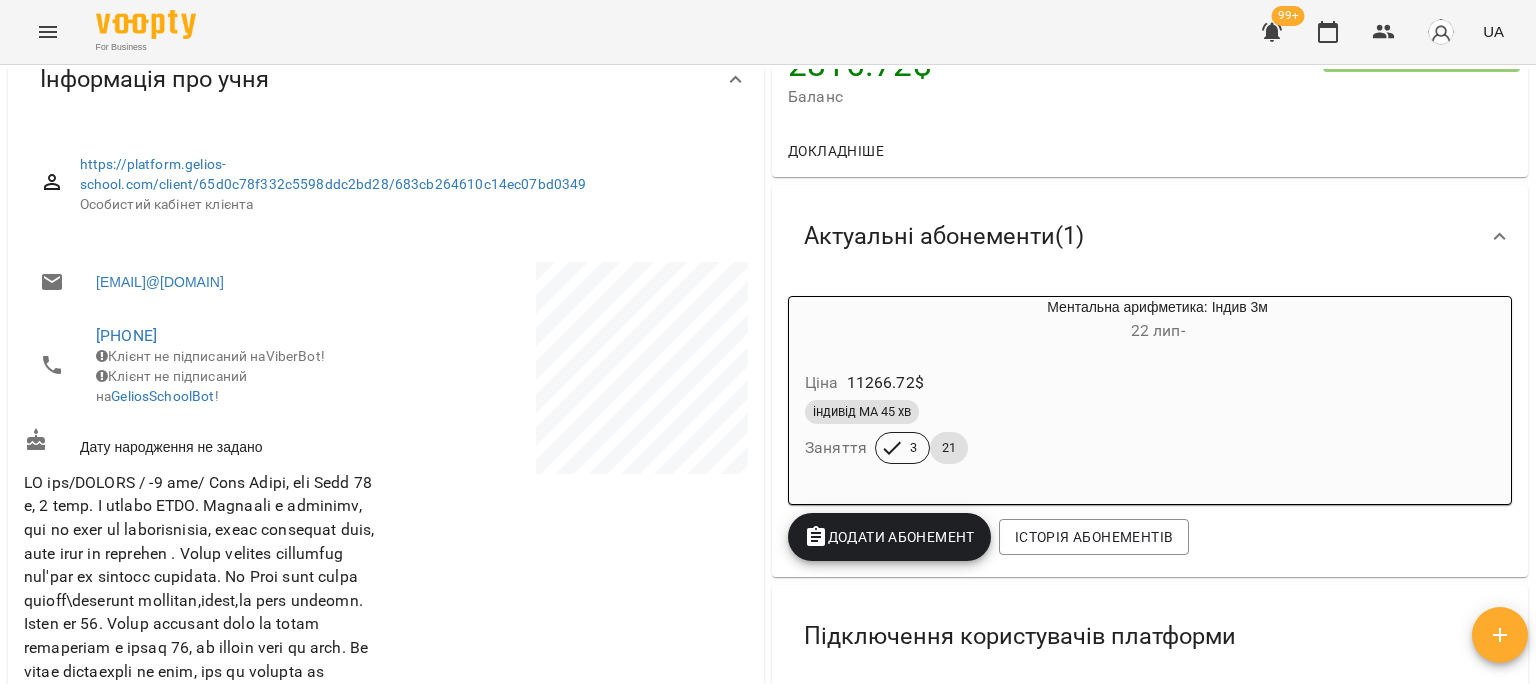 click on "індивід МА 45 хв Заняття 3 21" at bounding box center (1109, 432) 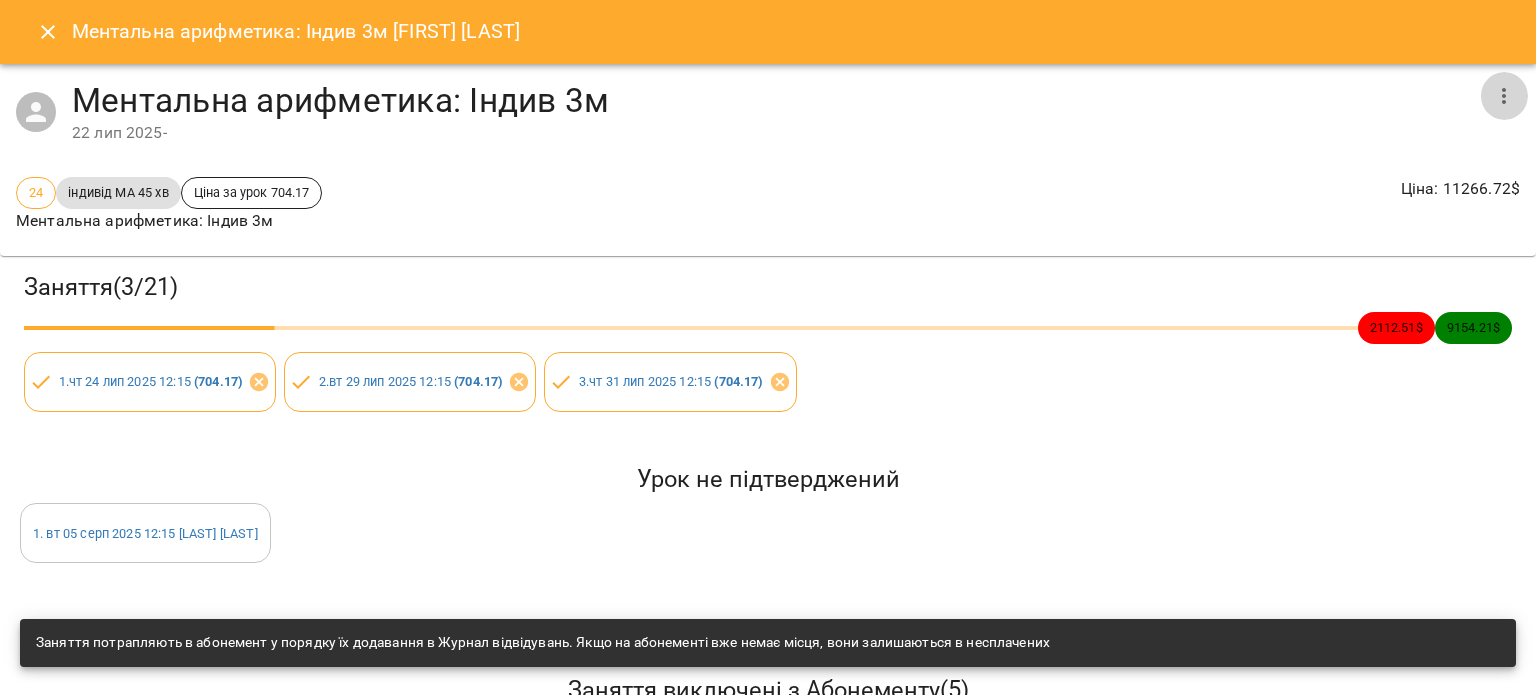 click 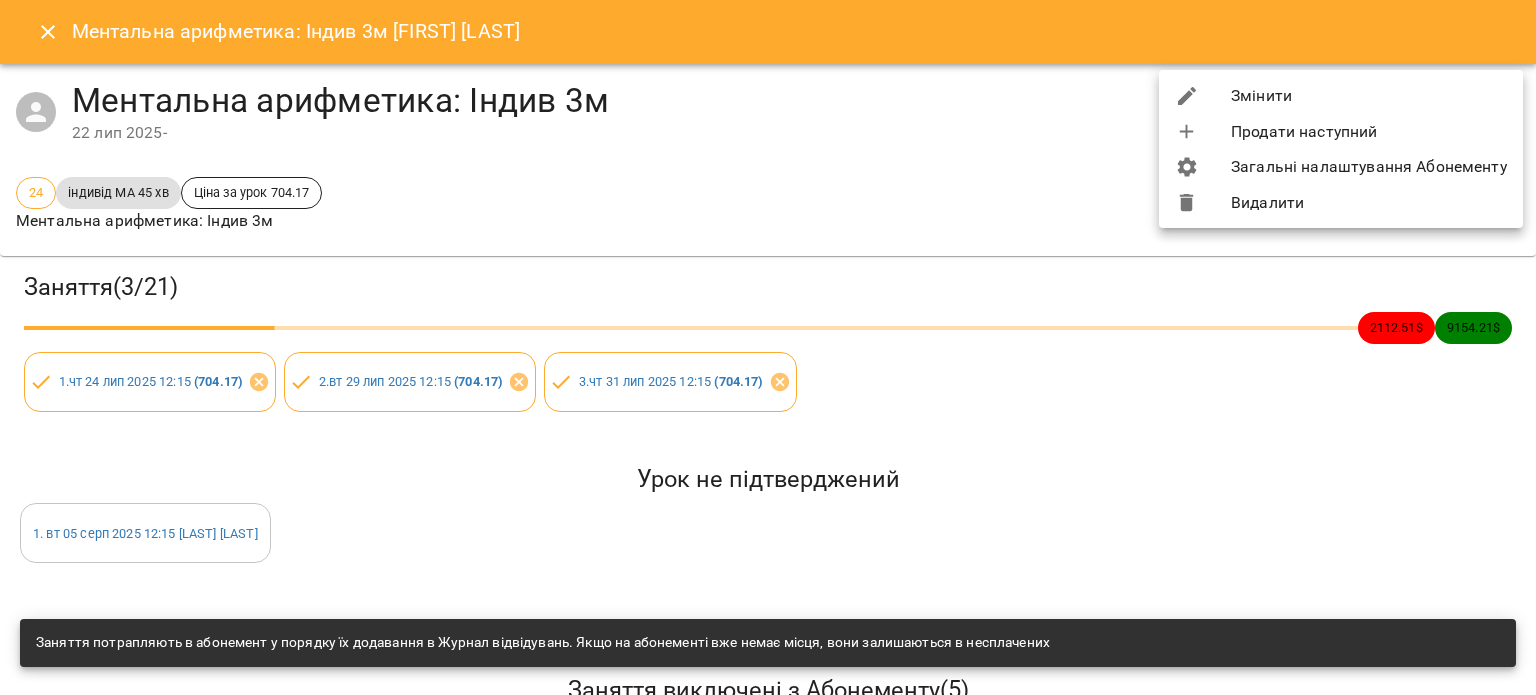 click on "Змінити" at bounding box center (1341, 96) 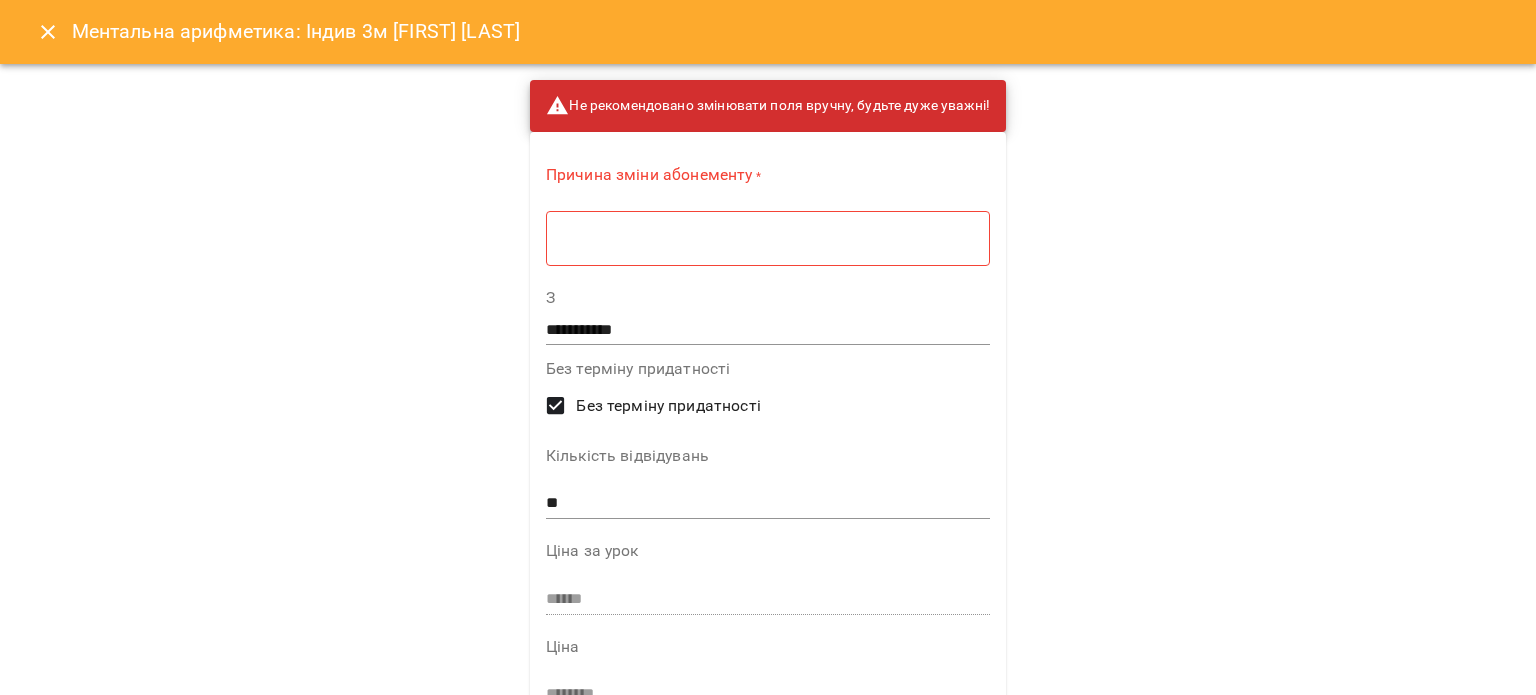 click on "**" at bounding box center [768, 503] 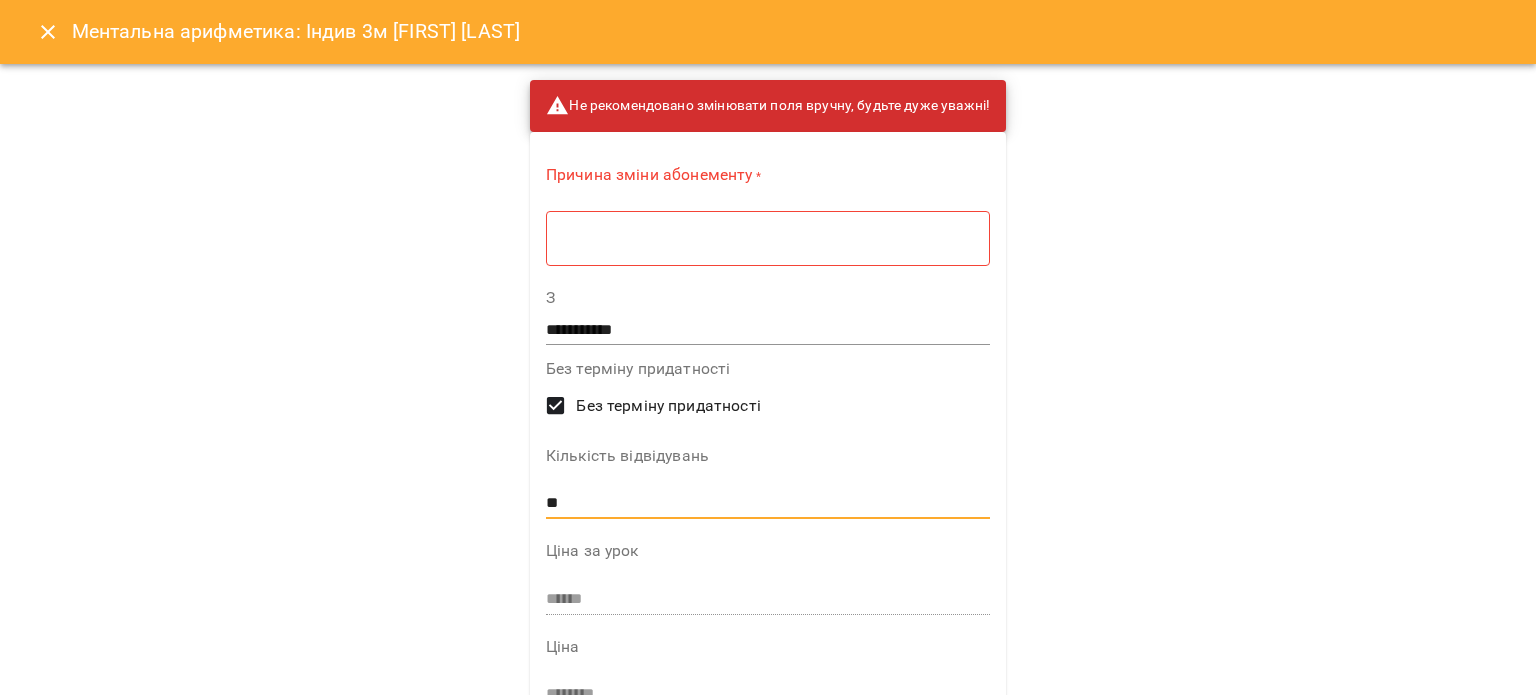 type on "*" 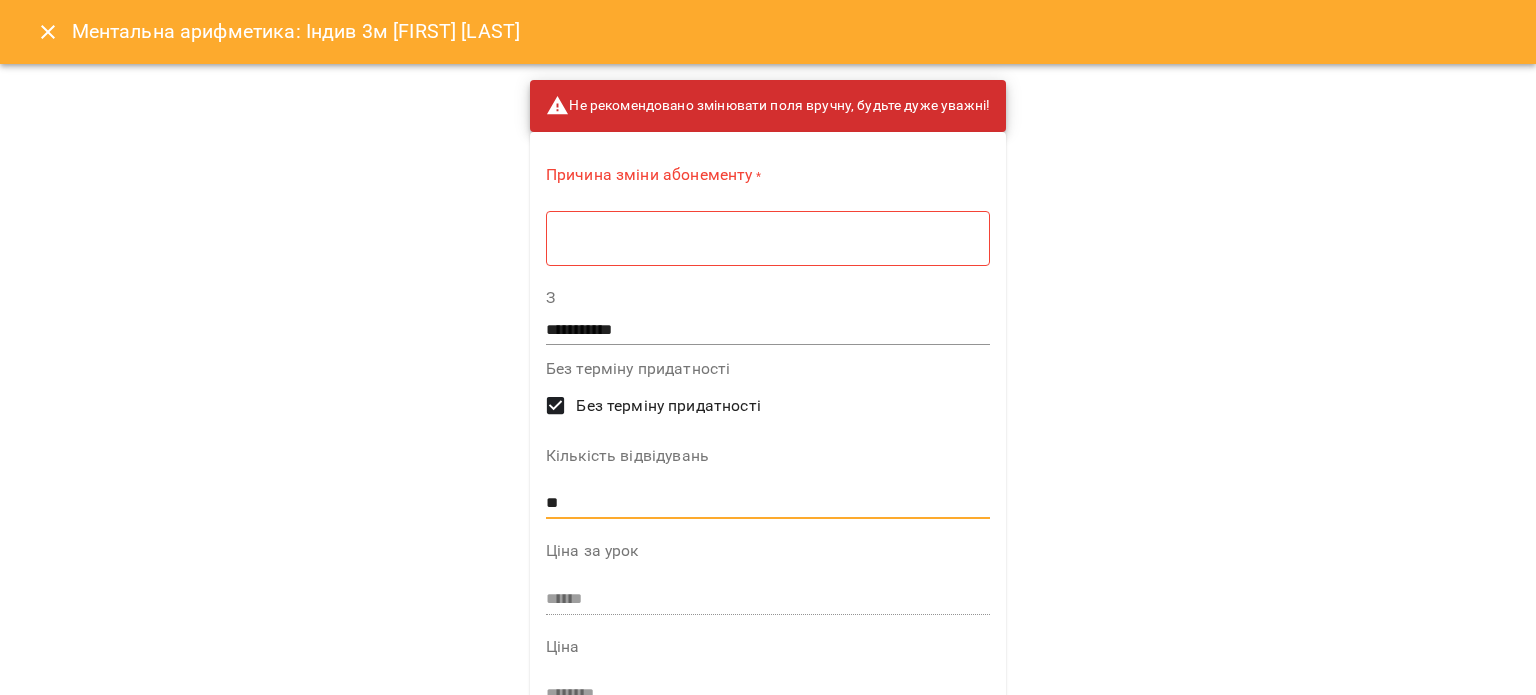 type on "**" 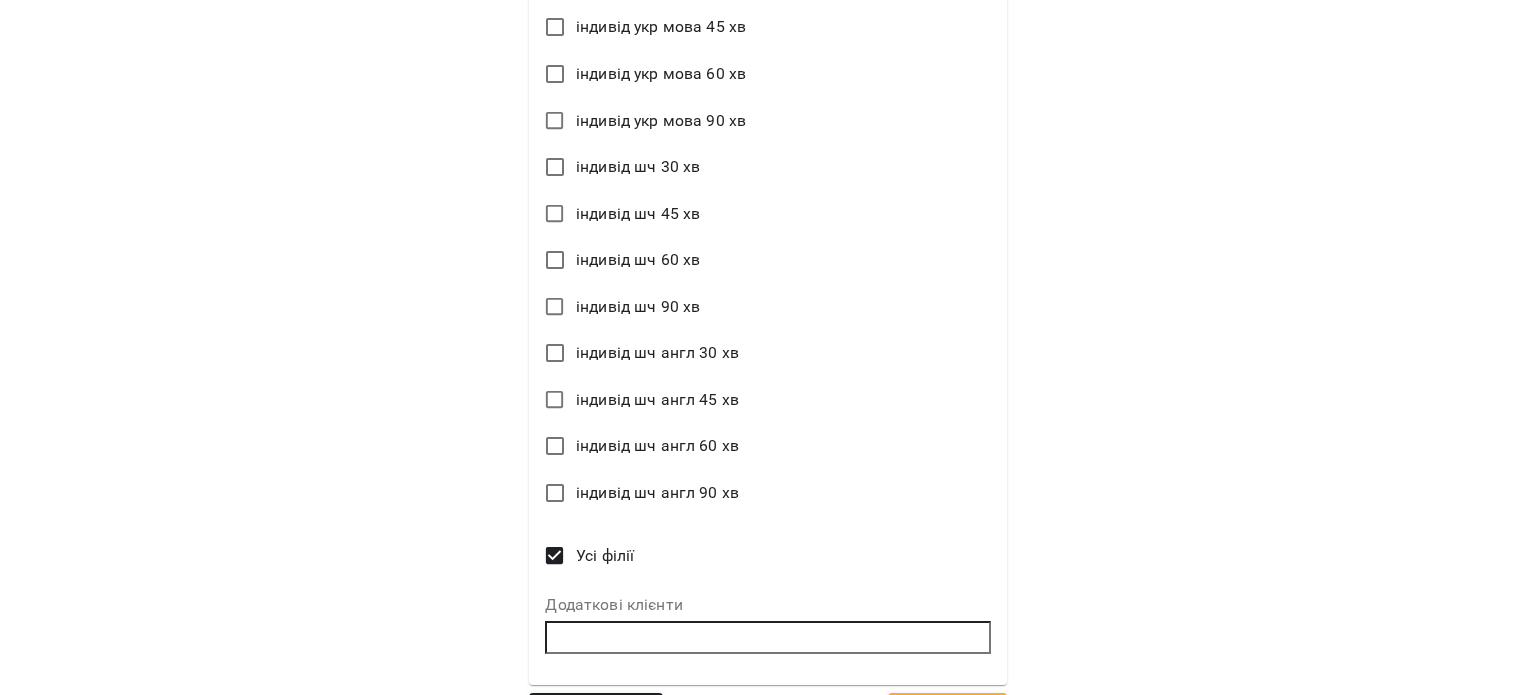 scroll, scrollTop: 2755, scrollLeft: 0, axis: vertical 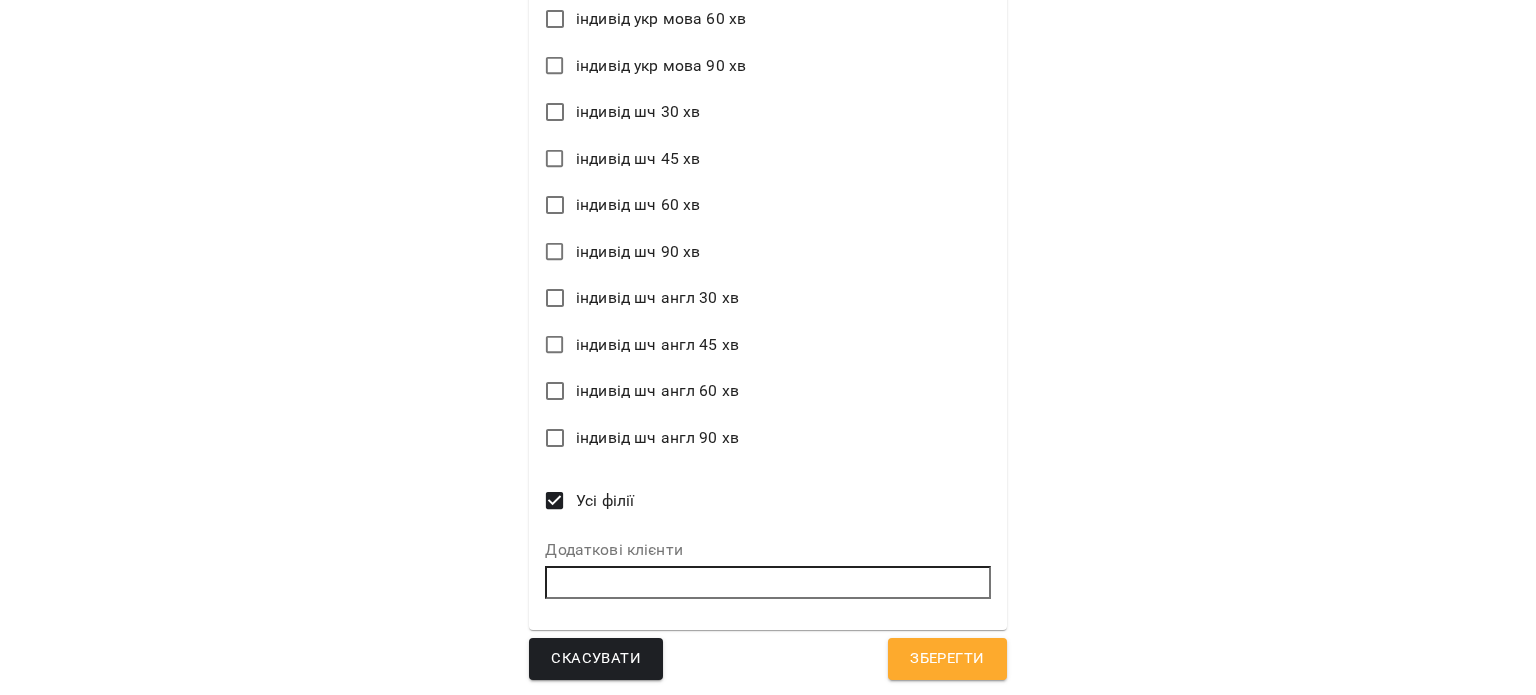type on "********" 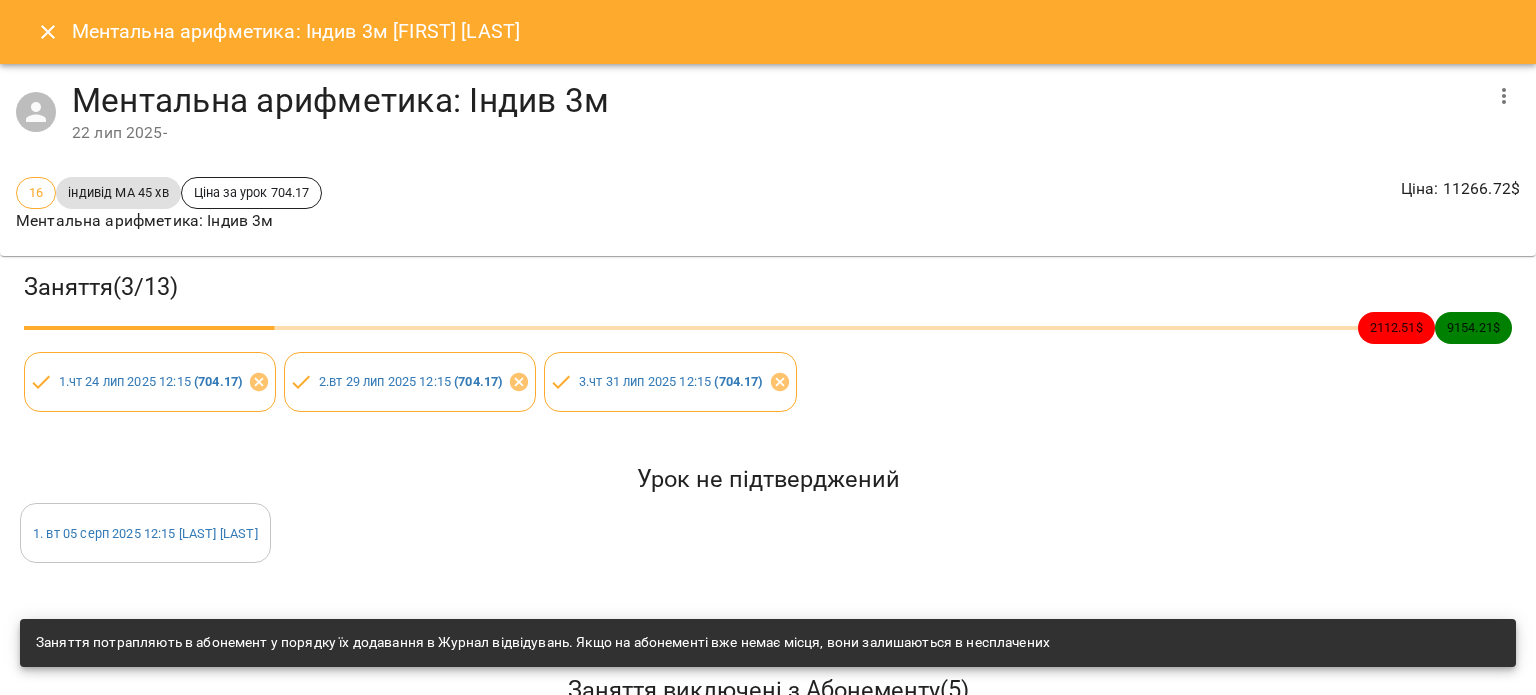 click 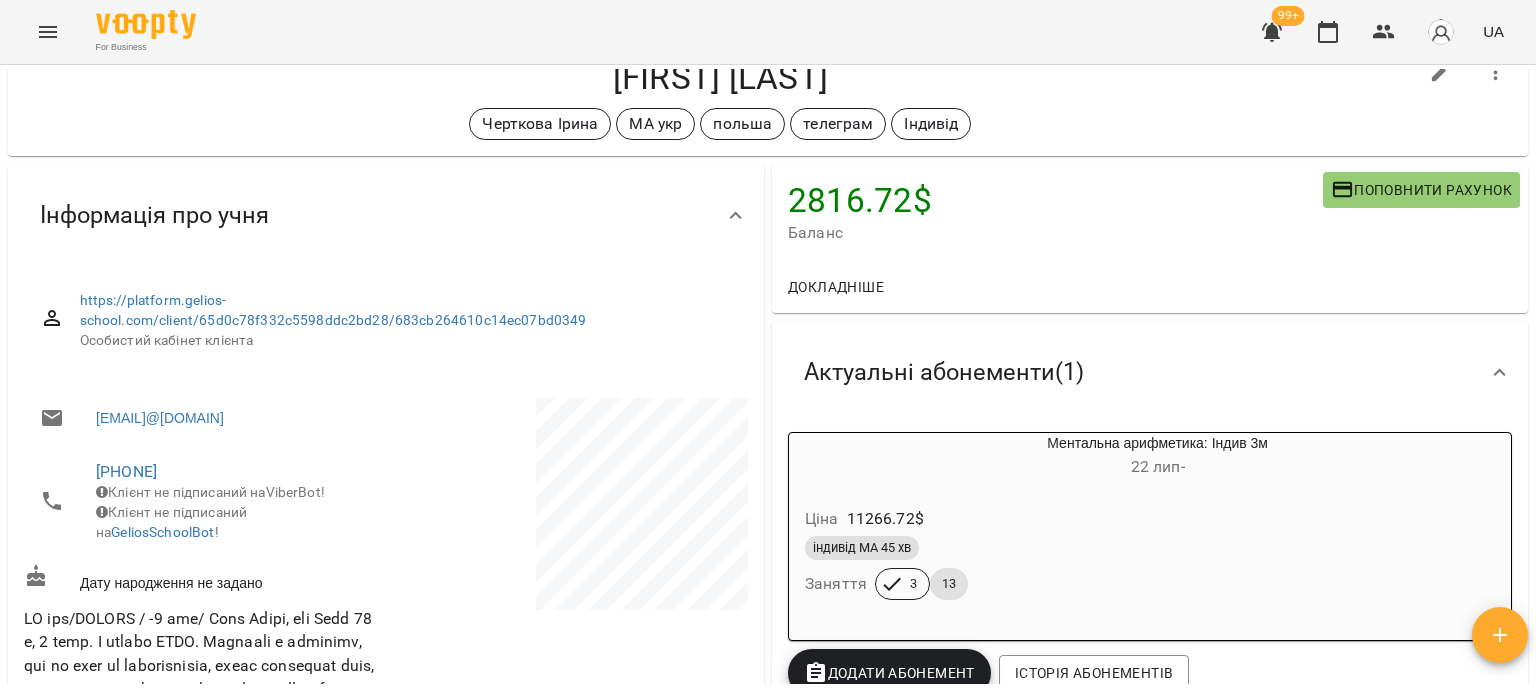 scroll, scrollTop: 0, scrollLeft: 0, axis: both 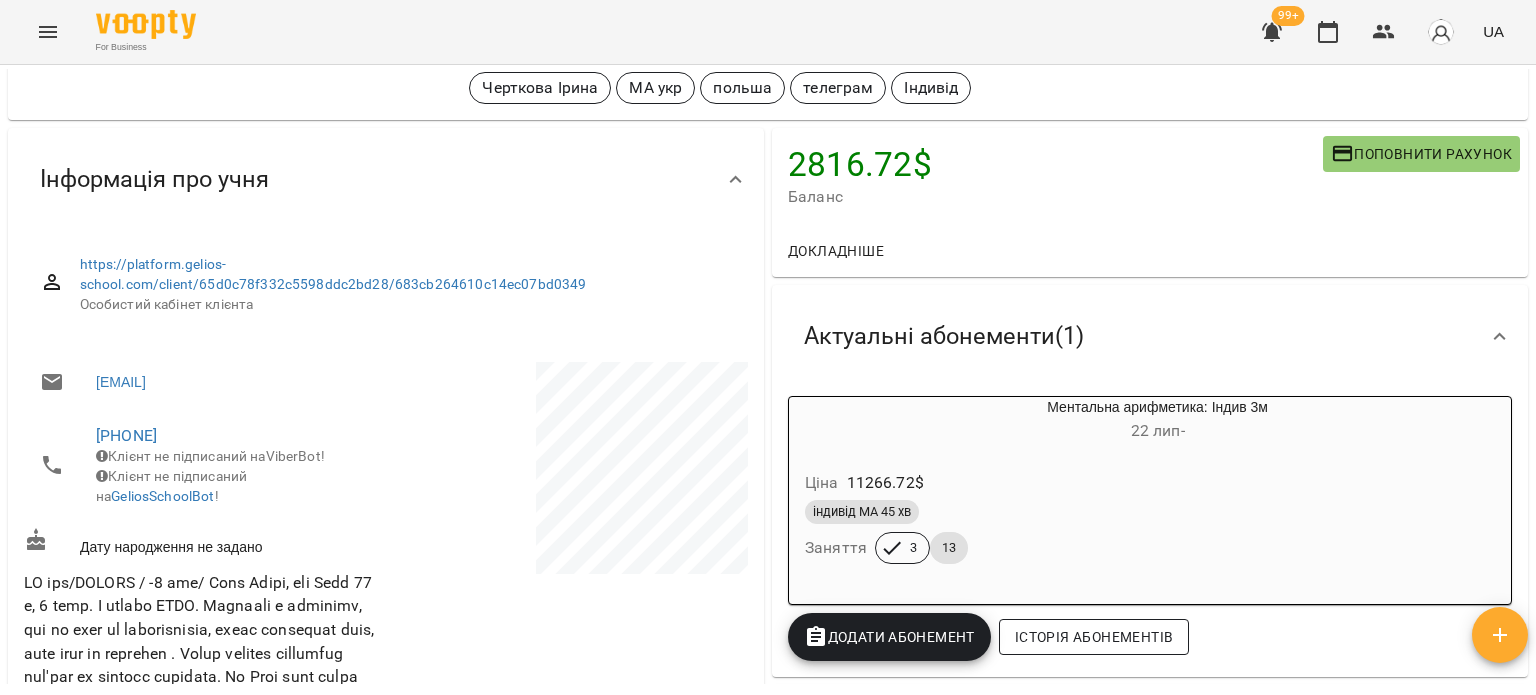 click on "Історія абонементів" at bounding box center [1094, 637] 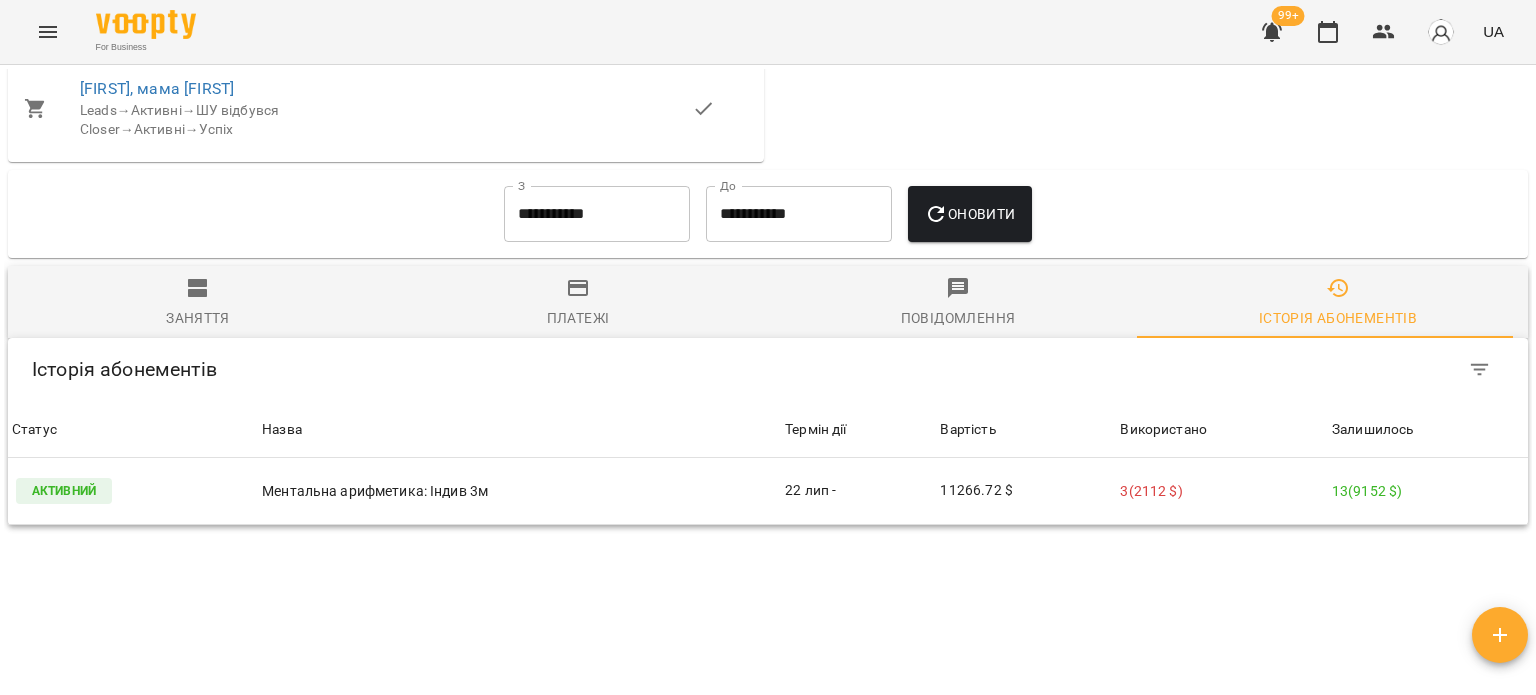 scroll, scrollTop: 2142, scrollLeft: 0, axis: vertical 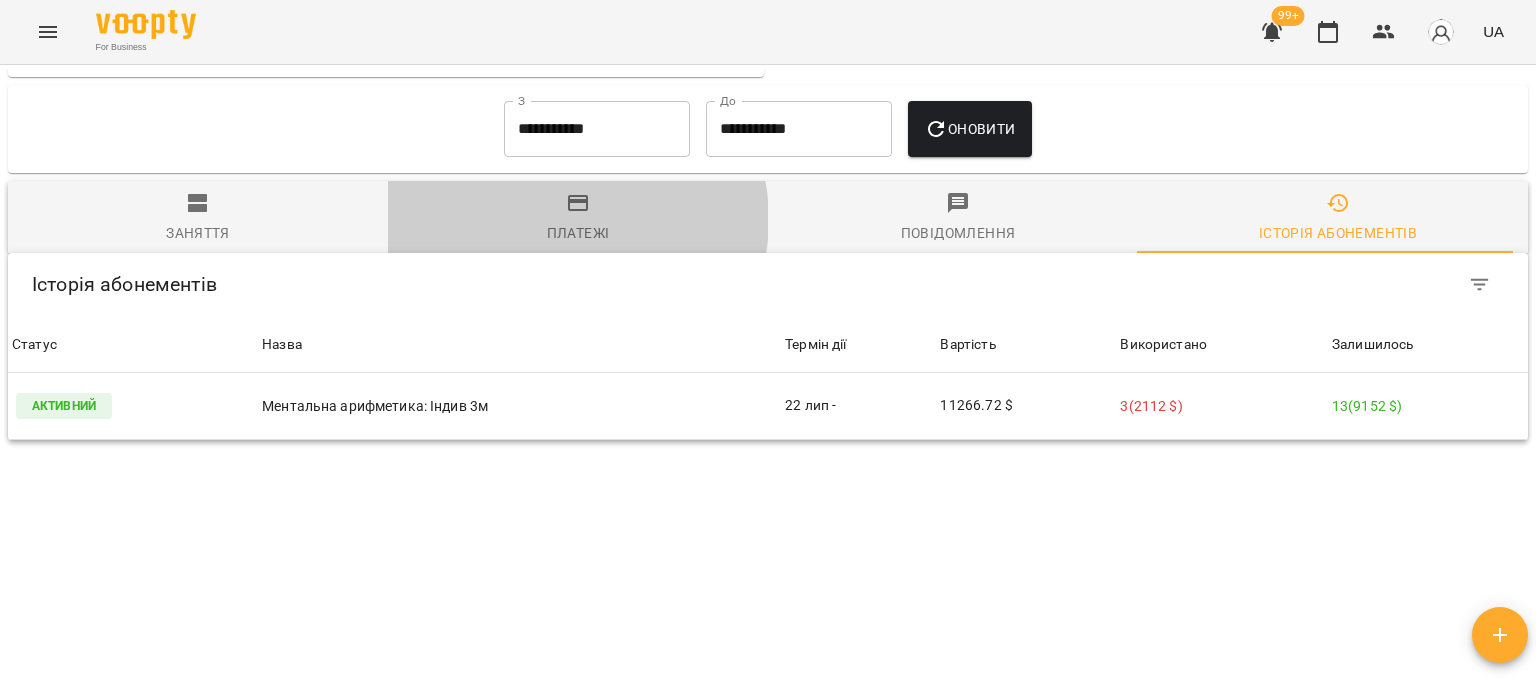 click on "Платежі" at bounding box center [578, 218] 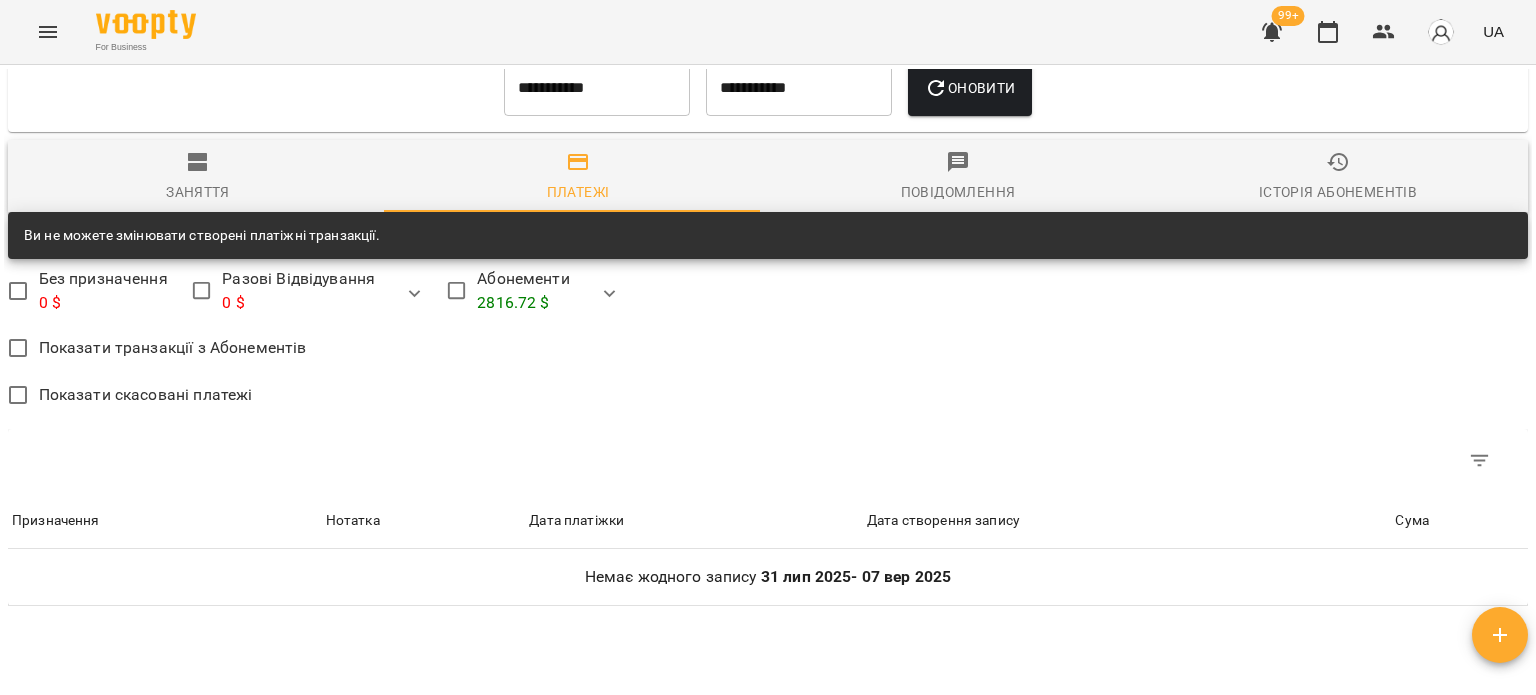 click on "Заняття" at bounding box center [198, 192] 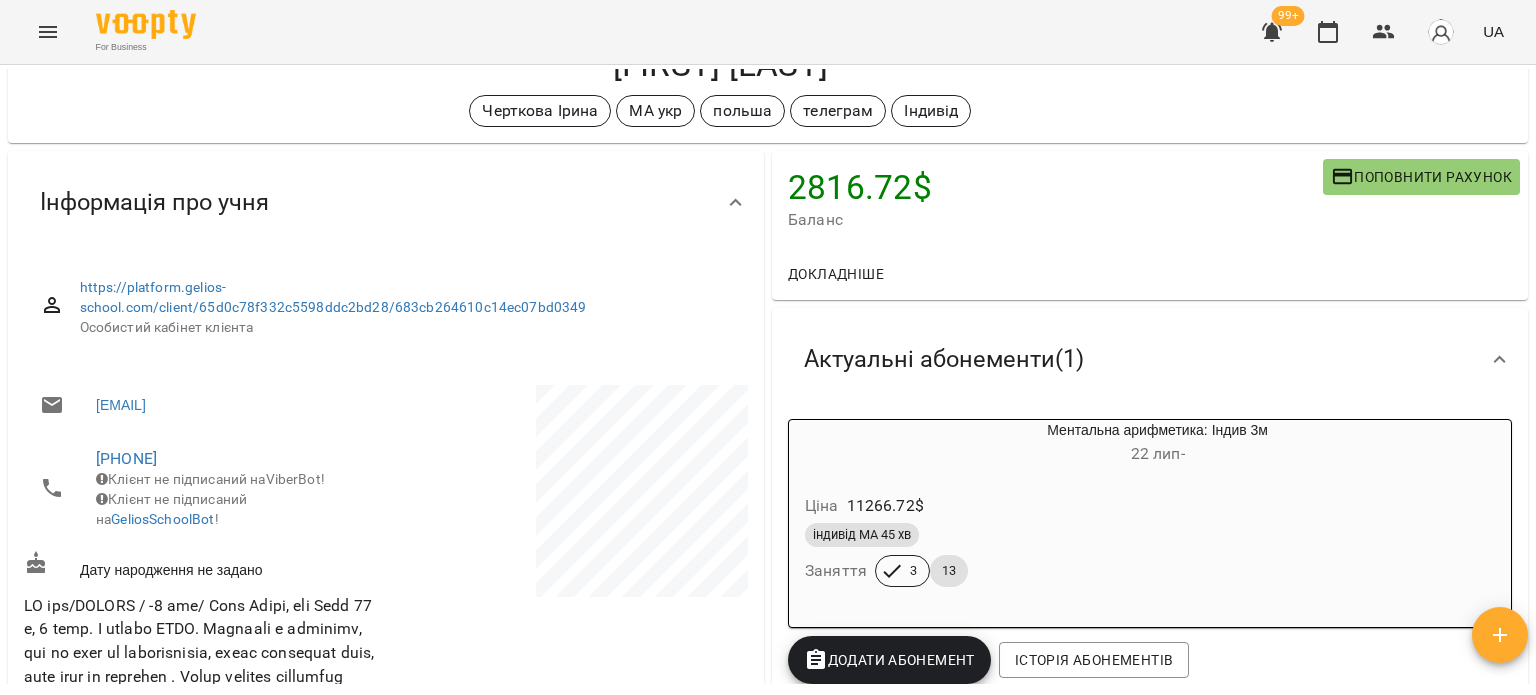 scroll, scrollTop: 0, scrollLeft: 0, axis: both 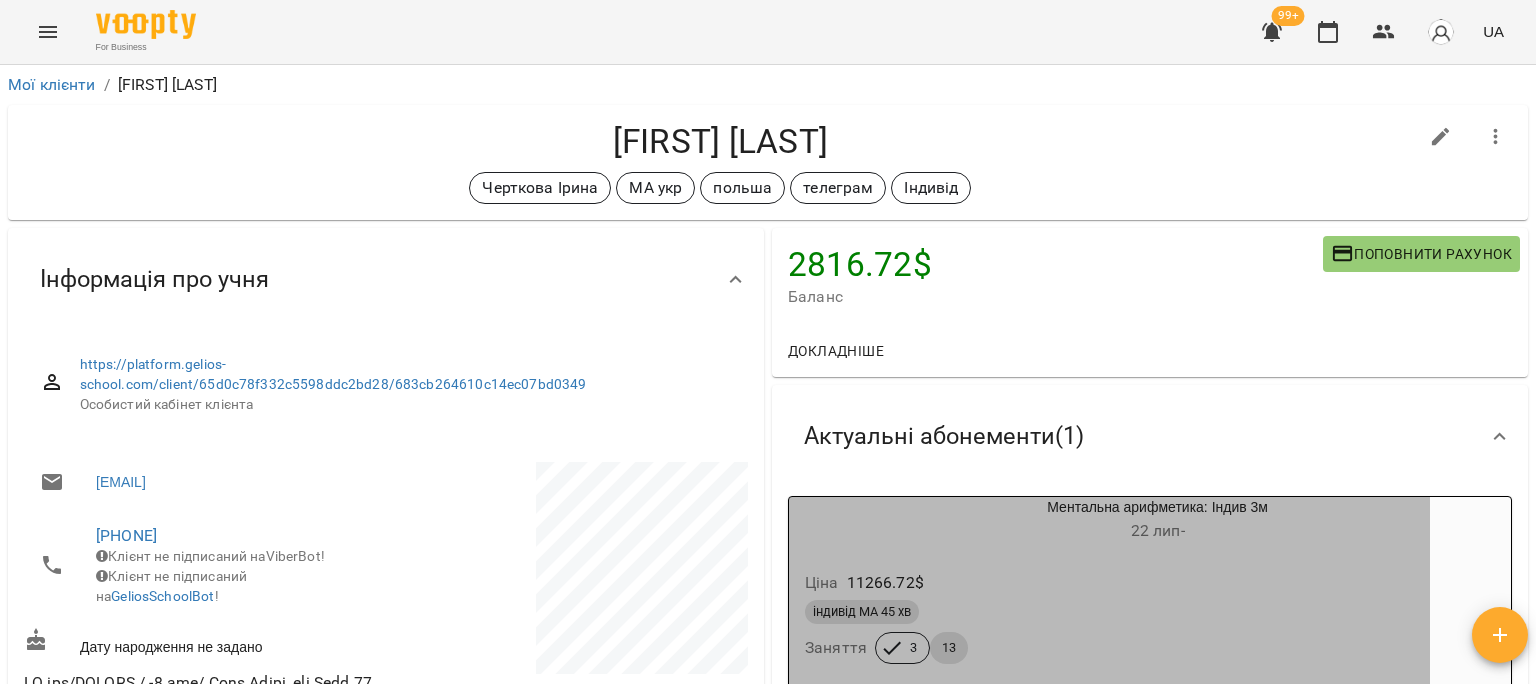 click on "Ціна 11266.72 $" at bounding box center (1109, 583) 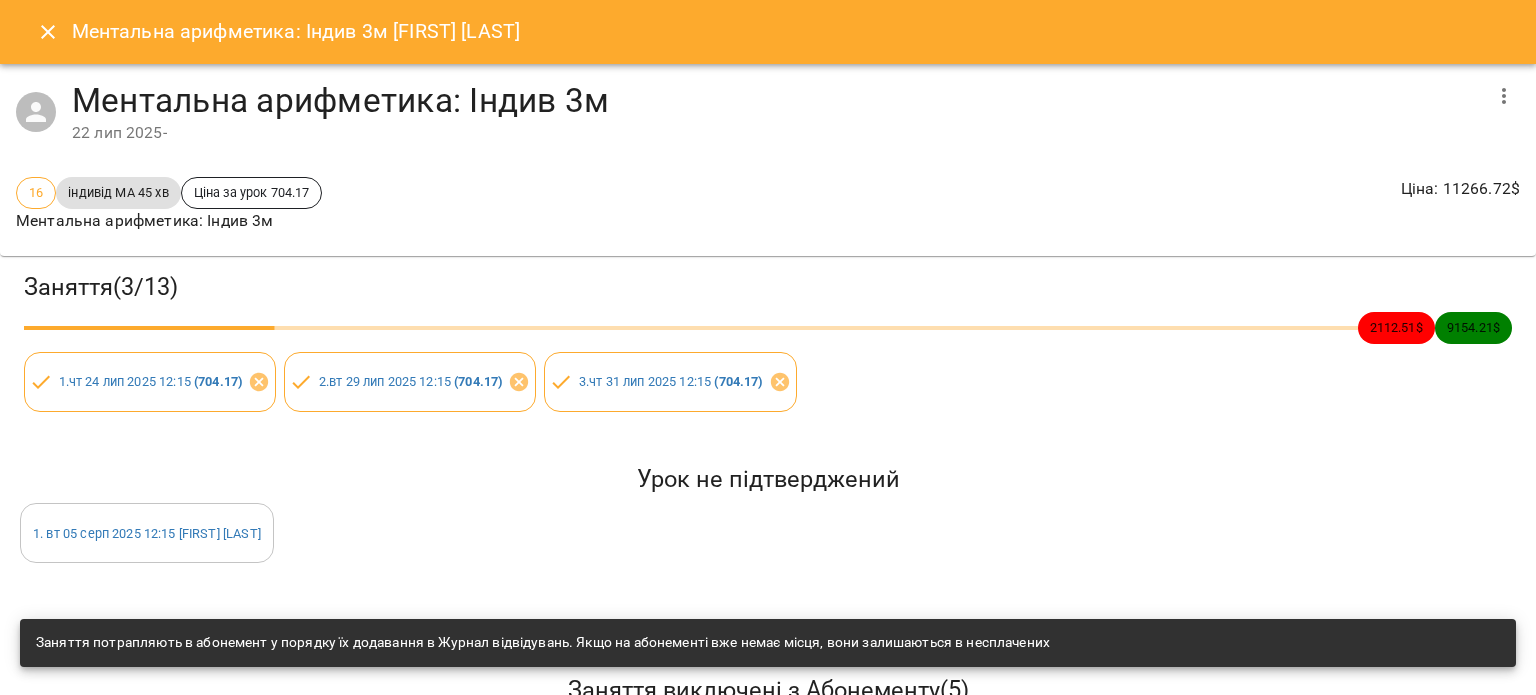 scroll, scrollTop: 0, scrollLeft: 0, axis: both 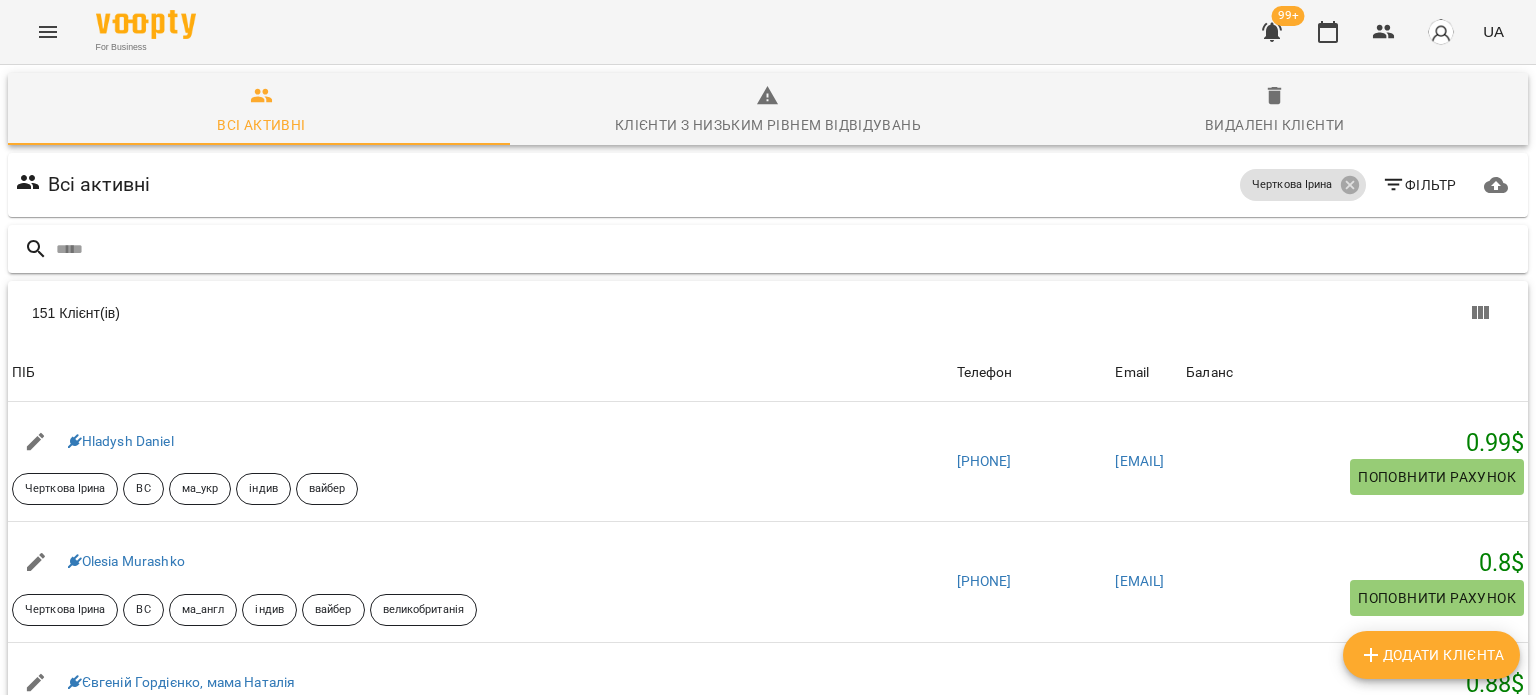 click at bounding box center [788, 249] 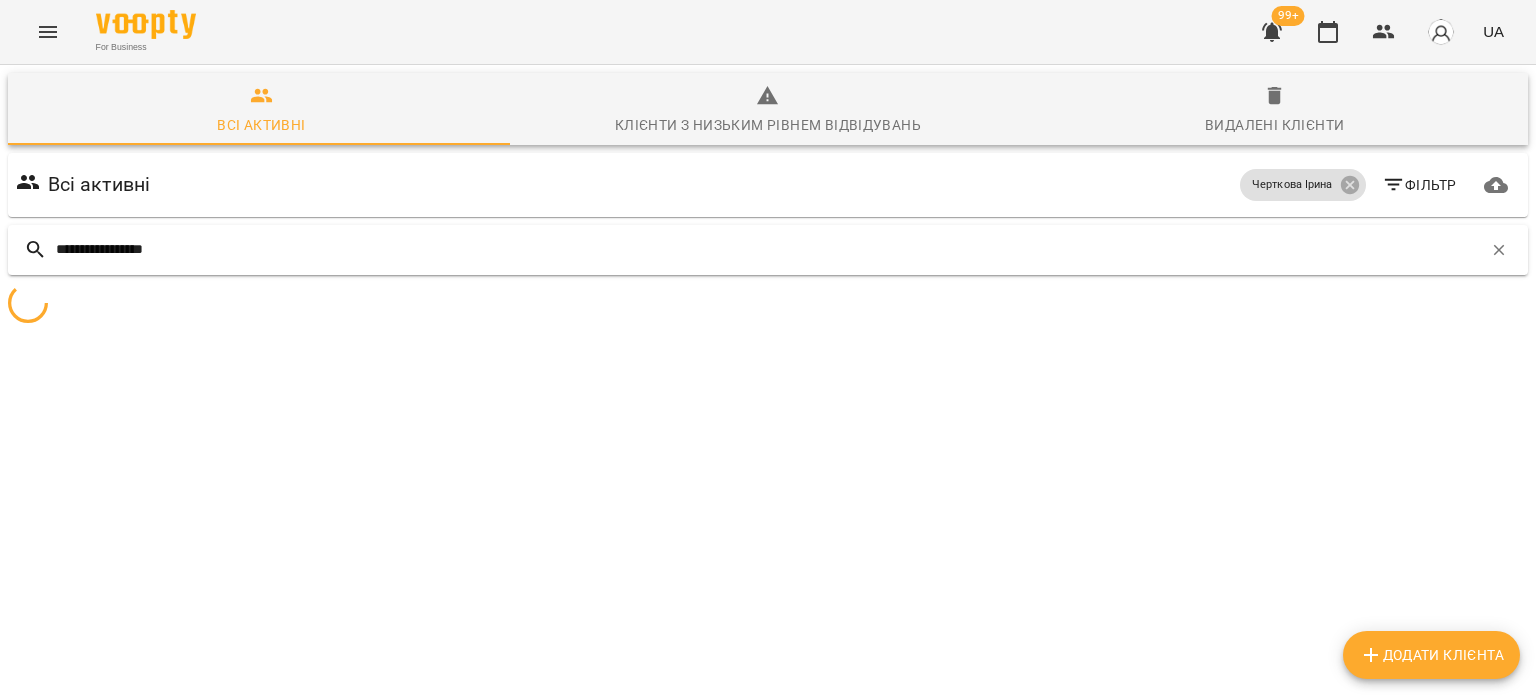 type on "**********" 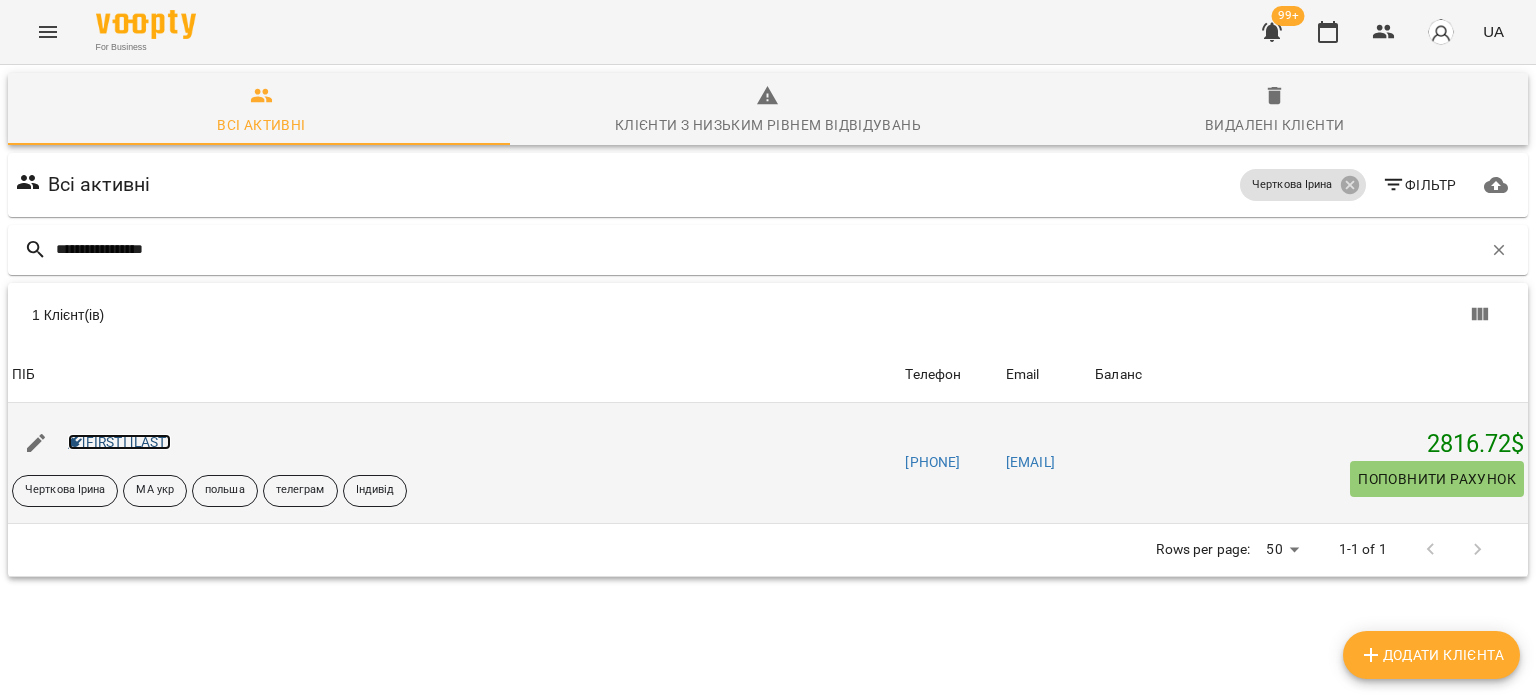click on "[FIRST] [LAST]" at bounding box center (119, 442) 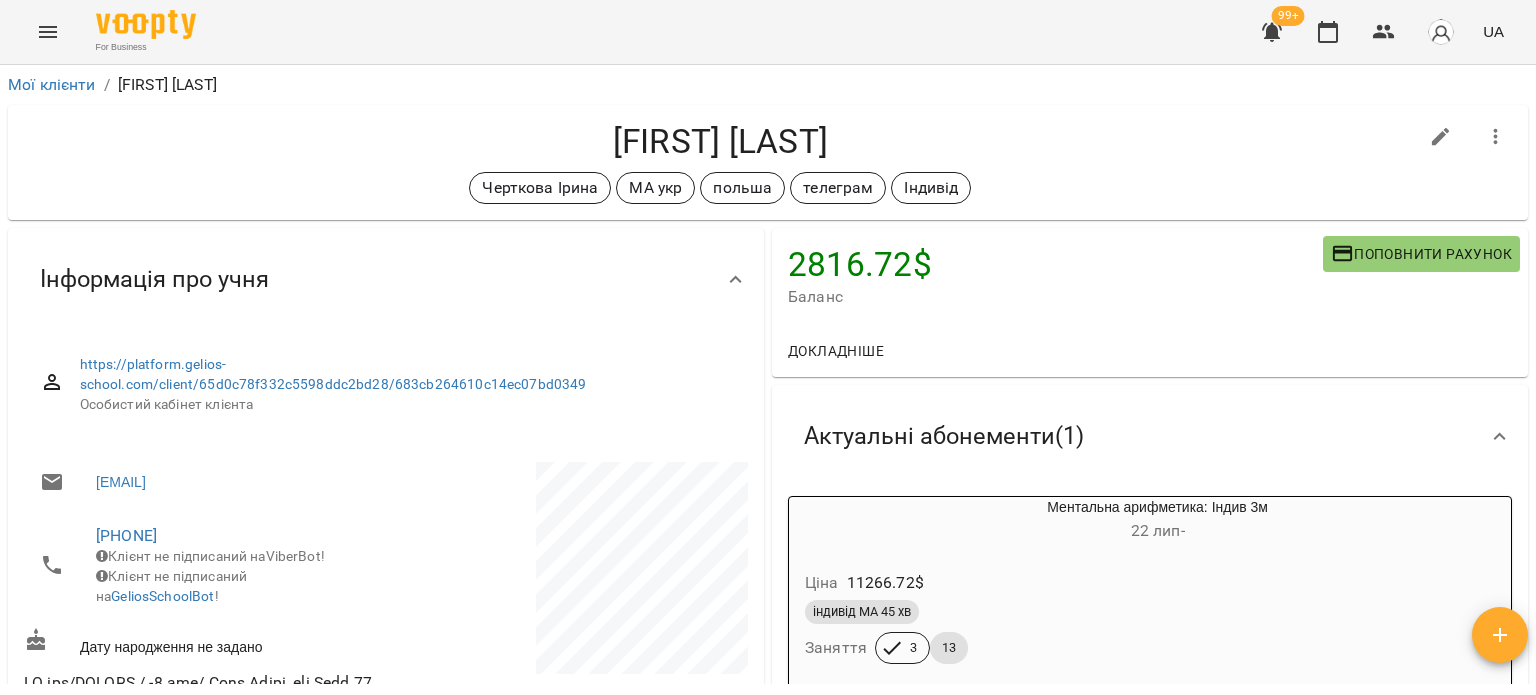 scroll, scrollTop: 100, scrollLeft: 0, axis: vertical 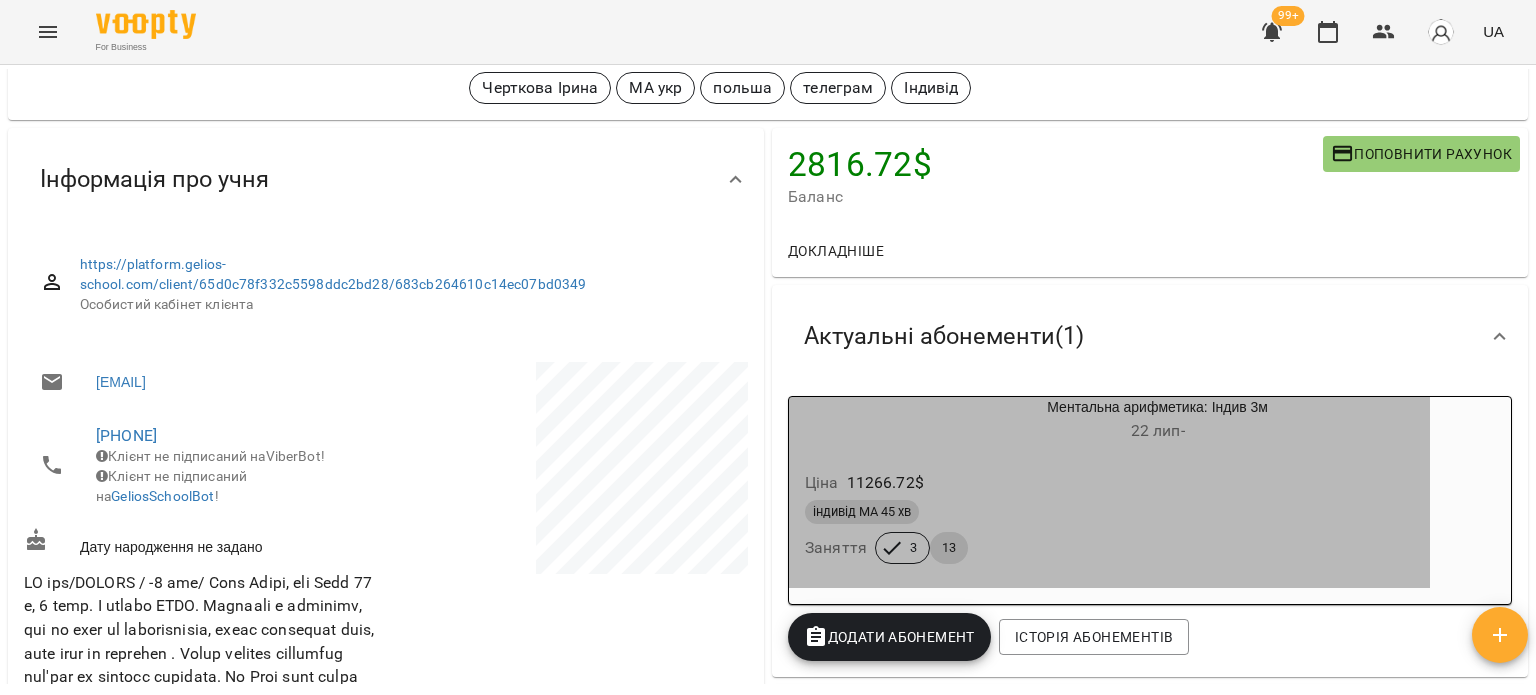 click on "індивід МА 45 хв" at bounding box center [1109, 512] 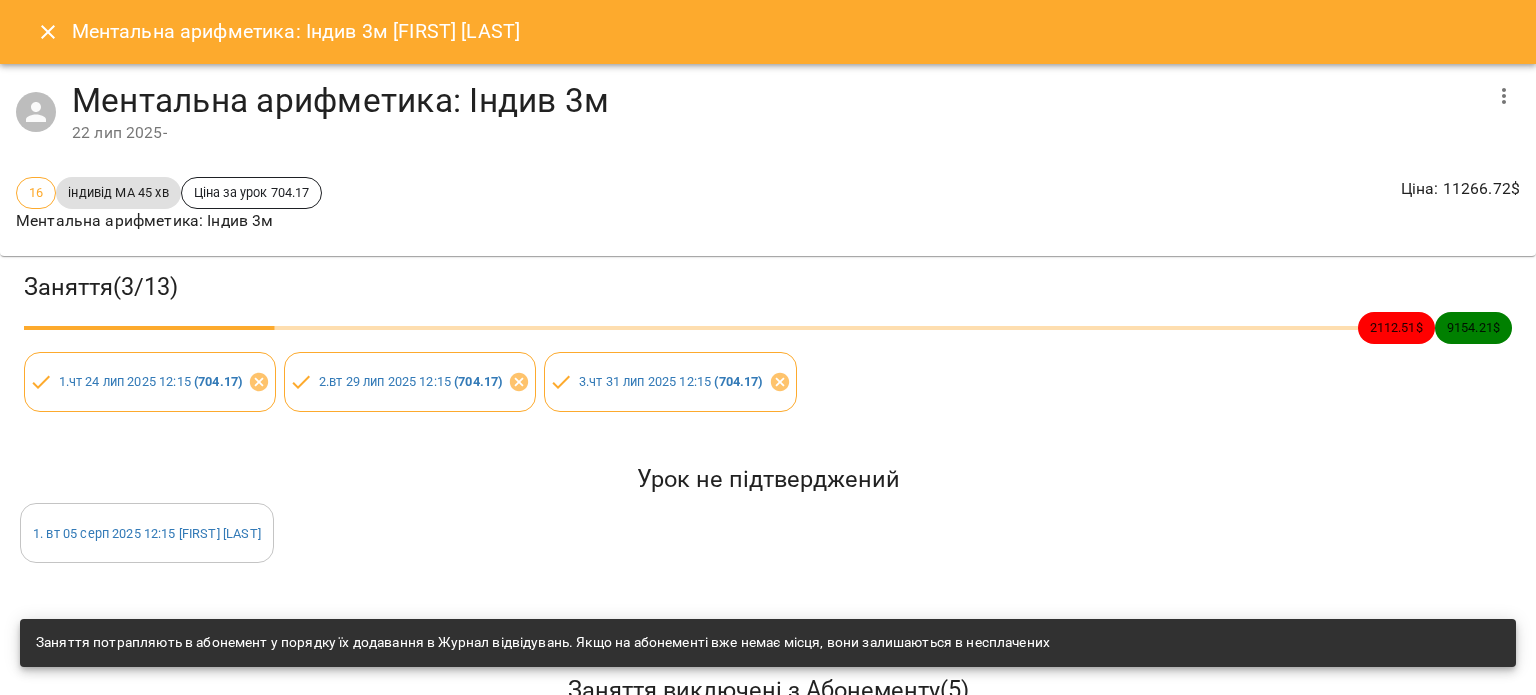 click on "Ментальна арифметика: Індив 3м 22 лип 2025 -" at bounding box center [768, 112] 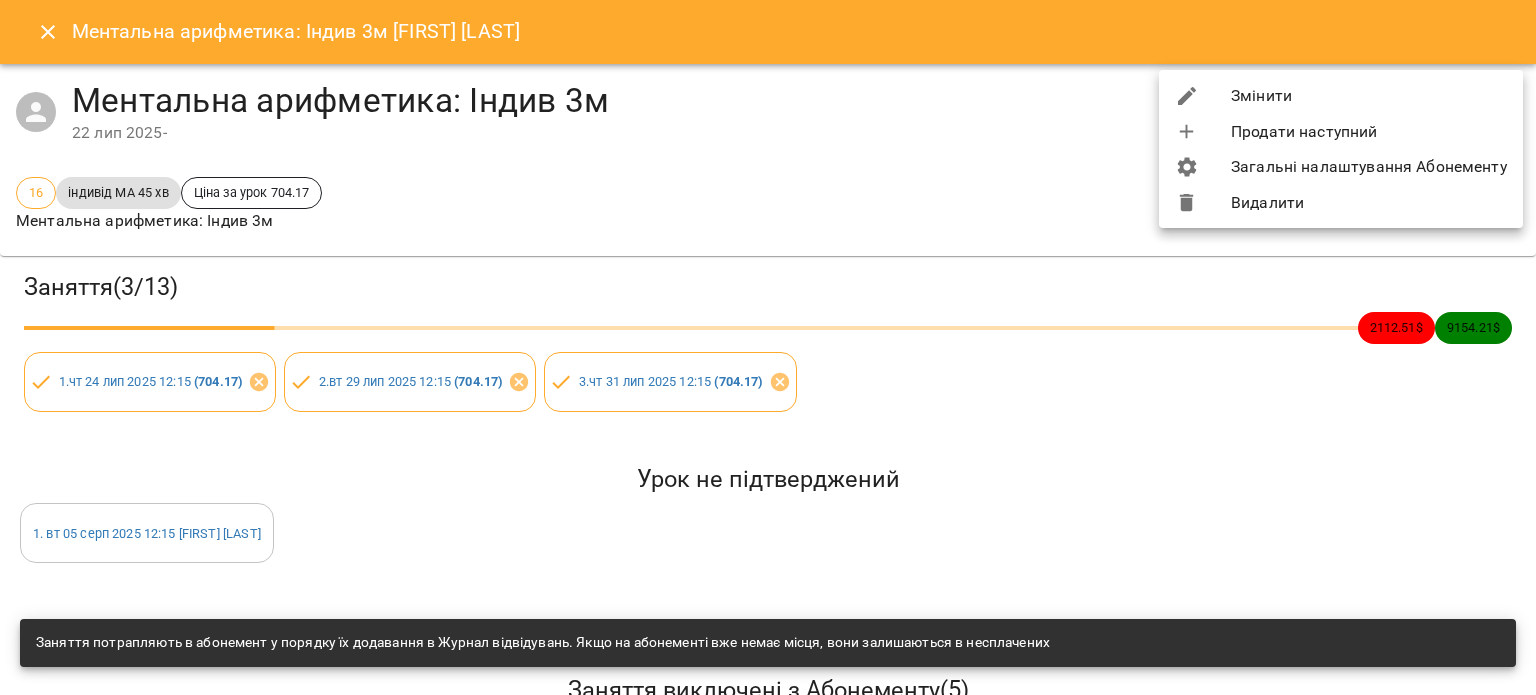 click on "Змінити" at bounding box center [1341, 96] 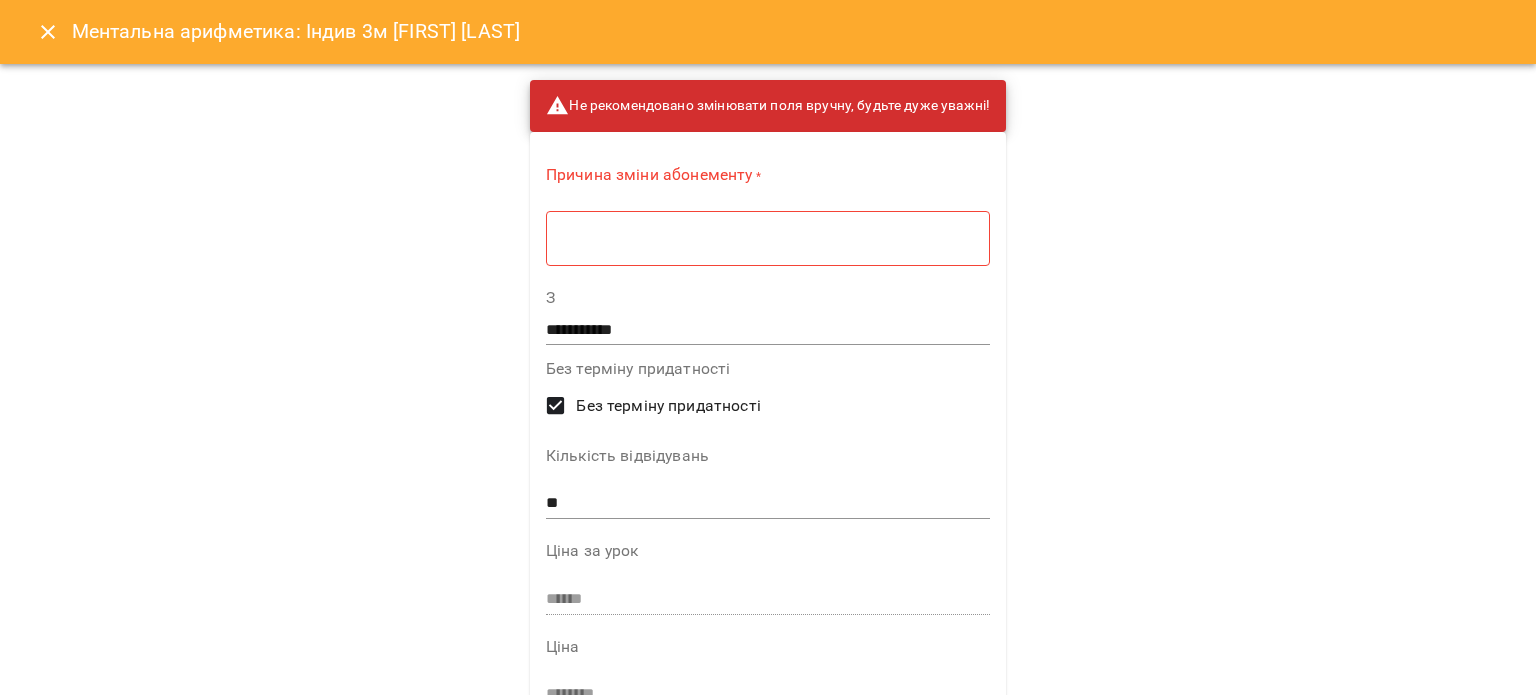 click on "**" at bounding box center [768, 503] 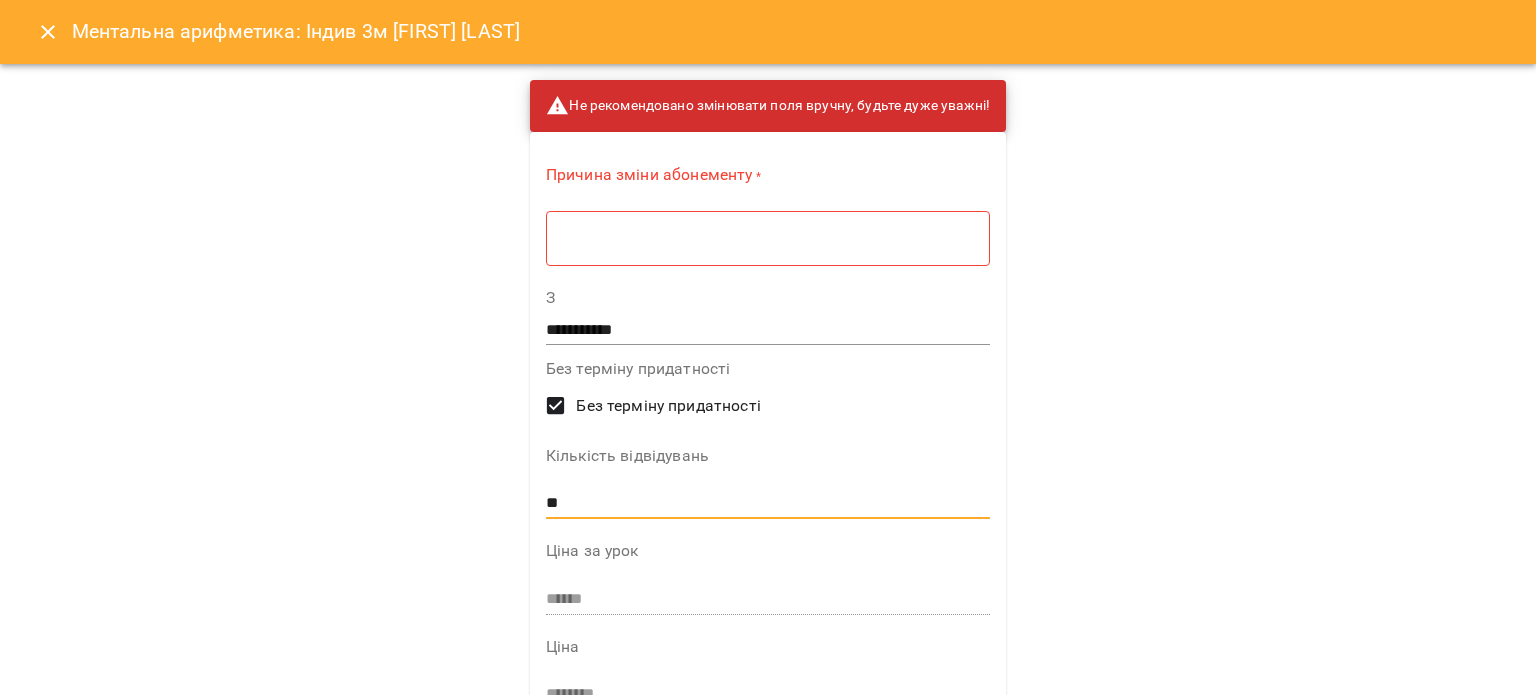 type on "*" 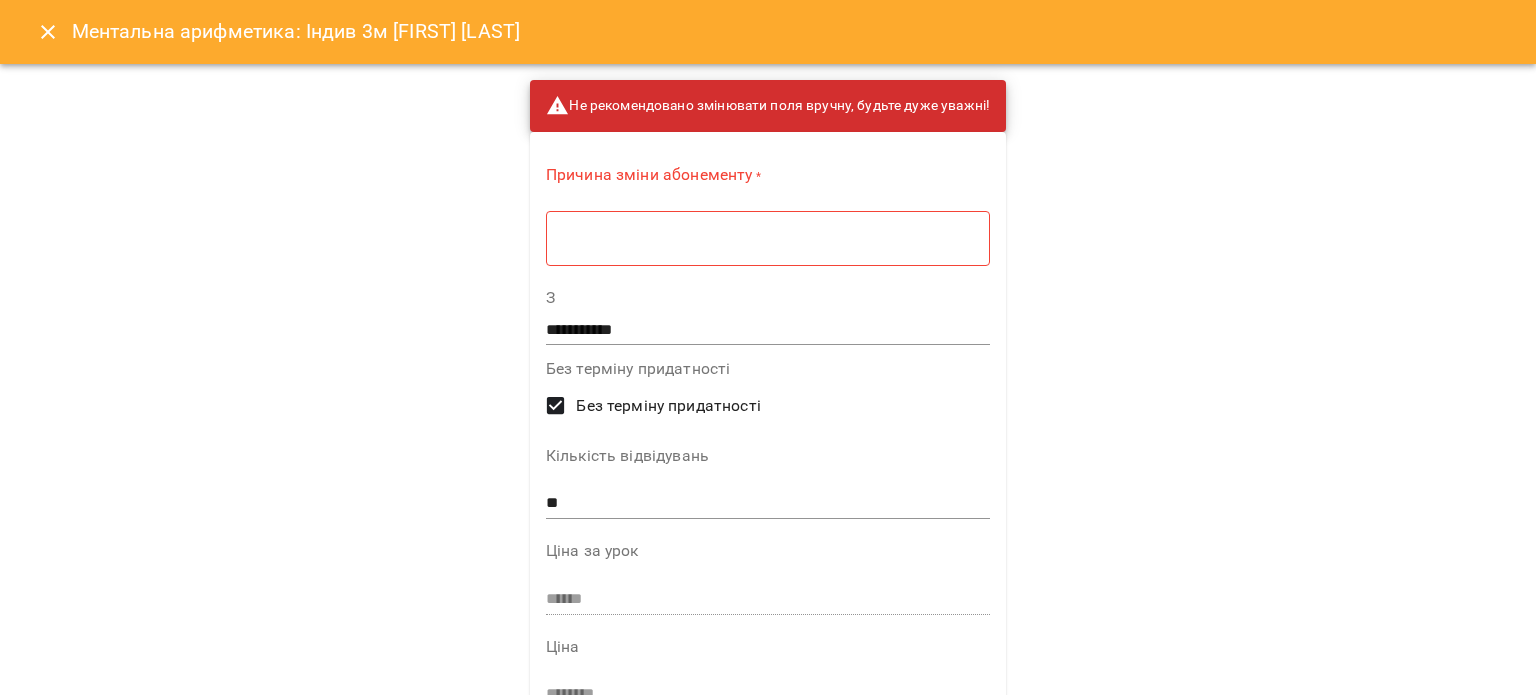 click on "Причина зміни абонементу   * * ​" at bounding box center [768, 219] 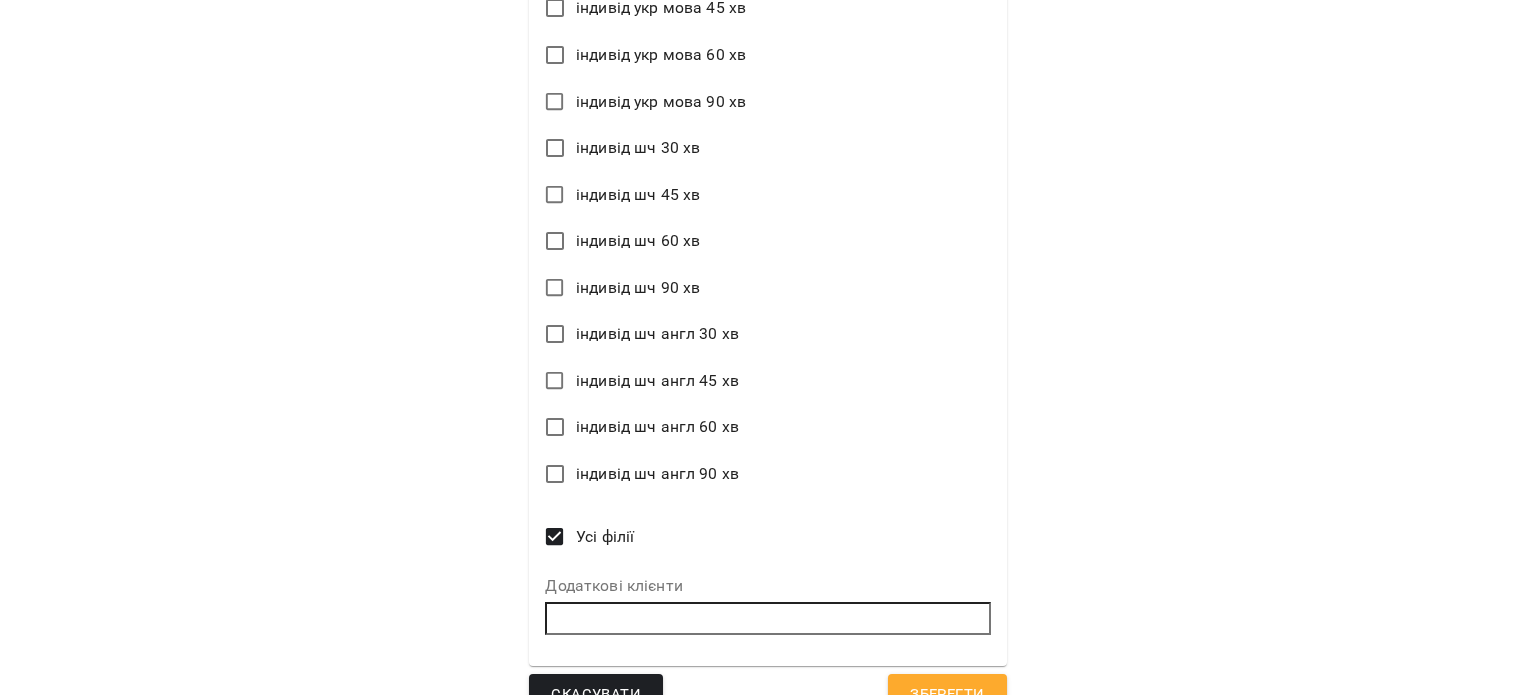 scroll, scrollTop: 2755, scrollLeft: 0, axis: vertical 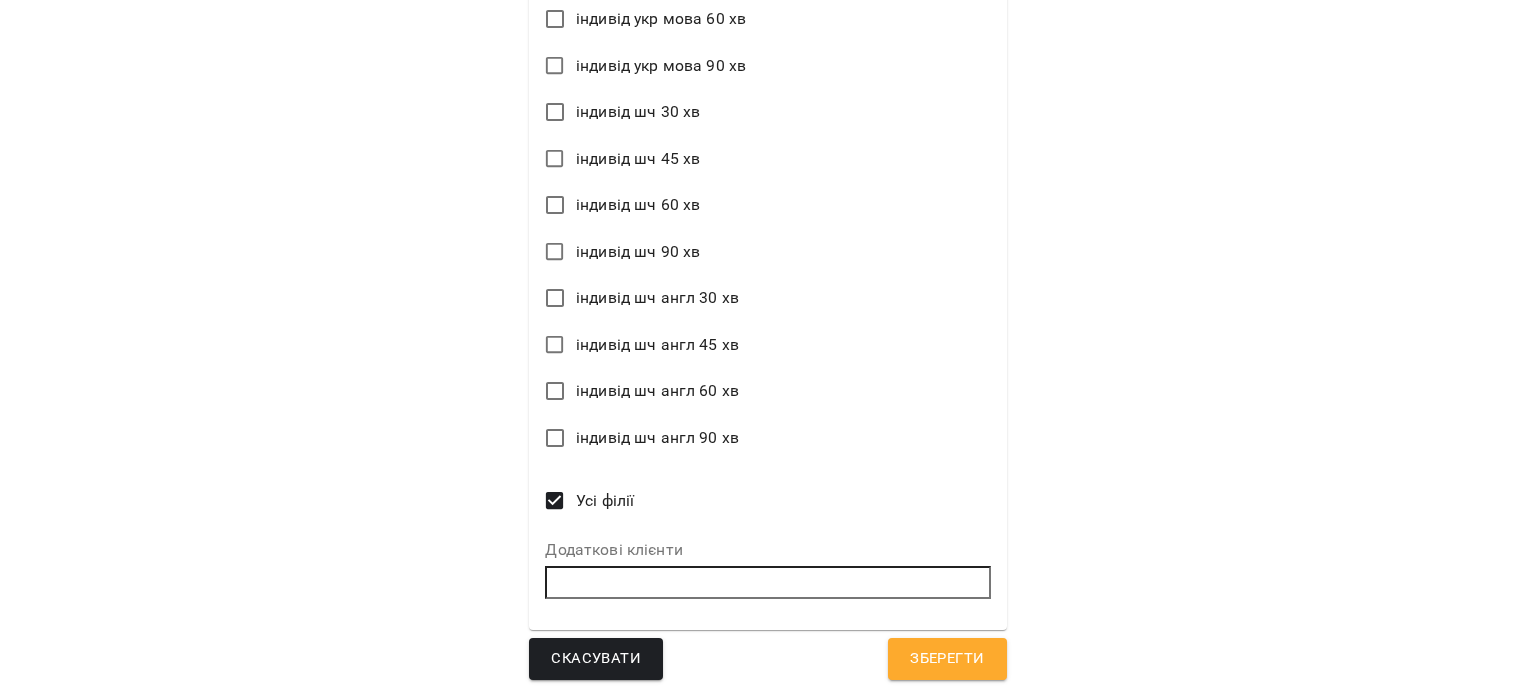 type on "**********" 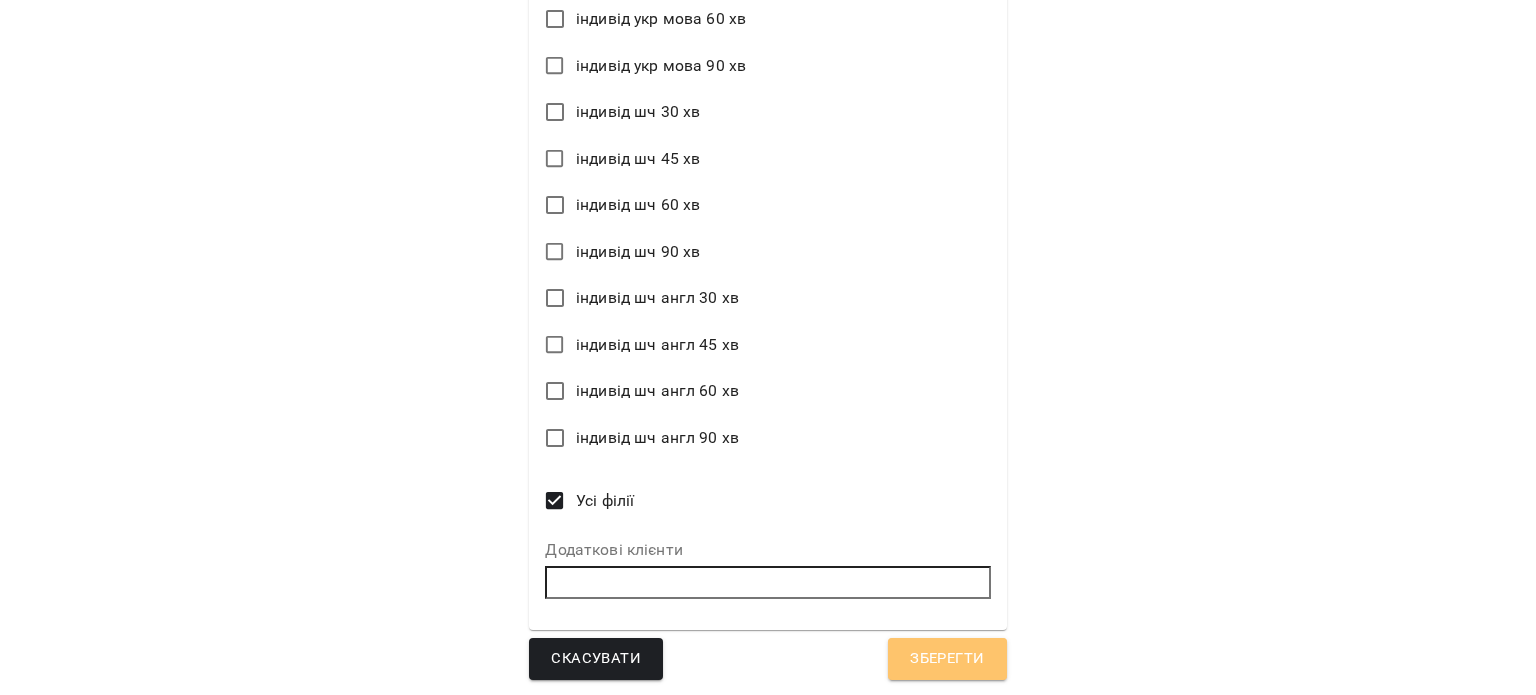 click on "Зберегти" at bounding box center [947, 659] 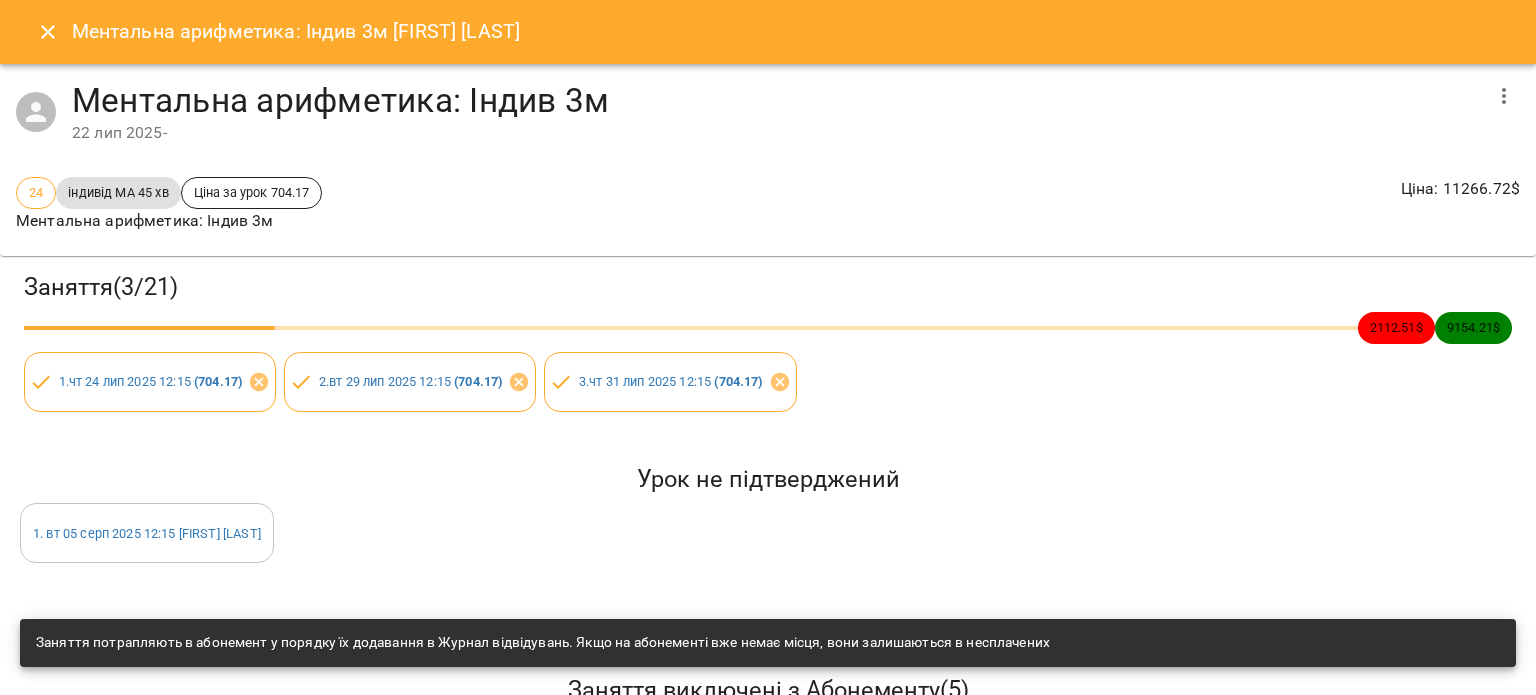 click 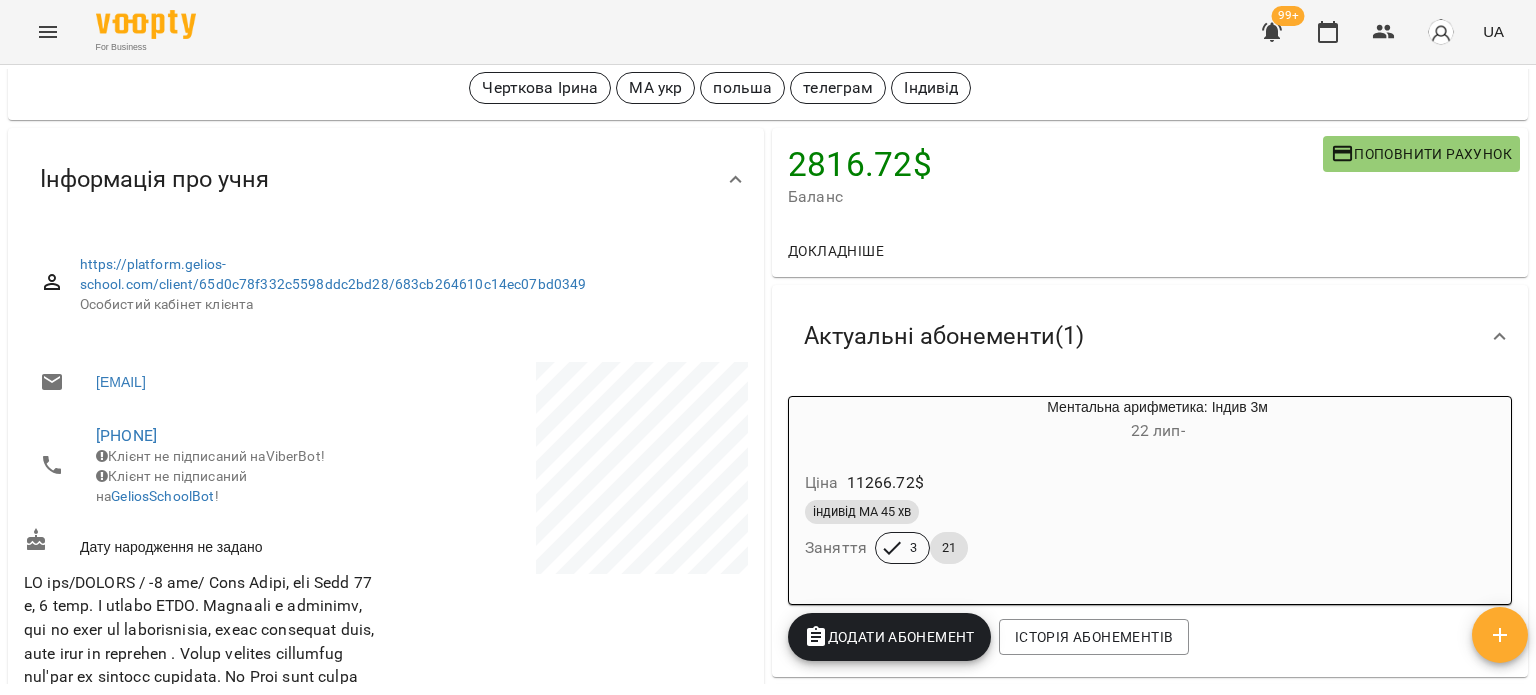 click on "Поповнити рахунок" at bounding box center [1421, 154] 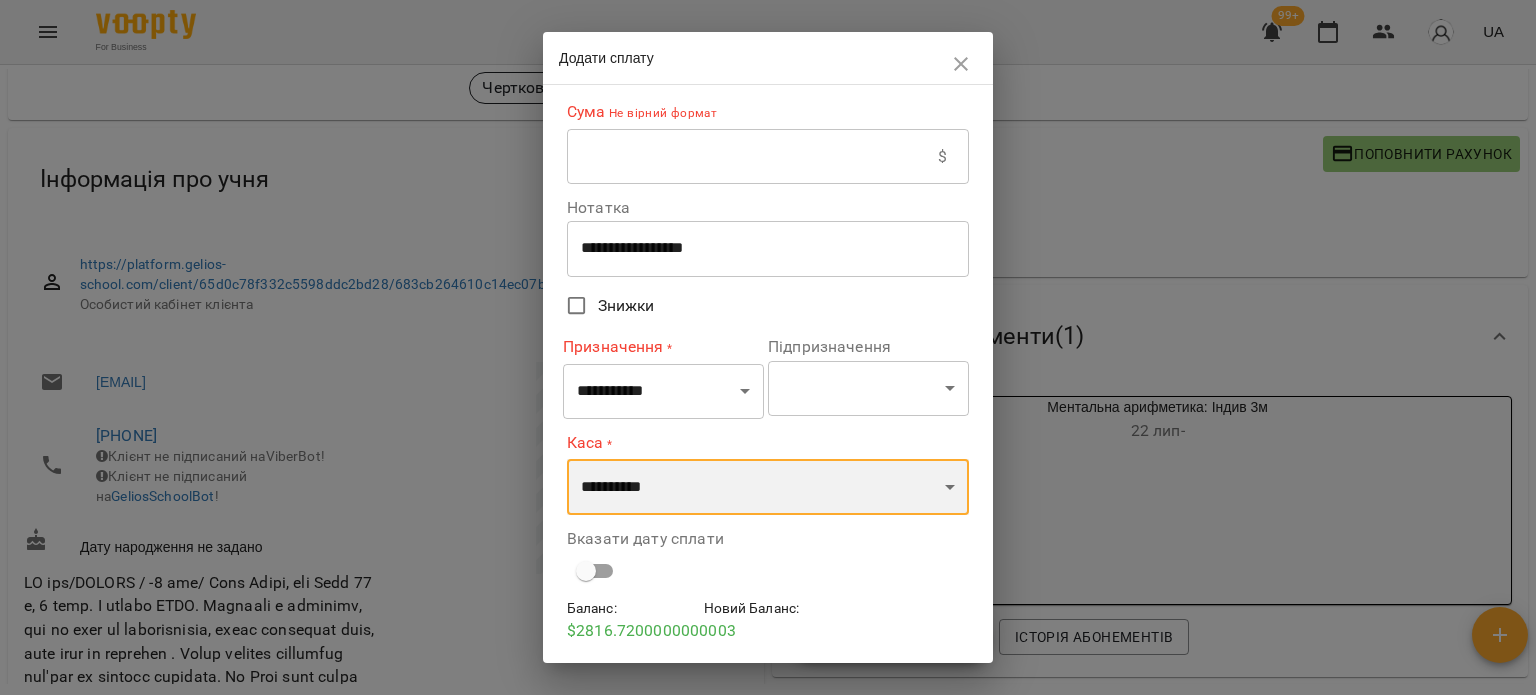 click on "**********" at bounding box center (768, 487) 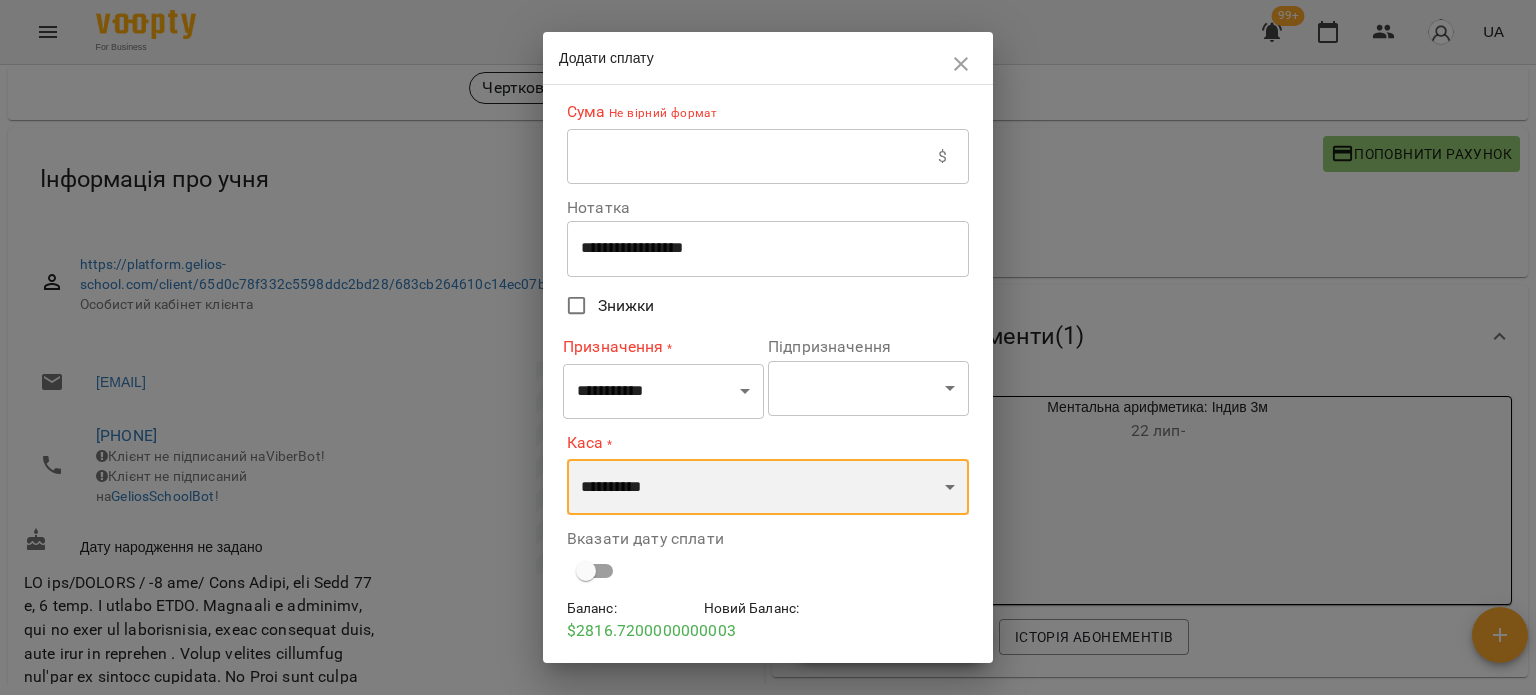select on "****" 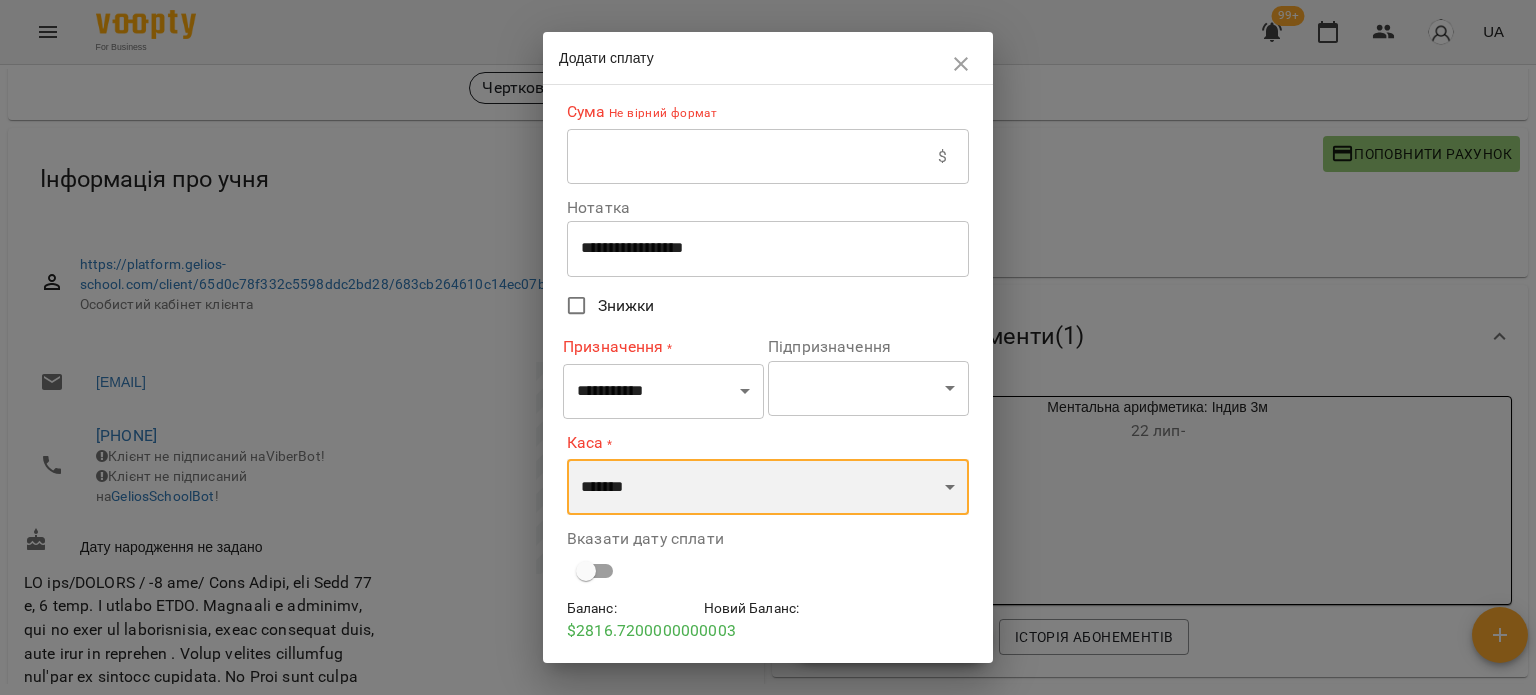click on "**********" at bounding box center (768, 487) 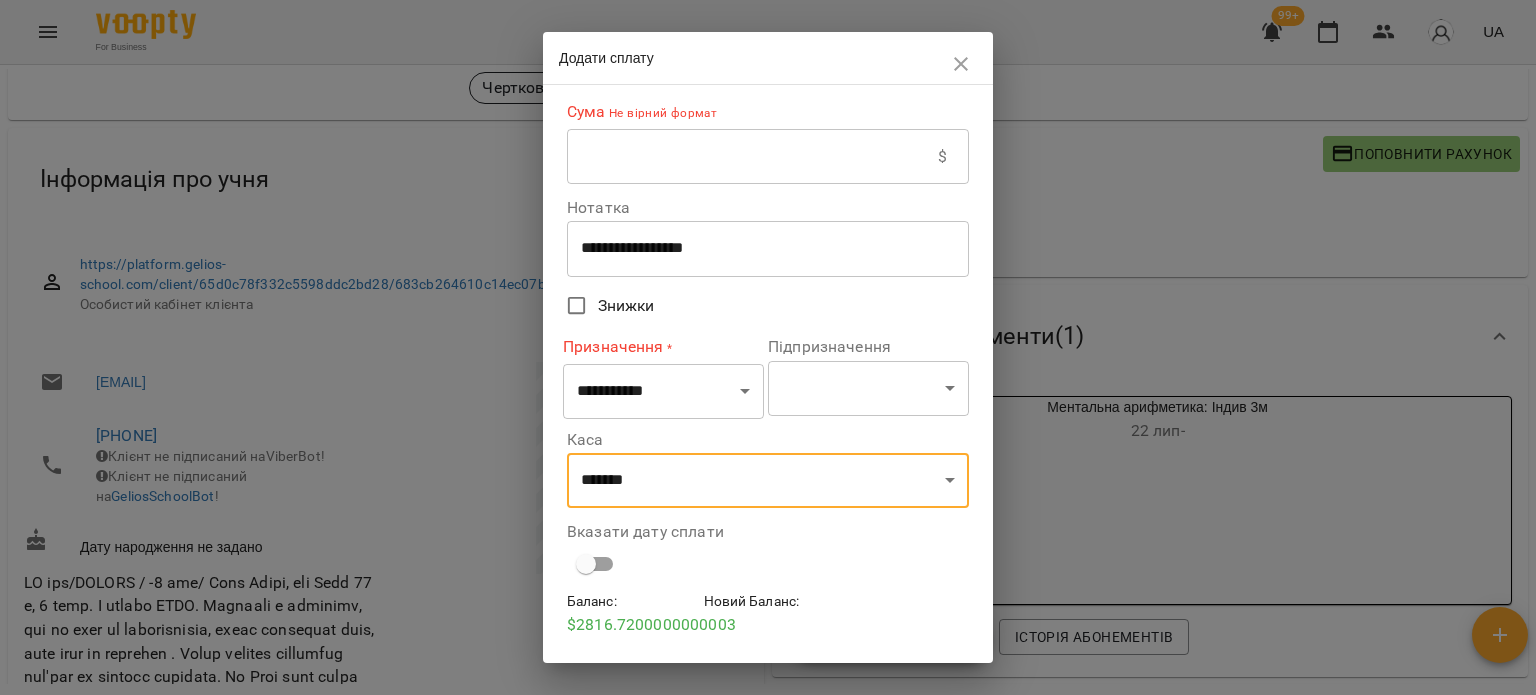 click on "**********" at bounding box center [768, 249] 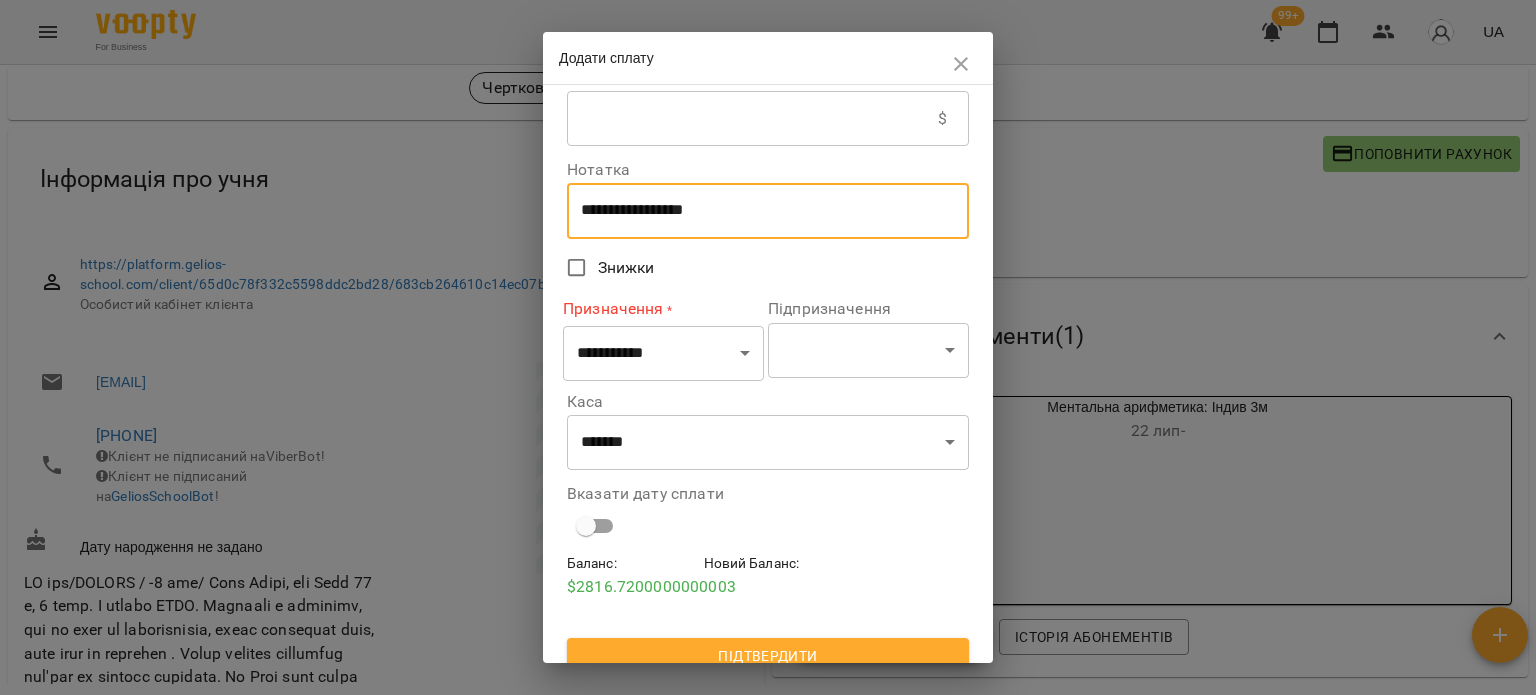 scroll, scrollTop: 59, scrollLeft: 0, axis: vertical 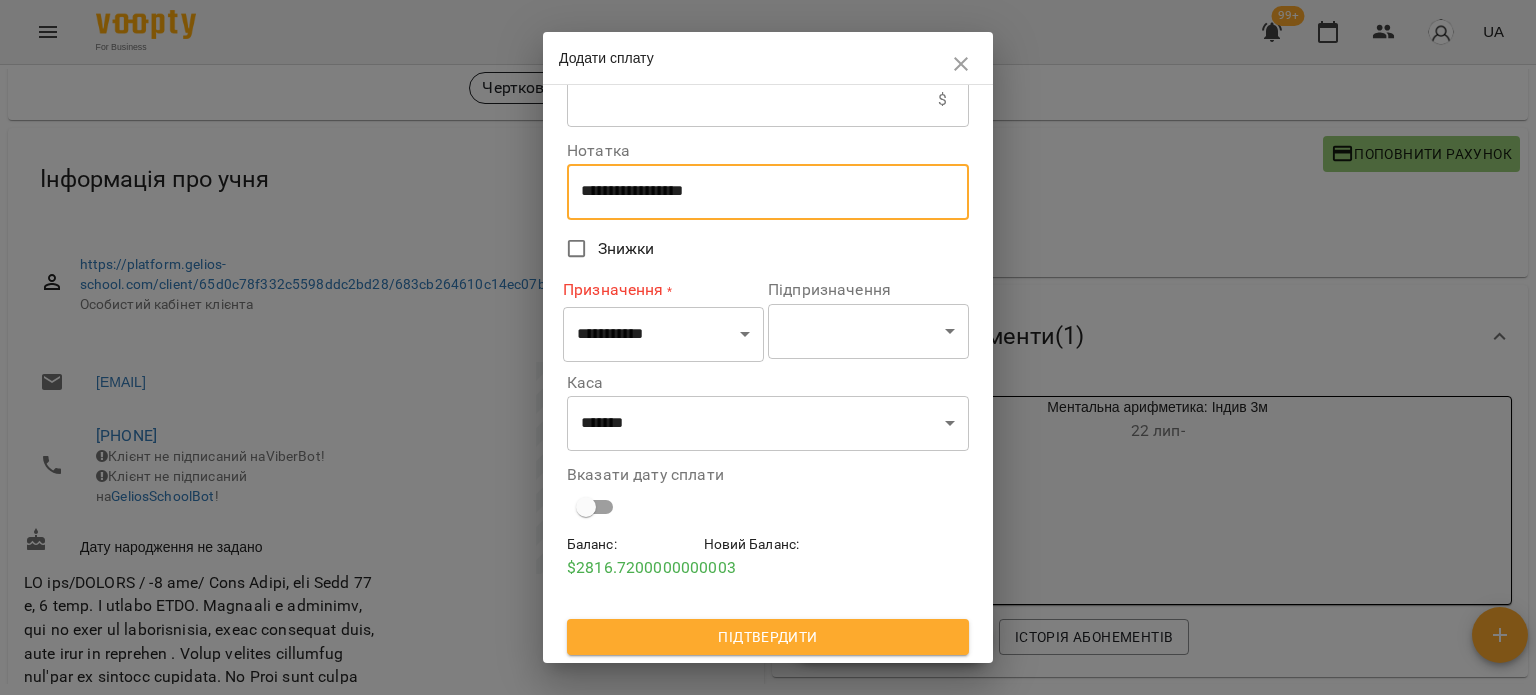 click on "Підтвердити" at bounding box center [768, 637] 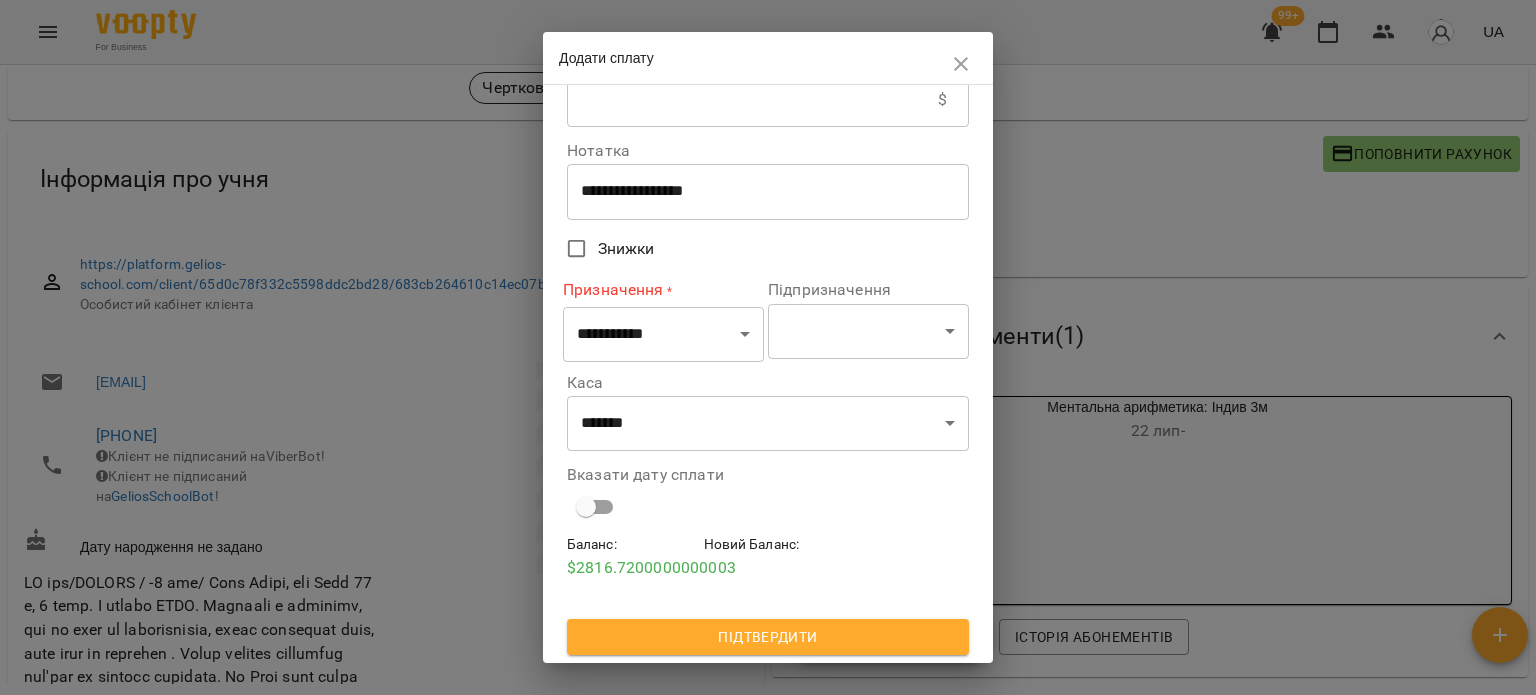 click on "Підтвердити" at bounding box center [768, 637] 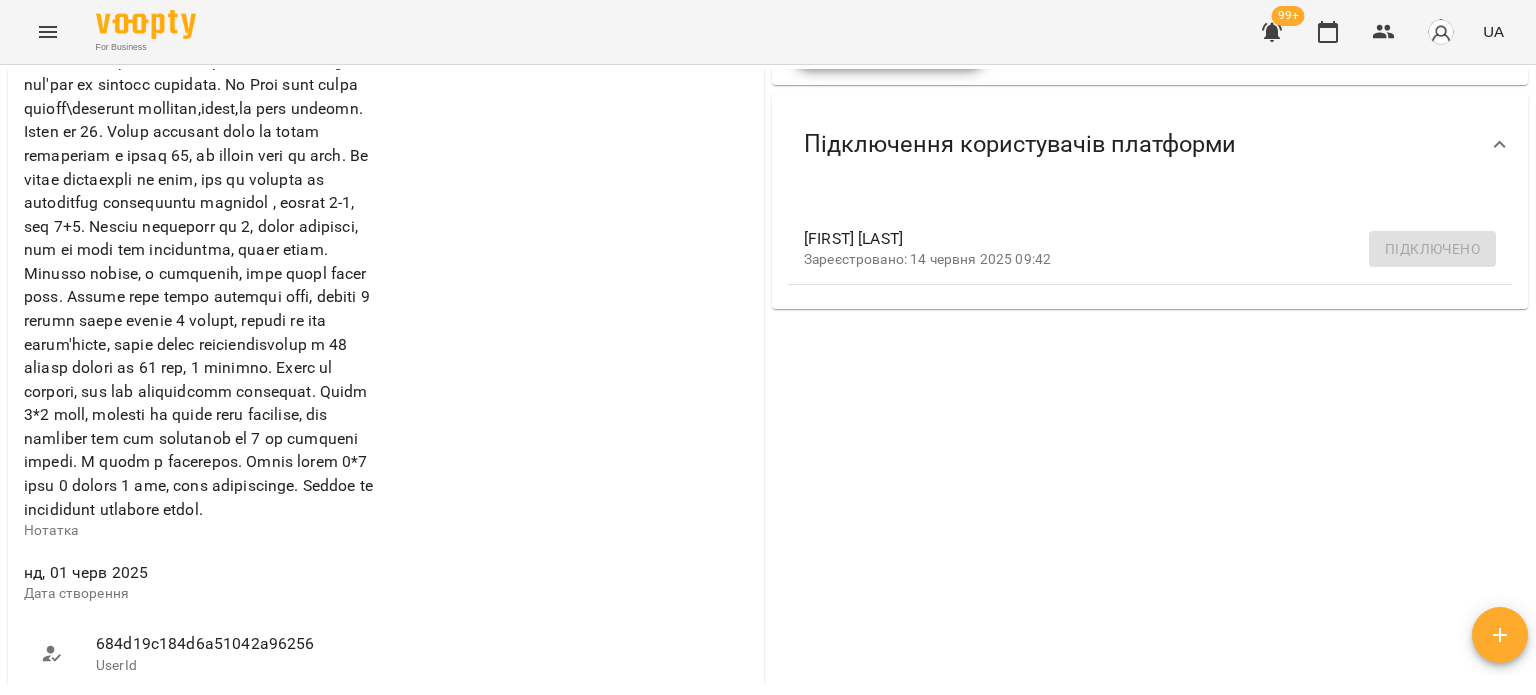 scroll, scrollTop: 292, scrollLeft: 0, axis: vertical 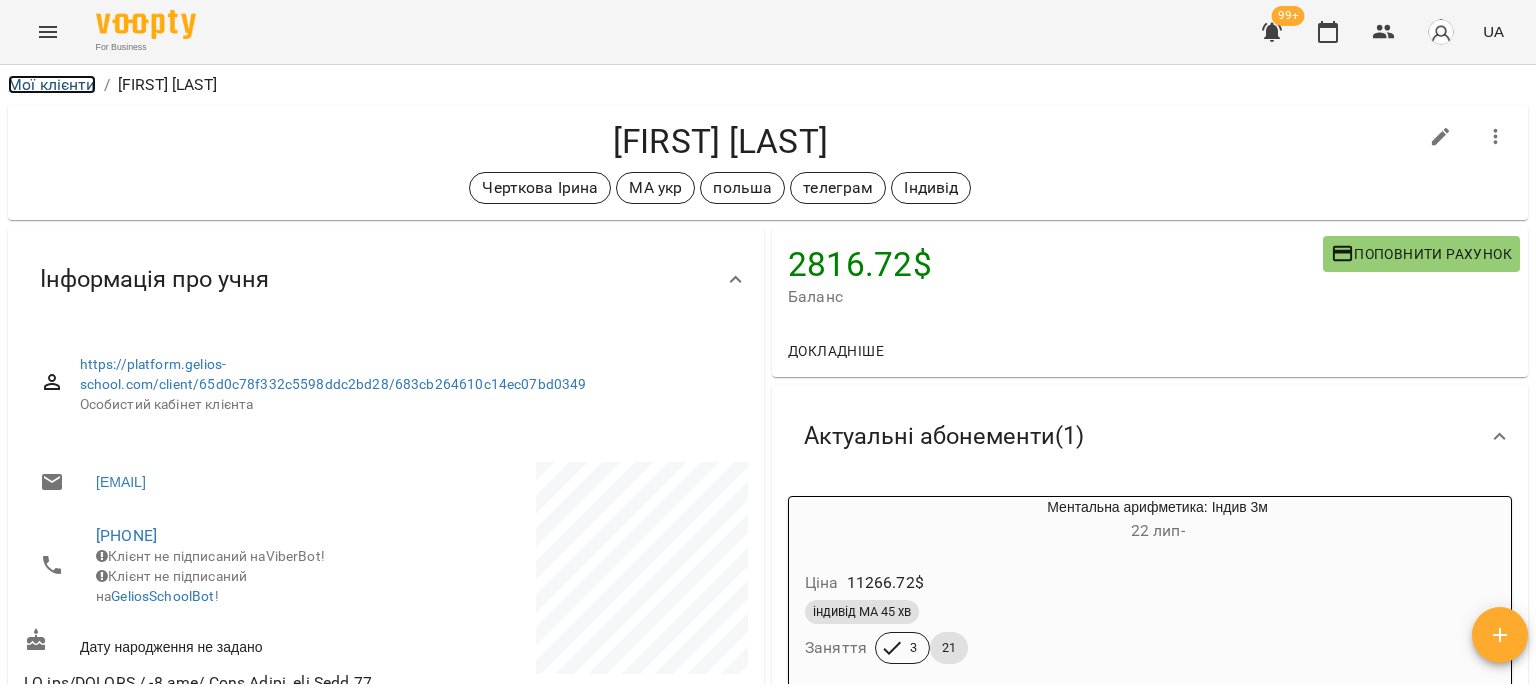 click on "Мої клієнти" at bounding box center [52, 84] 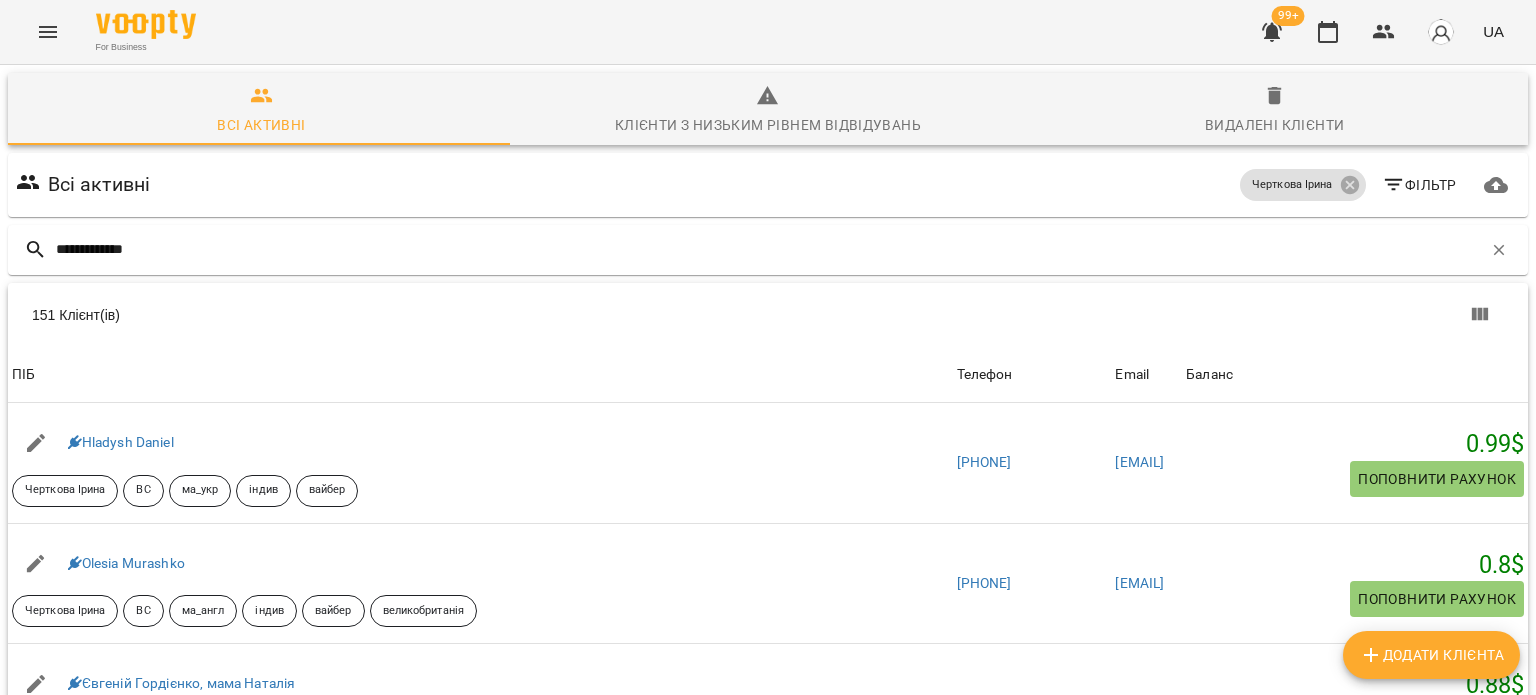 type on "**********" 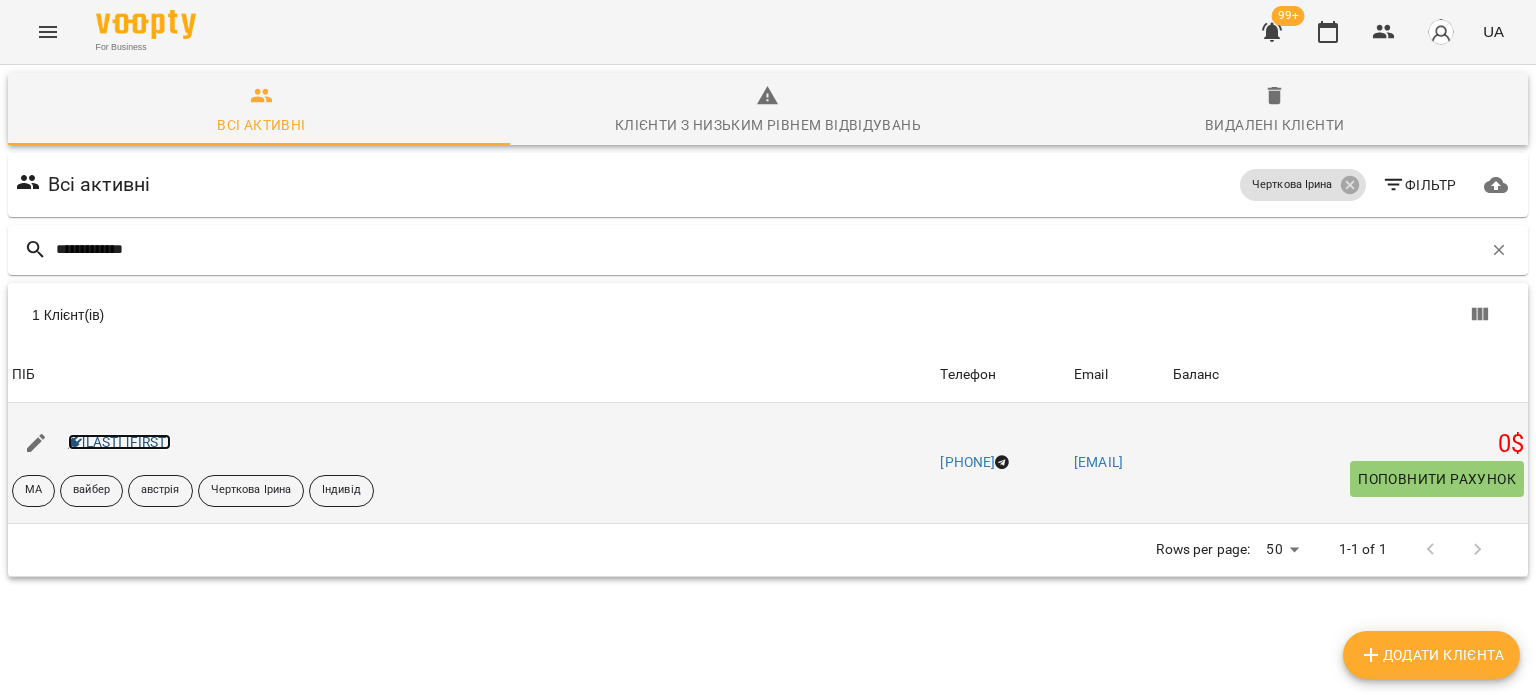click on "Сергєєв Артем" at bounding box center [119, 442] 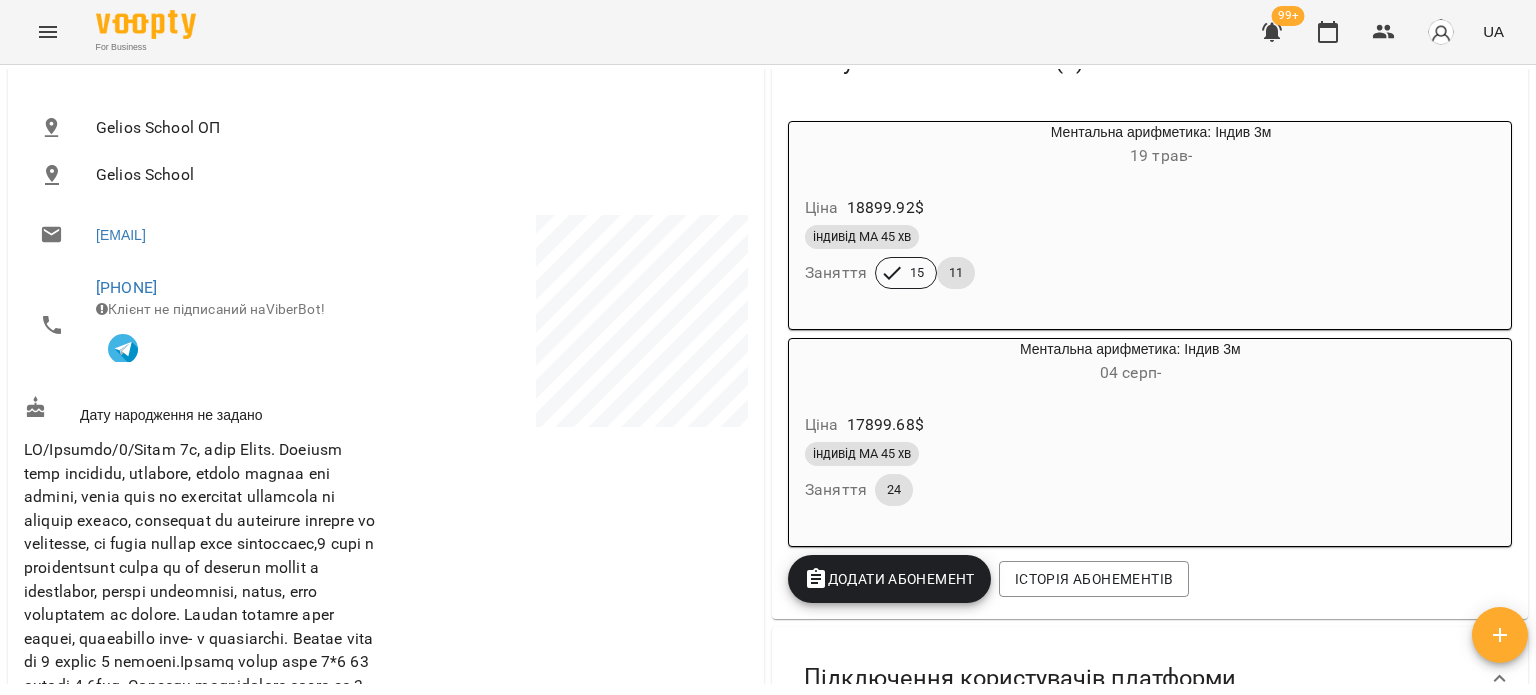 scroll, scrollTop: 0, scrollLeft: 0, axis: both 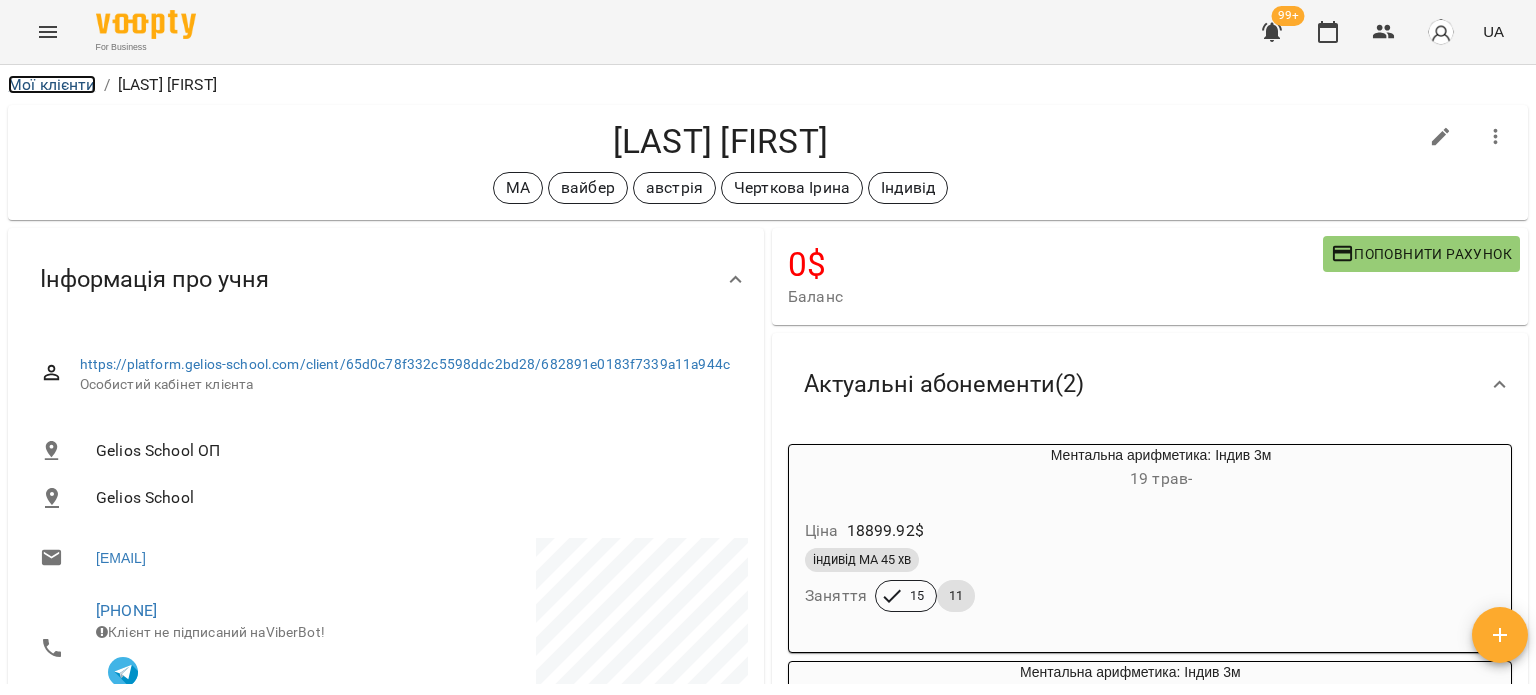 click on "Мої клієнти" at bounding box center [52, 84] 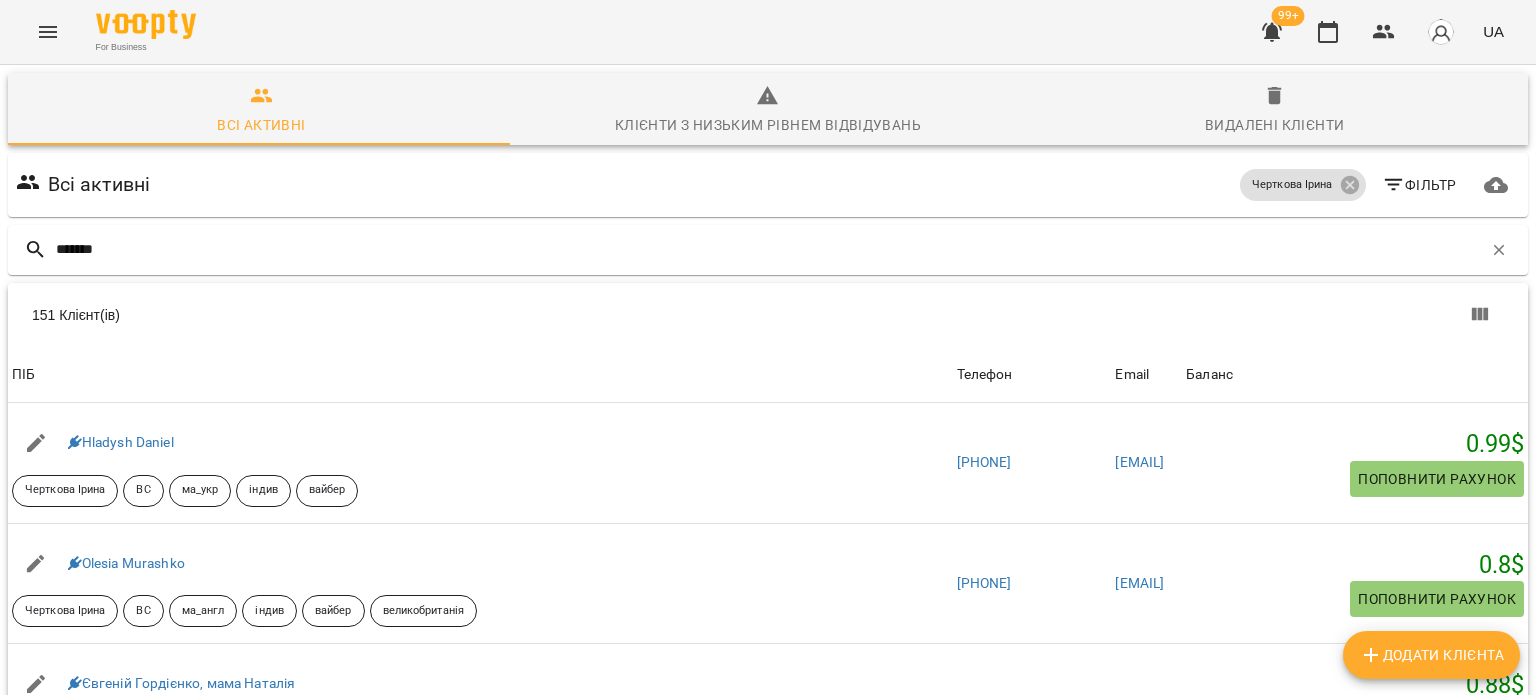 type on "*******" 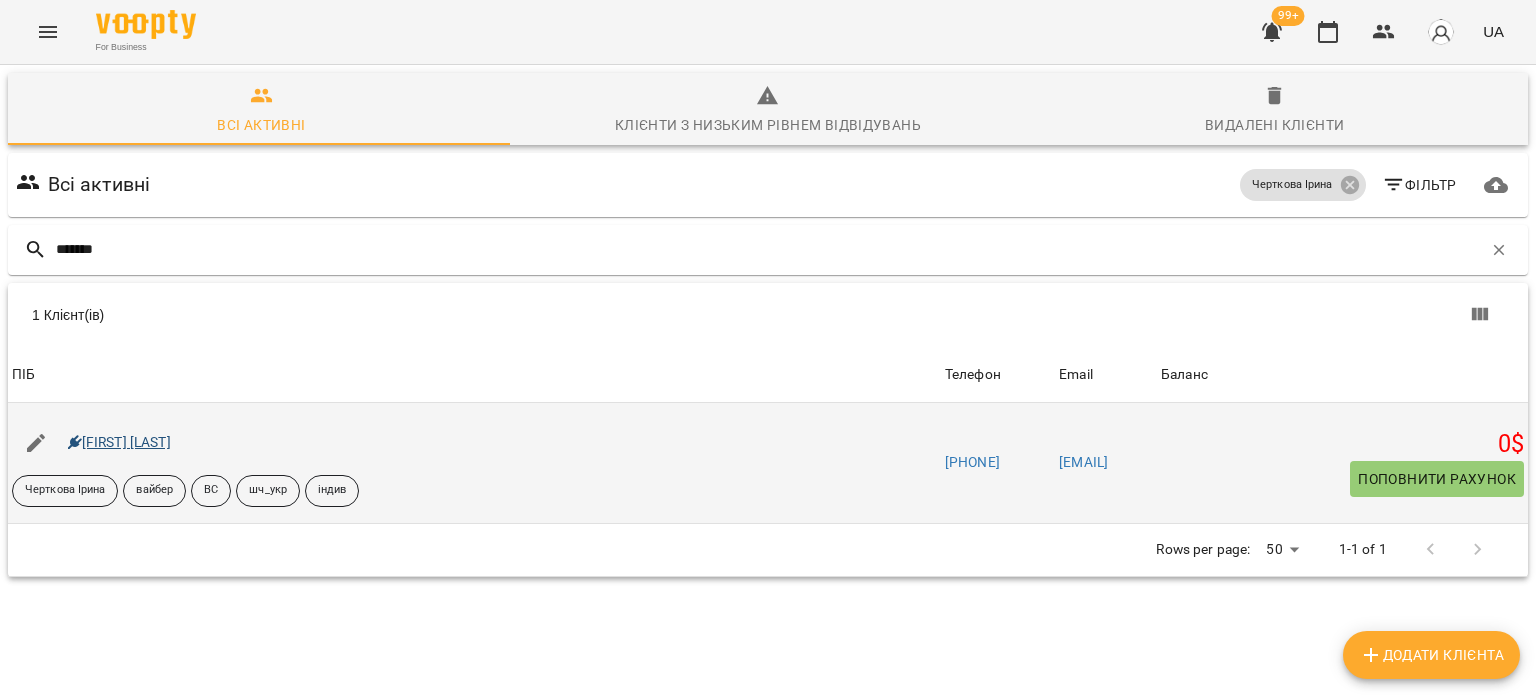 click on "Настя Жеребко" at bounding box center [119, 443] 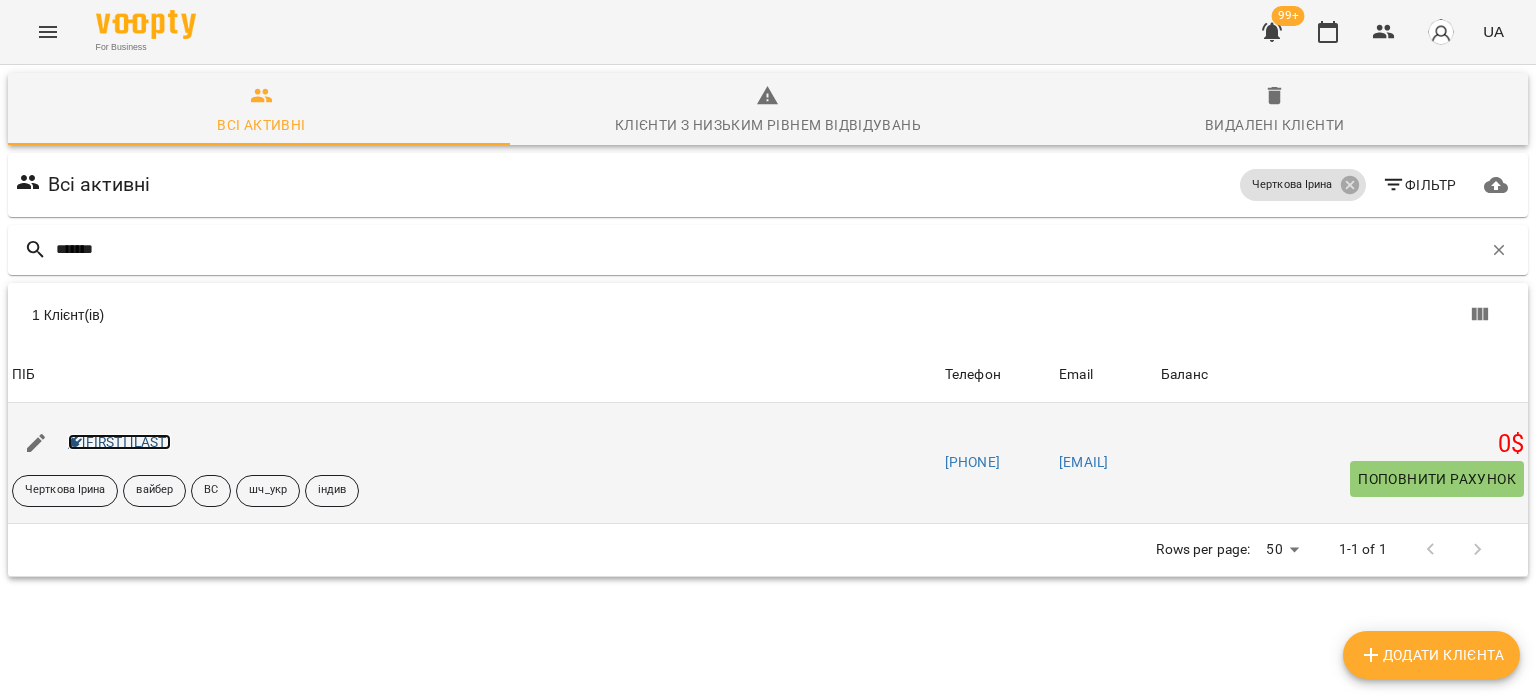 click on "Настя Жеребко" at bounding box center (119, 442) 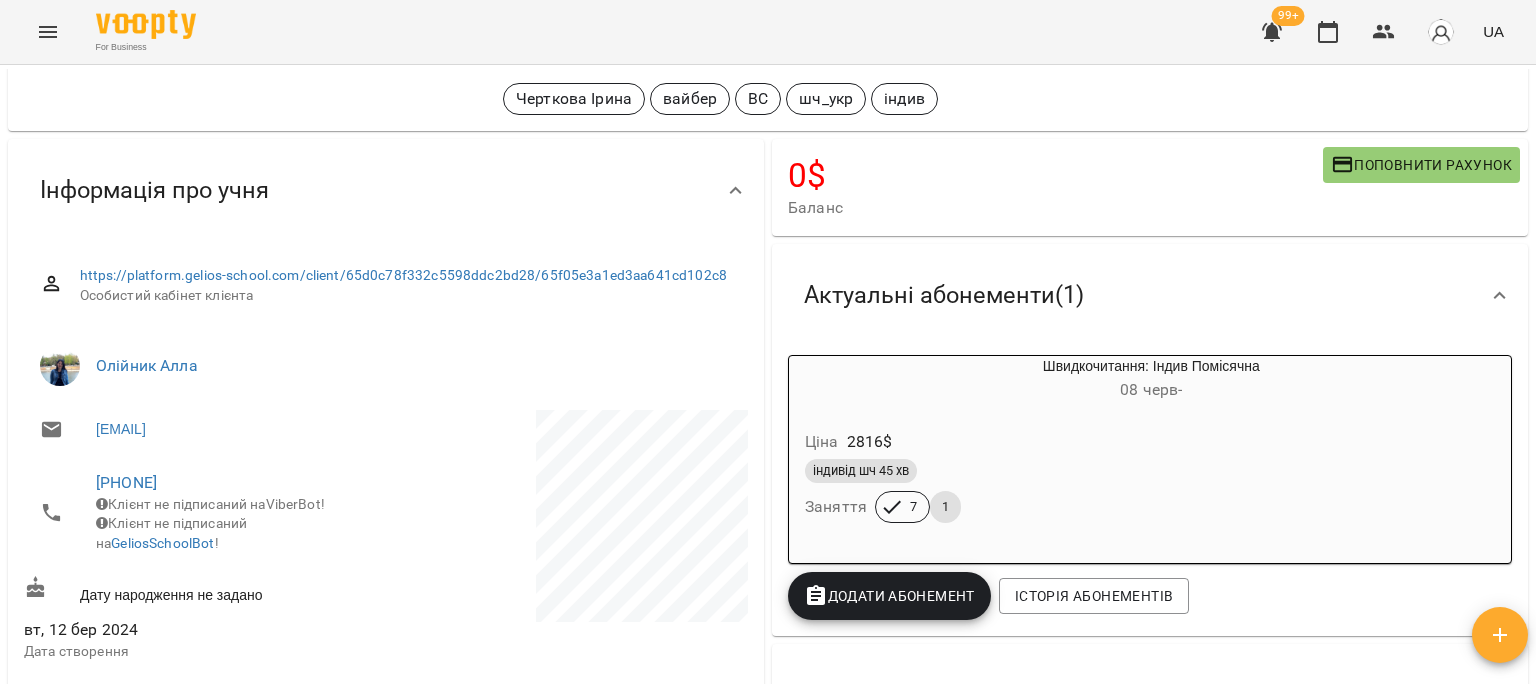 scroll, scrollTop: 300, scrollLeft: 0, axis: vertical 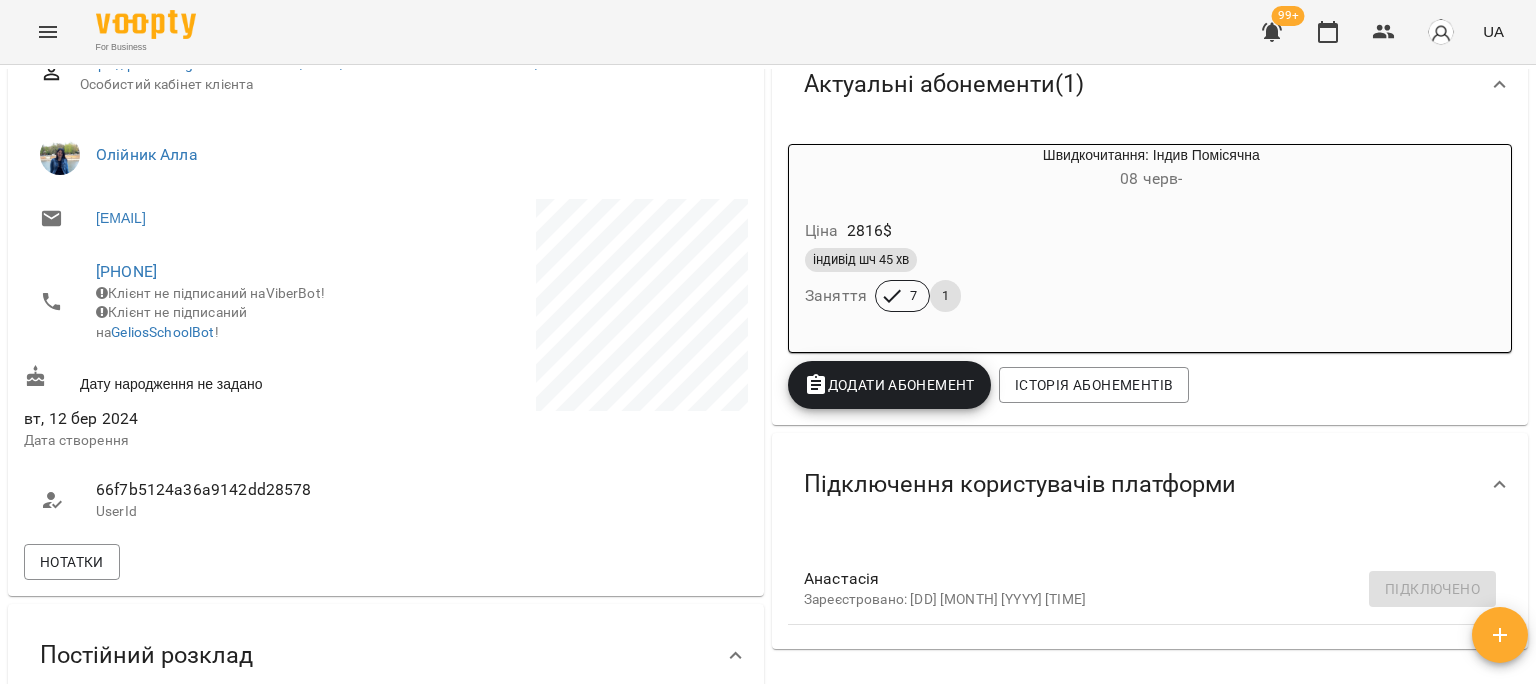 drag, startPoint x: 206, startPoint y: 269, endPoint x: 82, endPoint y: 263, distance: 124.14507 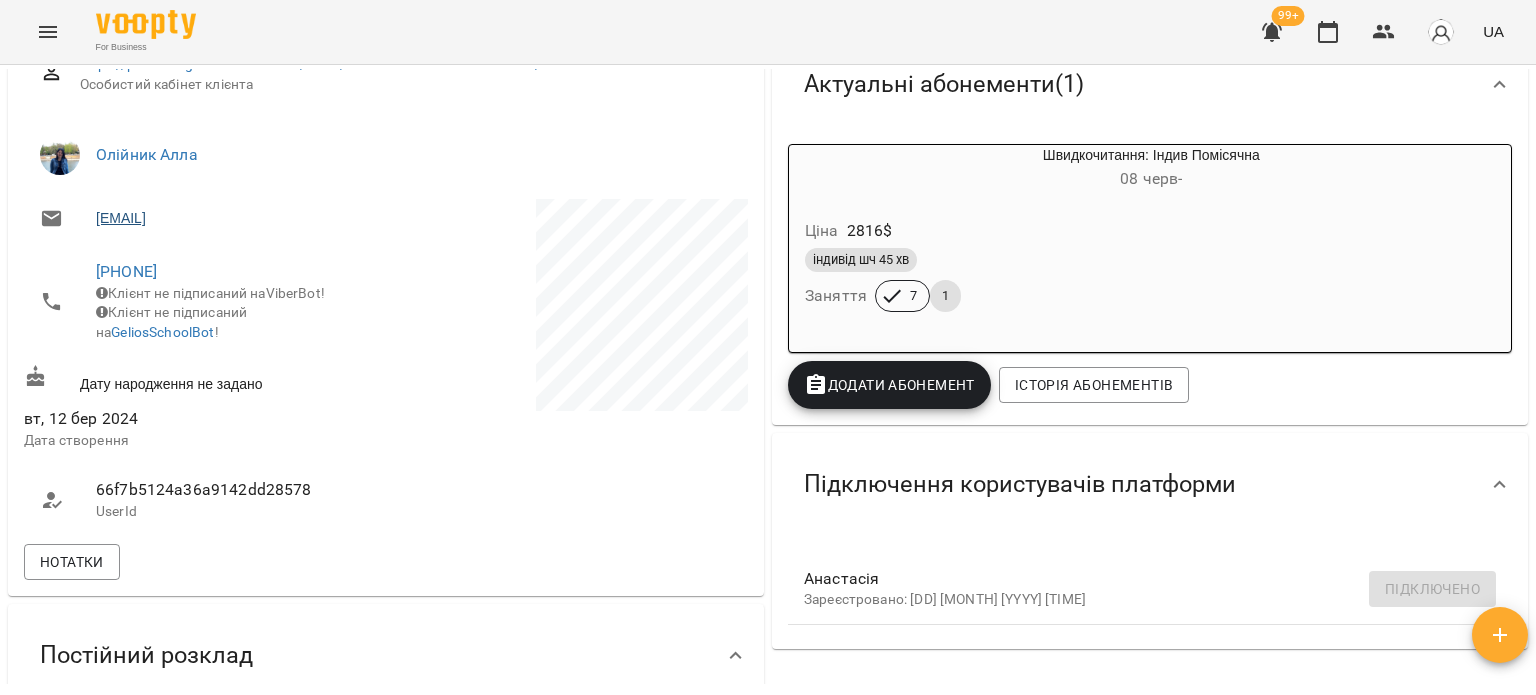 copy on "+4591697715" 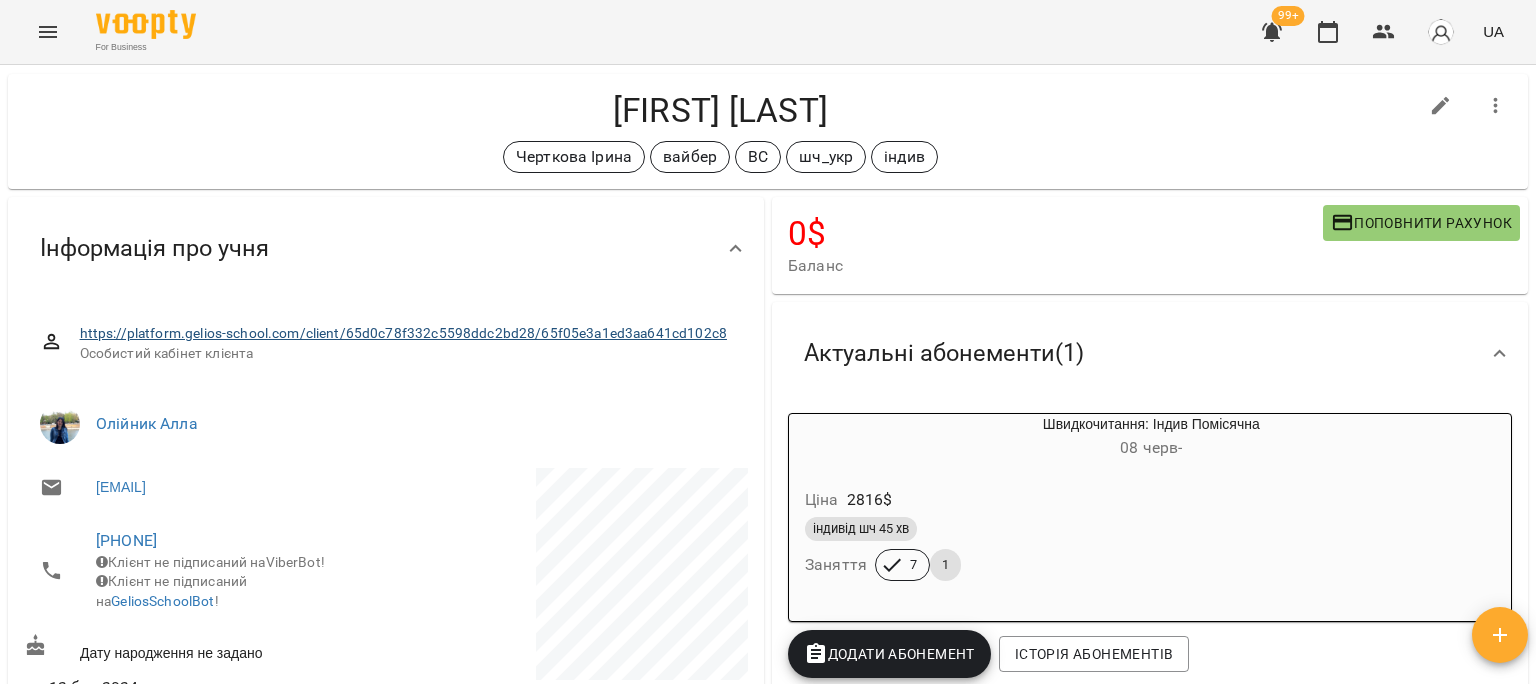 scroll, scrollTop: 0, scrollLeft: 0, axis: both 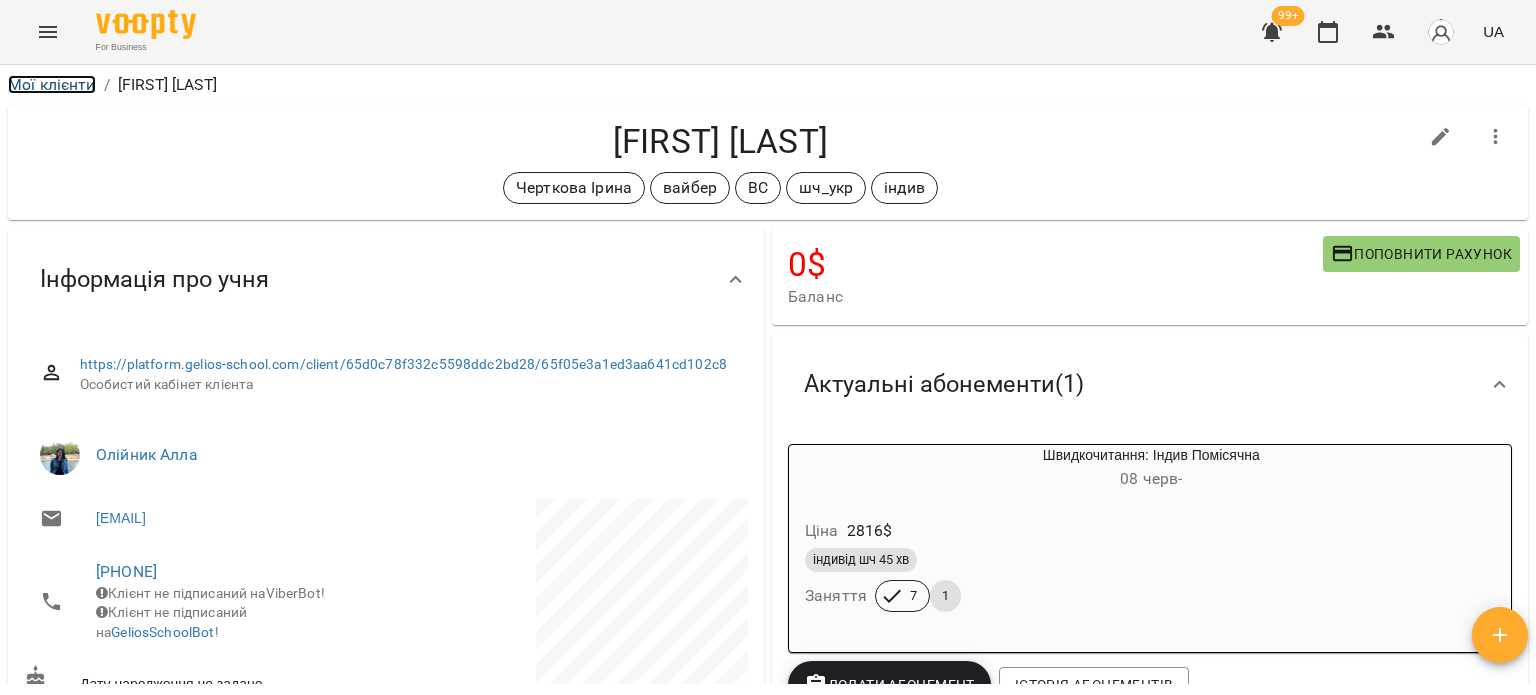 click on "Мої клієнти" at bounding box center (52, 84) 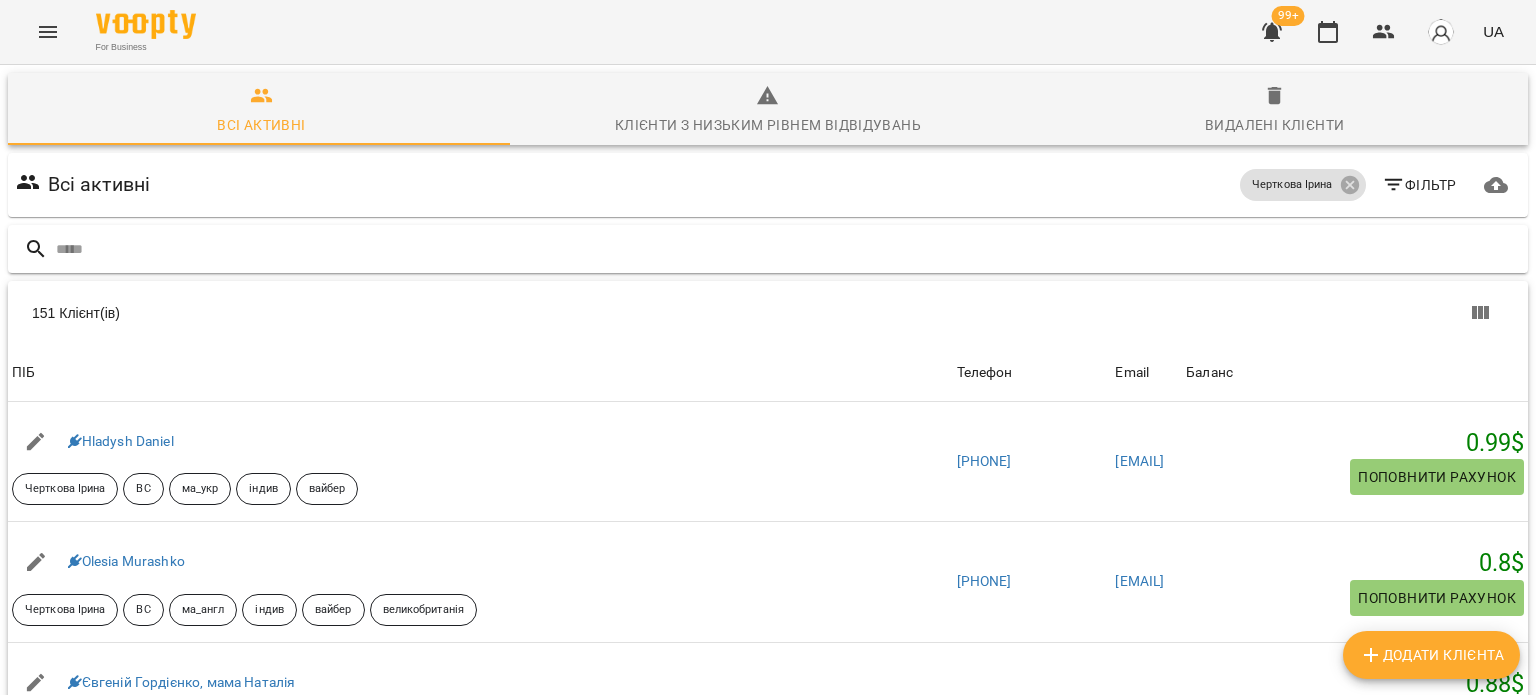 click at bounding box center [788, 249] 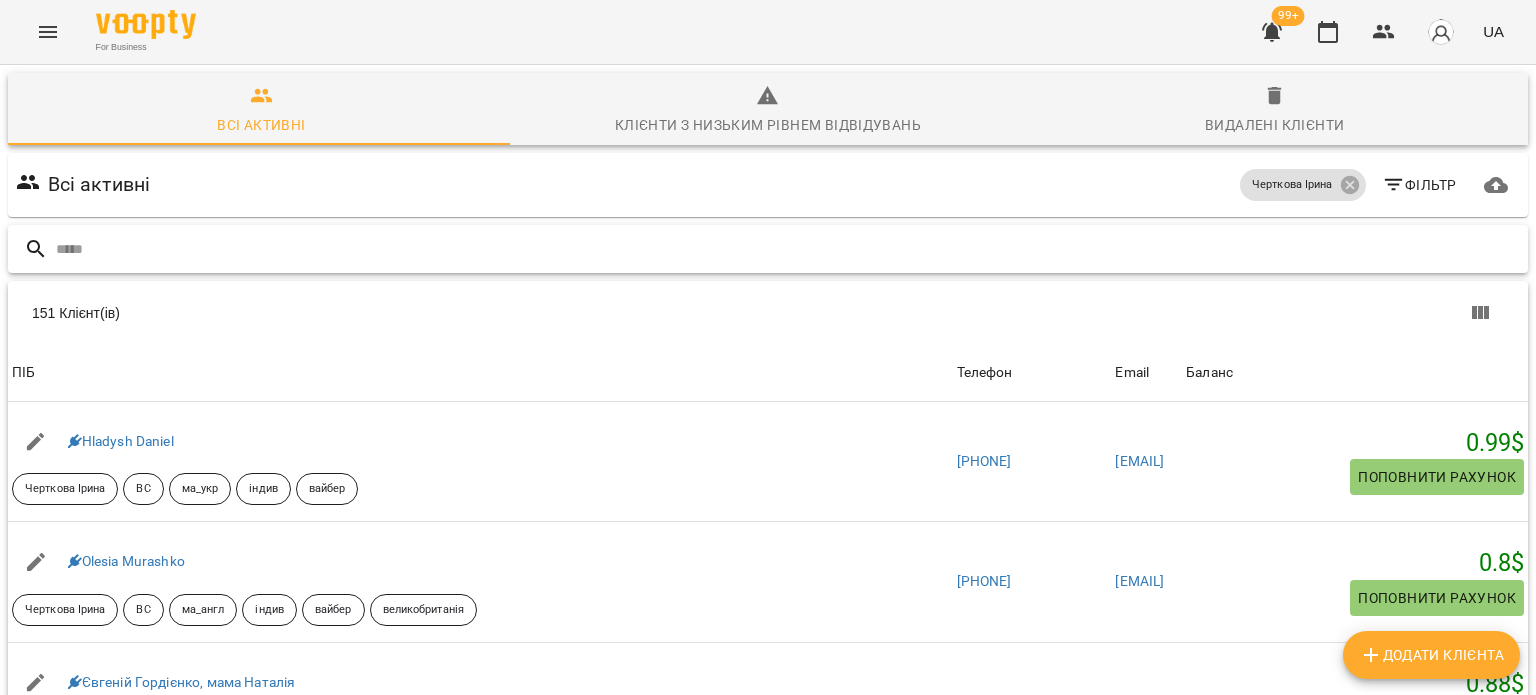paste on "**********" 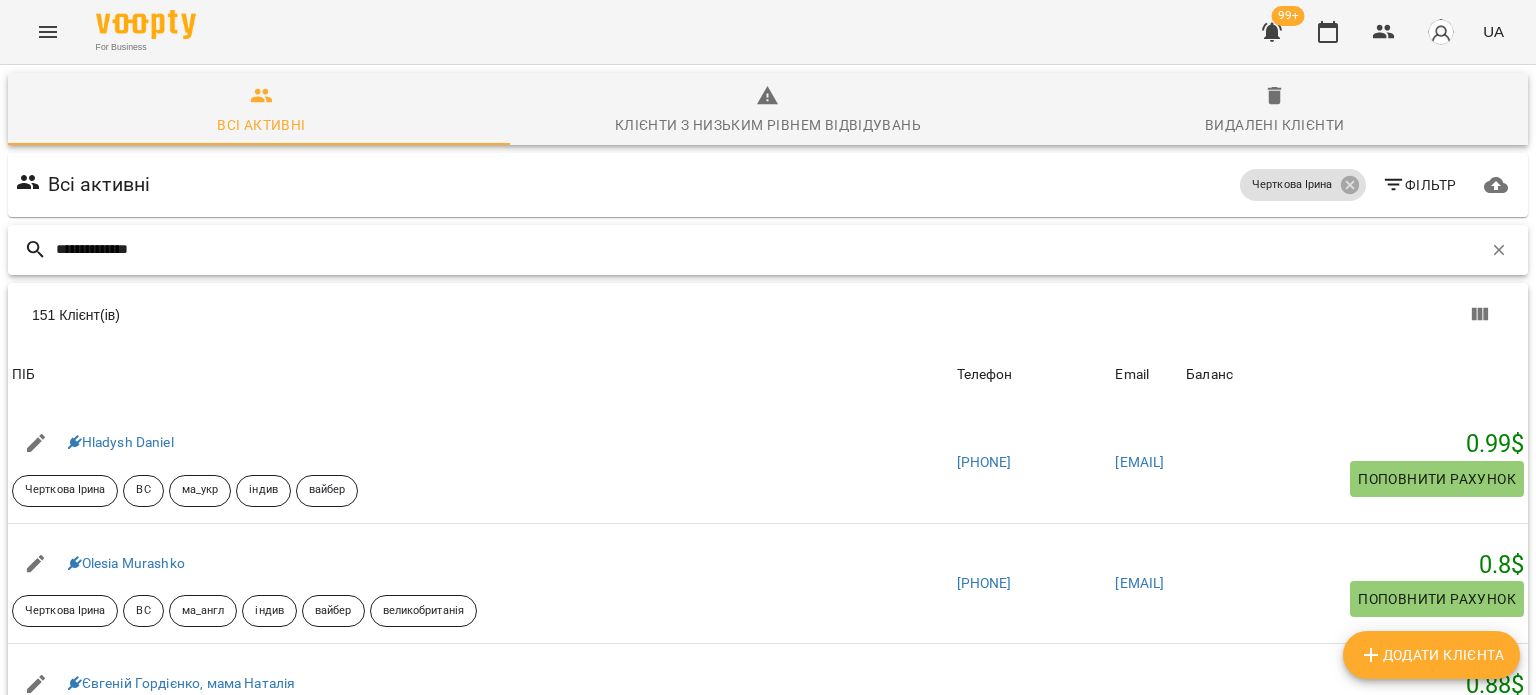 type on "**********" 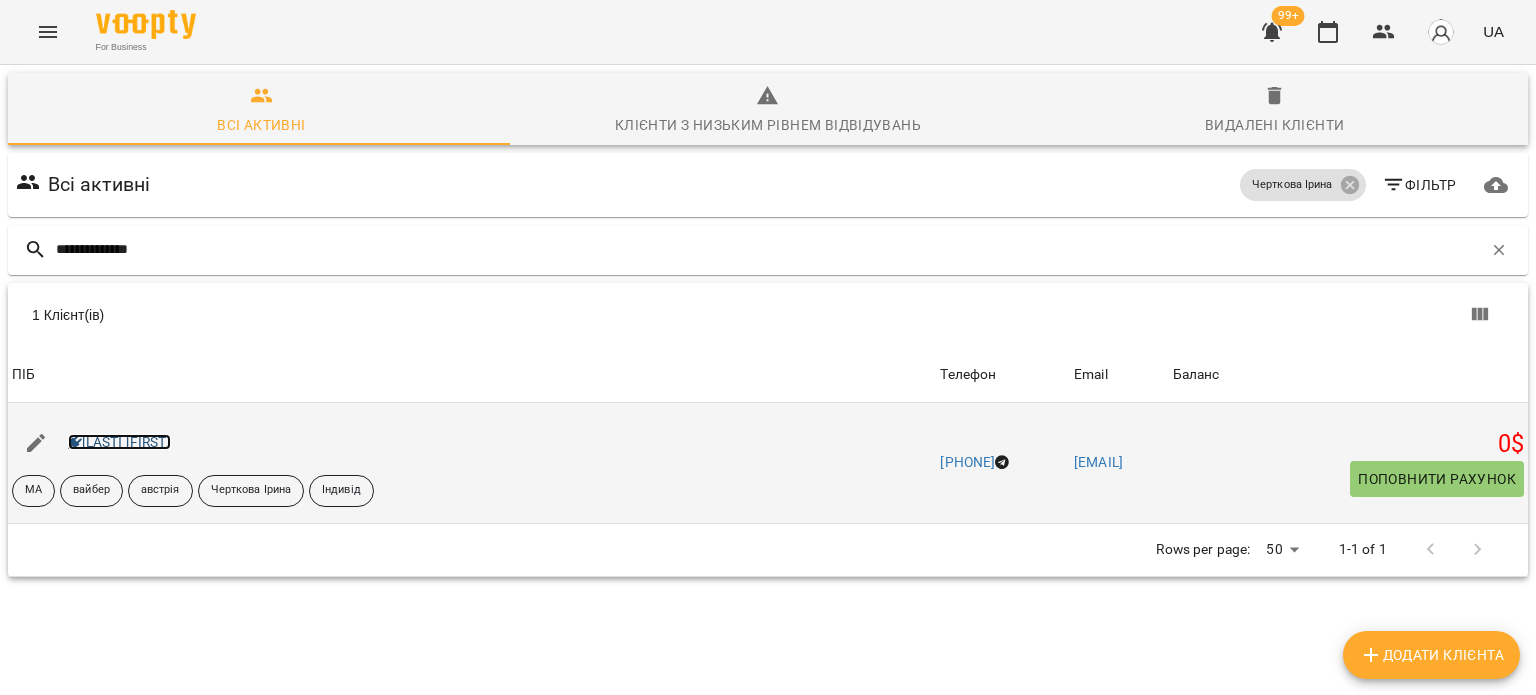 click on "Сергєєв Артем" at bounding box center [119, 442] 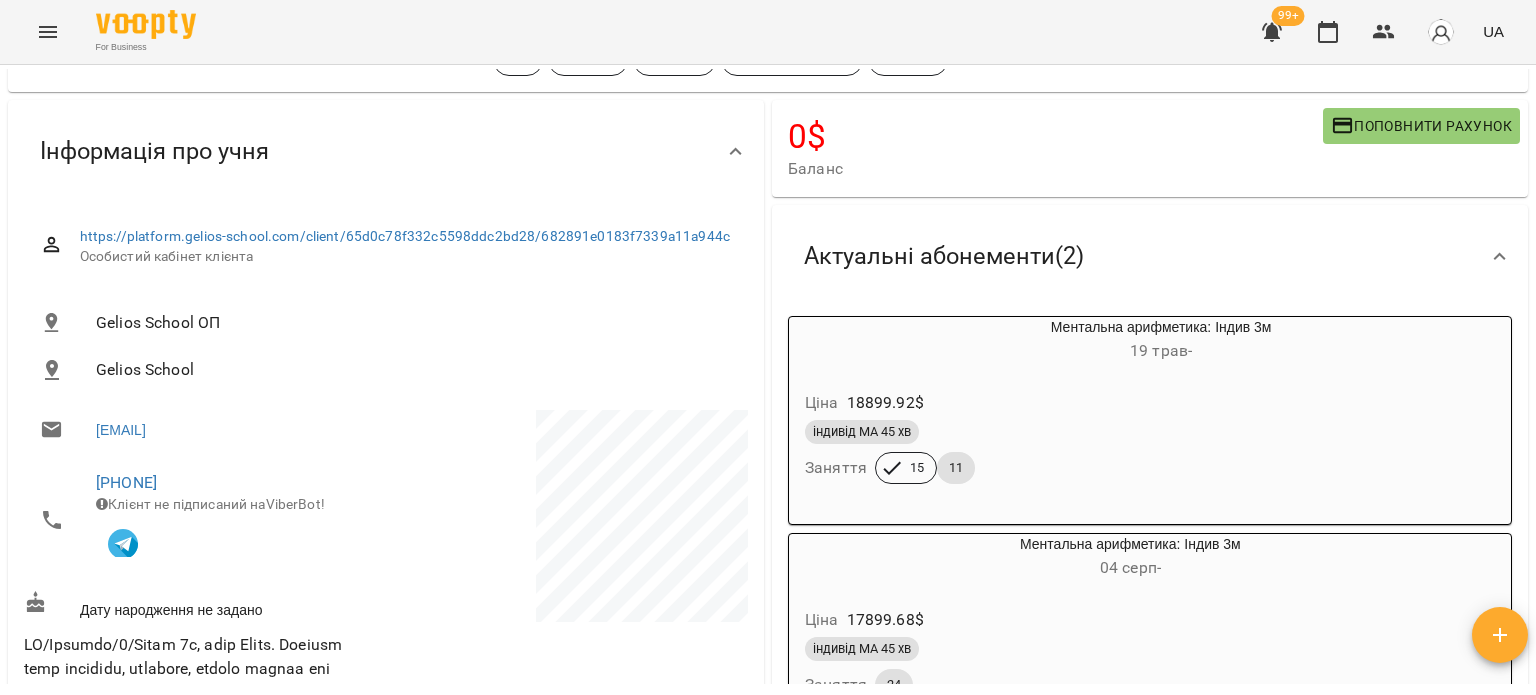 scroll, scrollTop: 0, scrollLeft: 0, axis: both 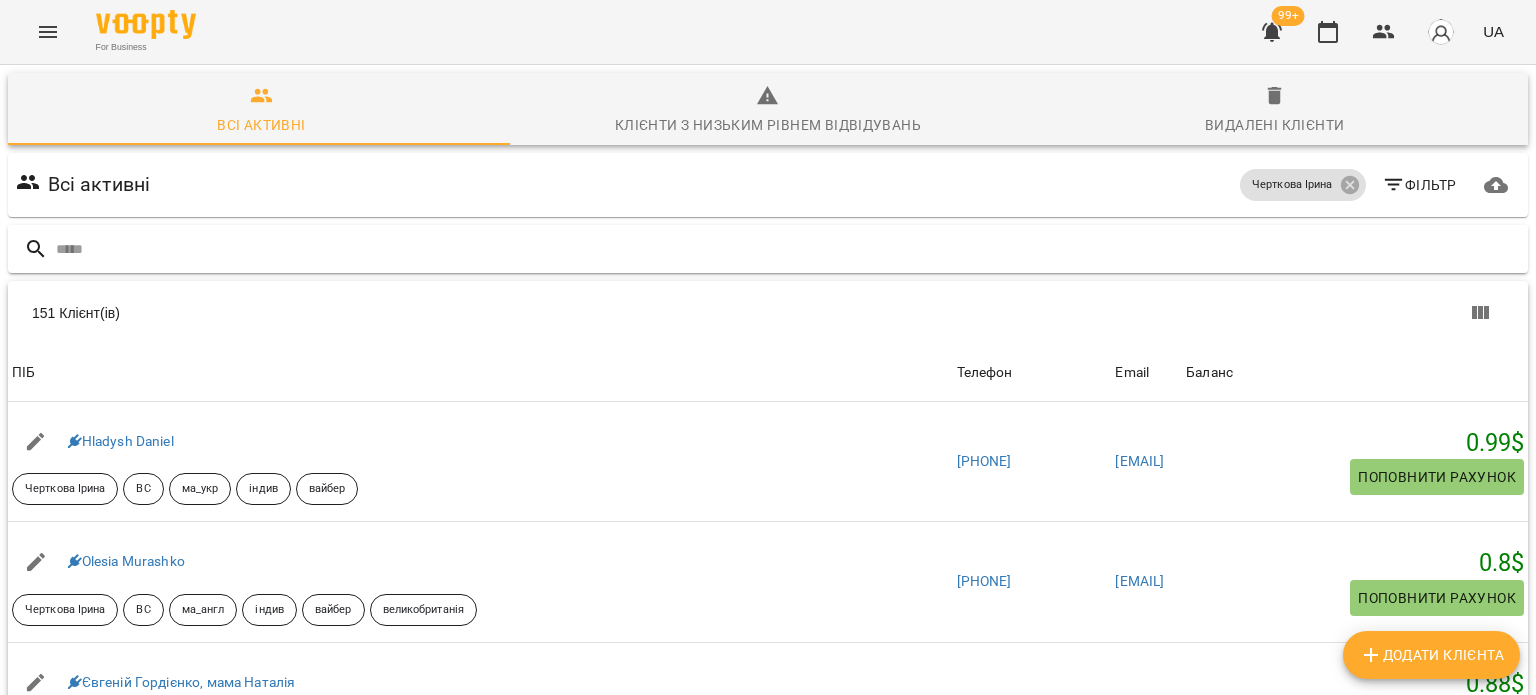 click at bounding box center (768, 249) 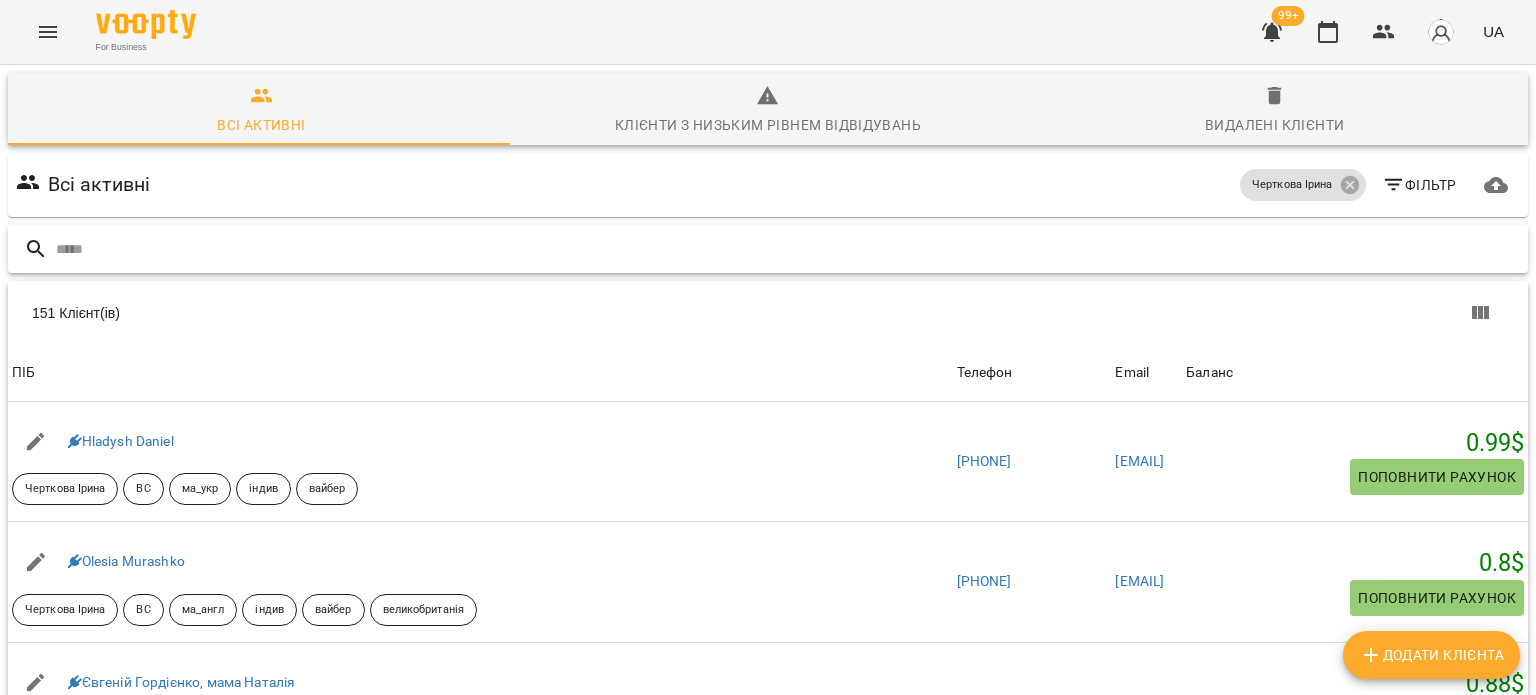 click at bounding box center (788, 249) 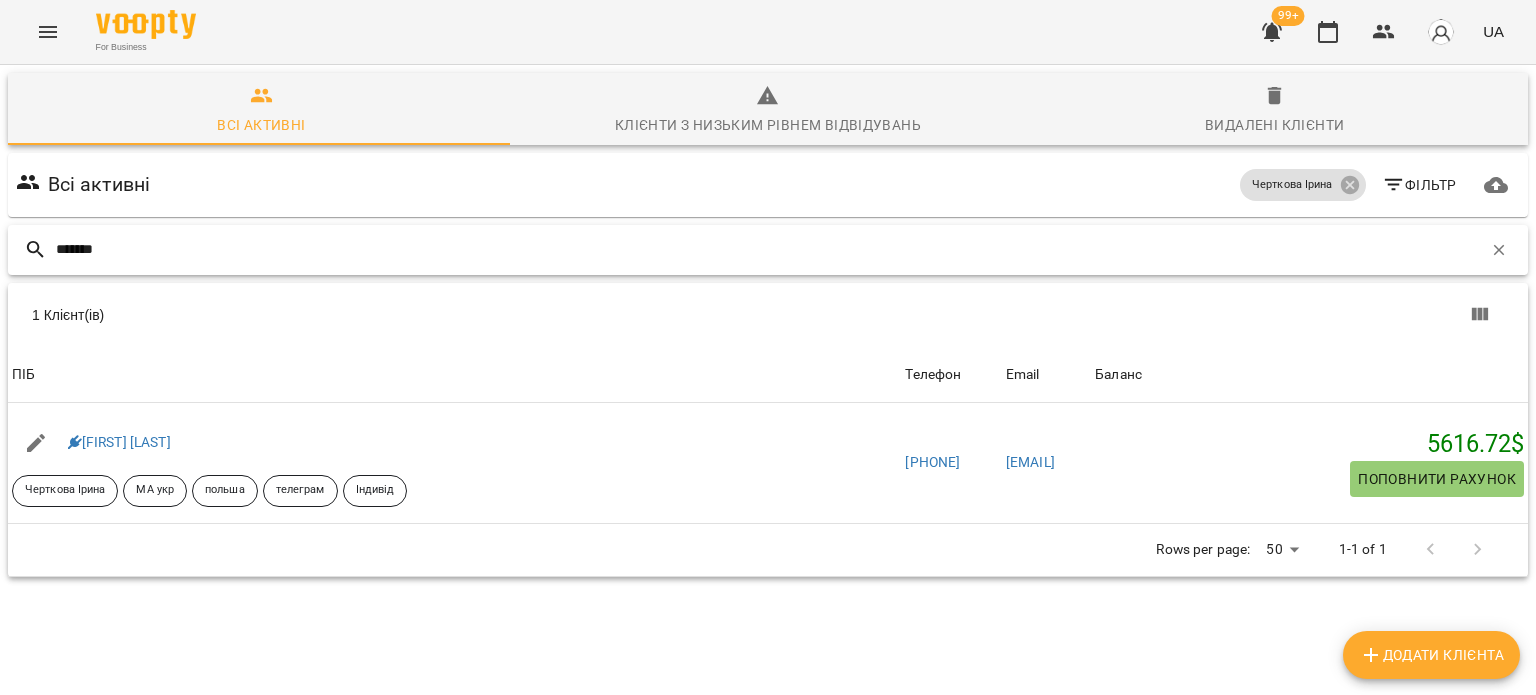type on "*******" 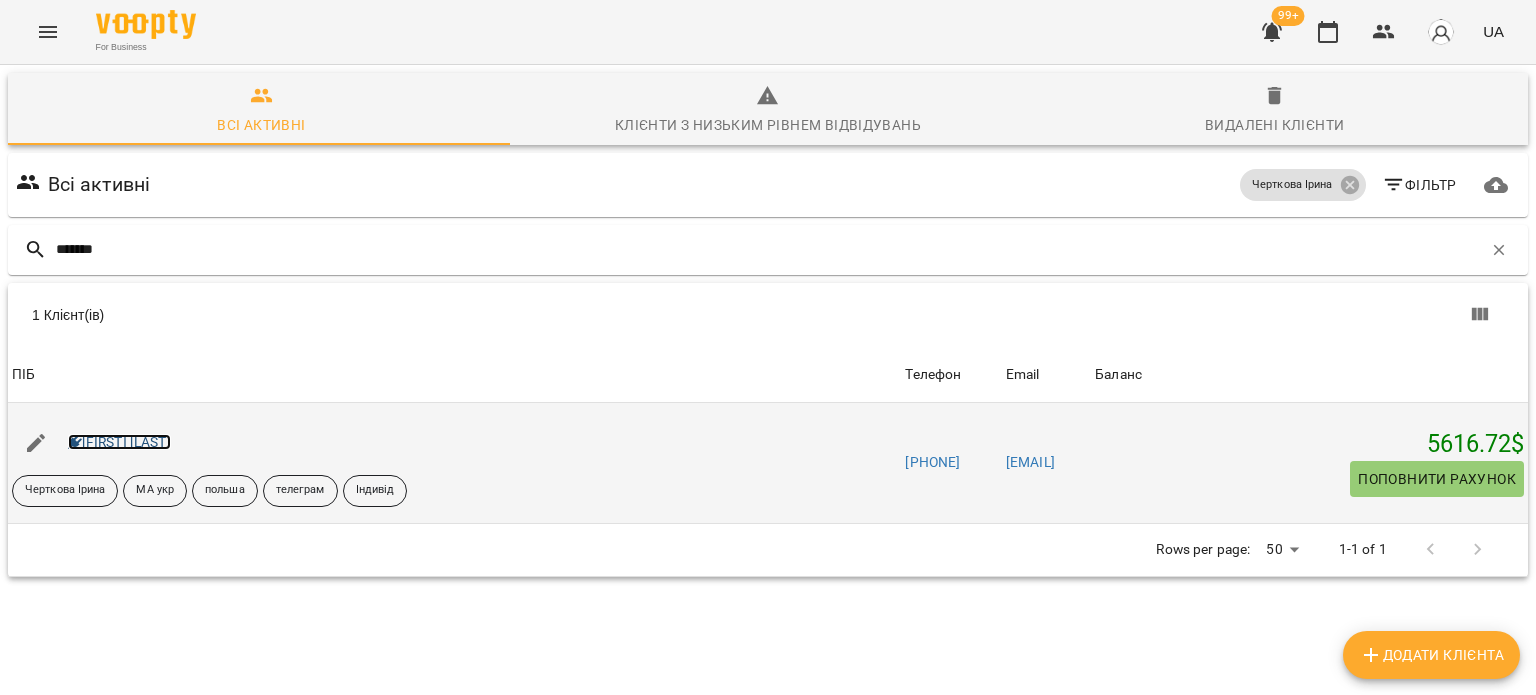 click on "[FIRST] [LAST]" at bounding box center [119, 442] 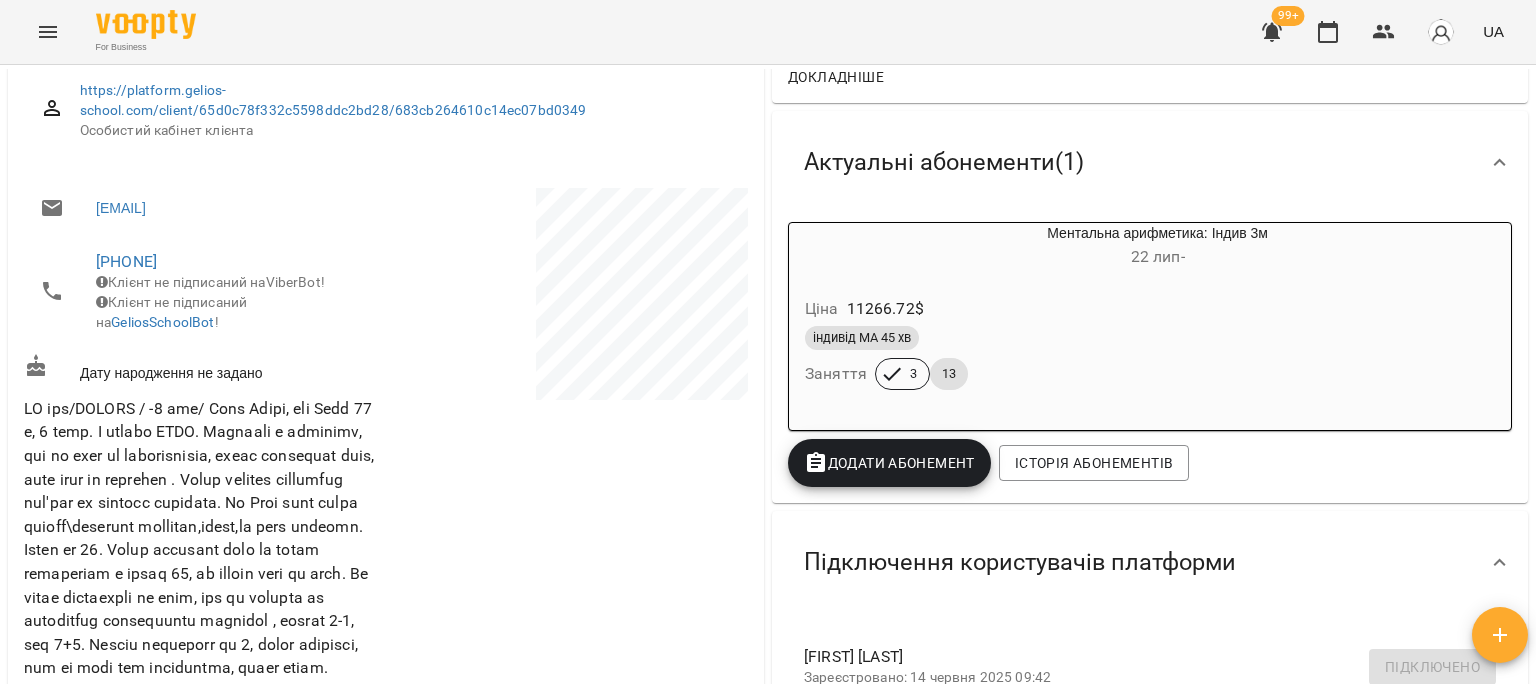 scroll, scrollTop: 17, scrollLeft: 0, axis: vertical 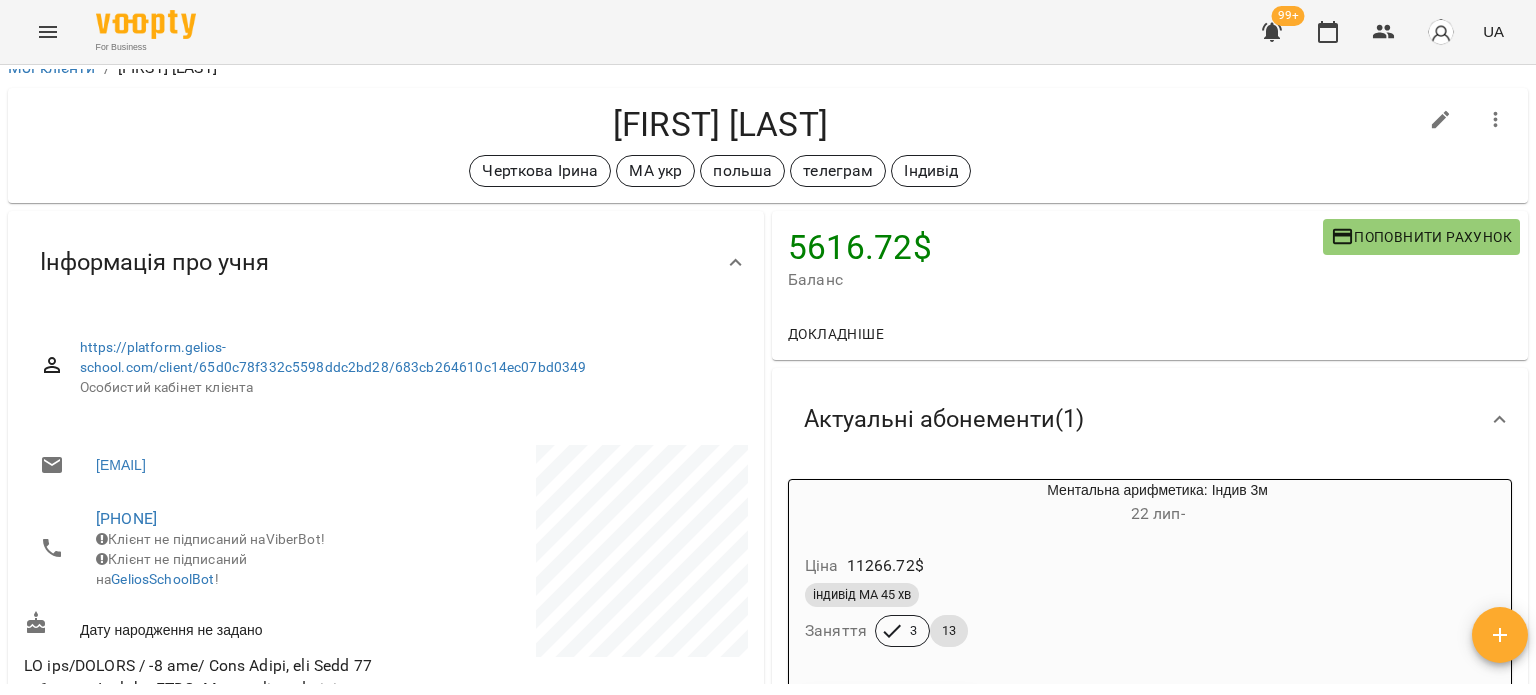 click 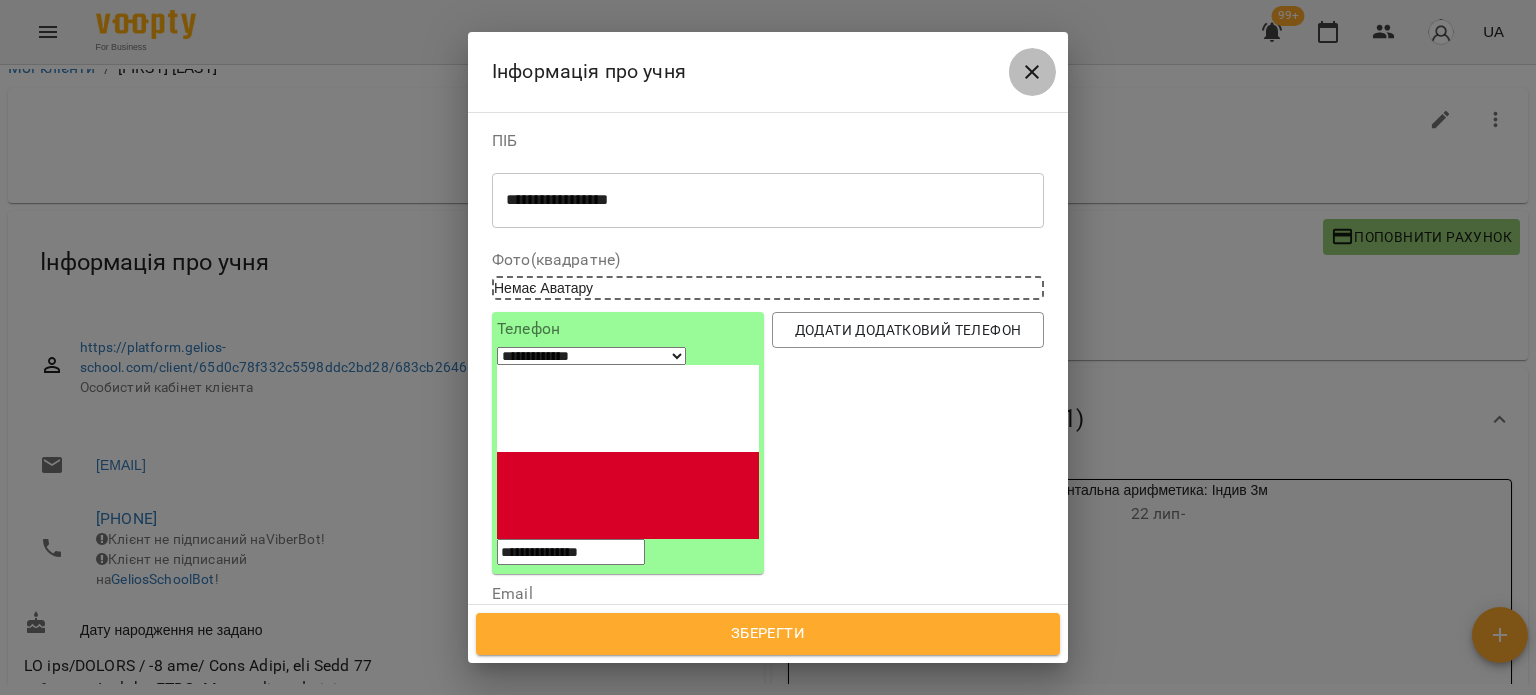 click 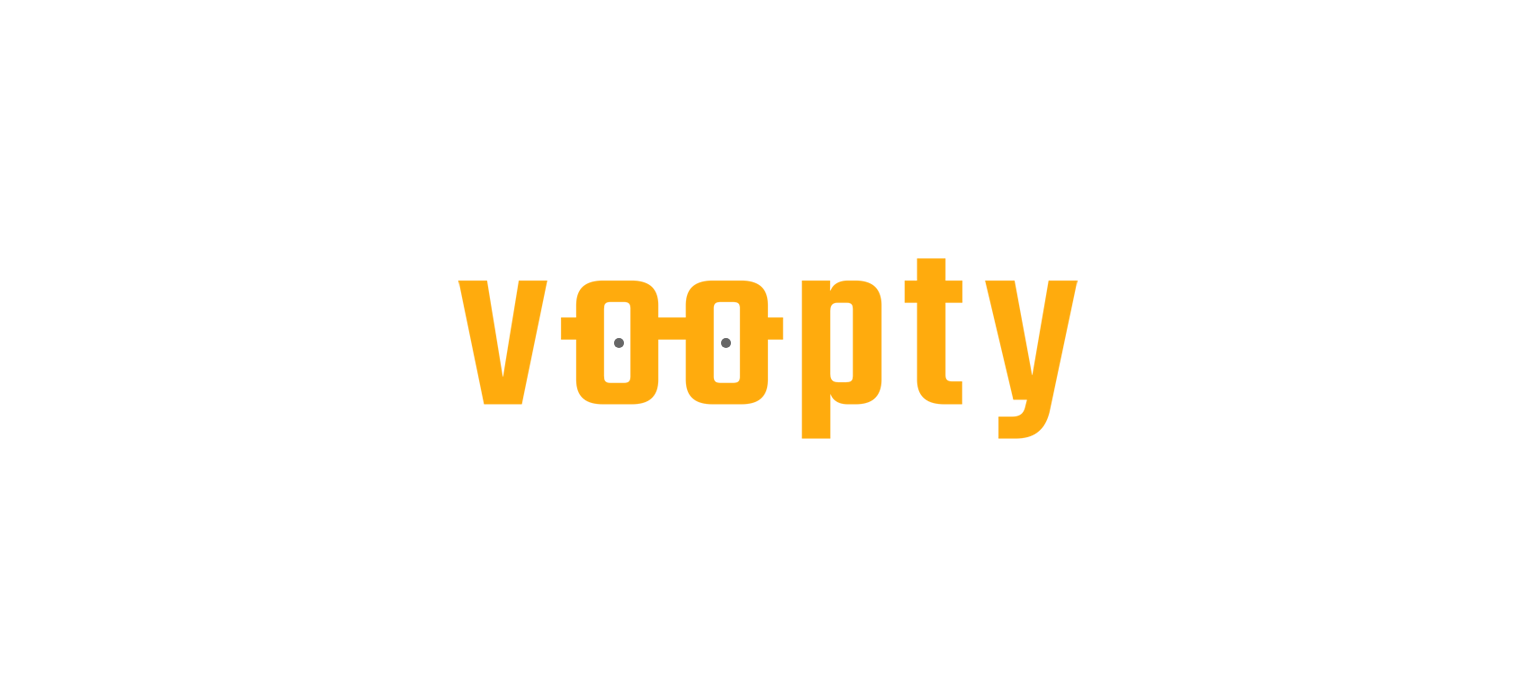 scroll, scrollTop: 0, scrollLeft: 0, axis: both 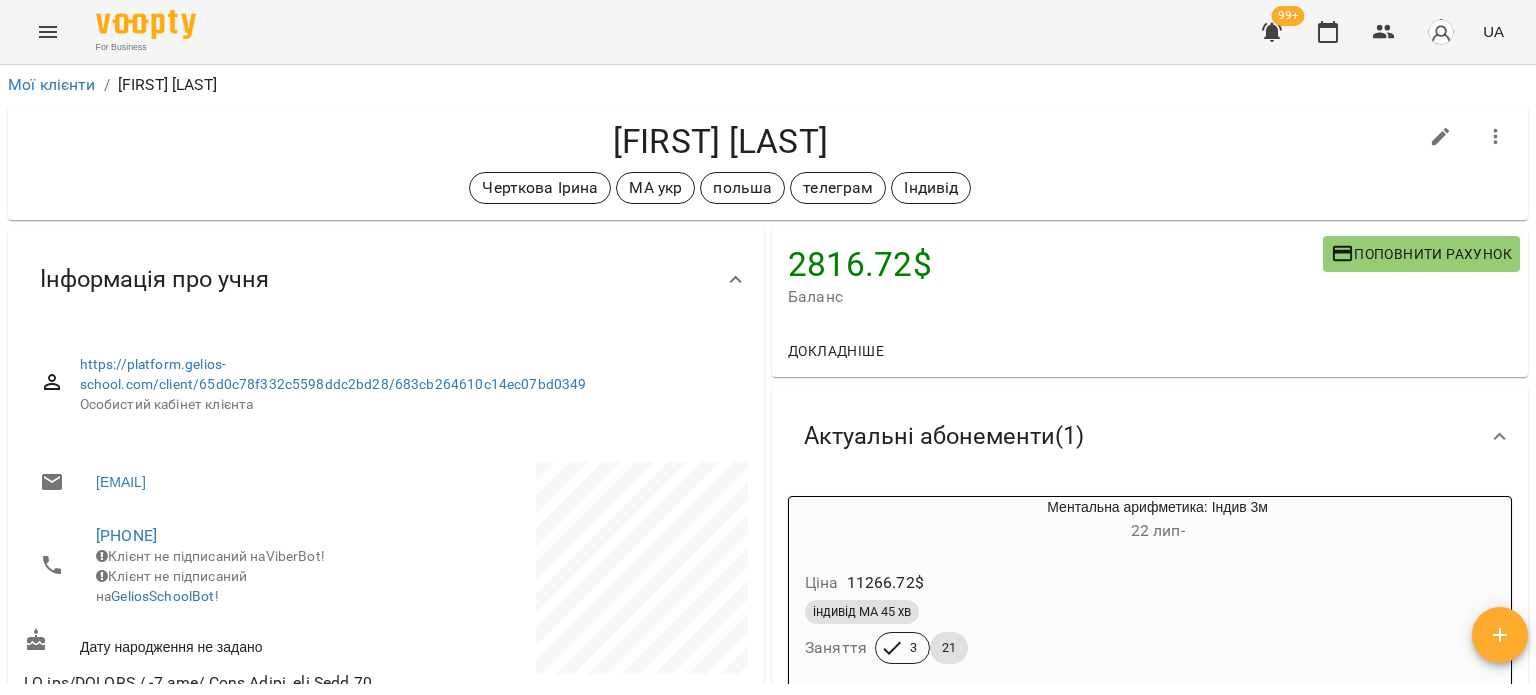 click on "Ціна [PRICE] $ індивід МА 45 хв Заняття 3 21" at bounding box center [1109, 621] 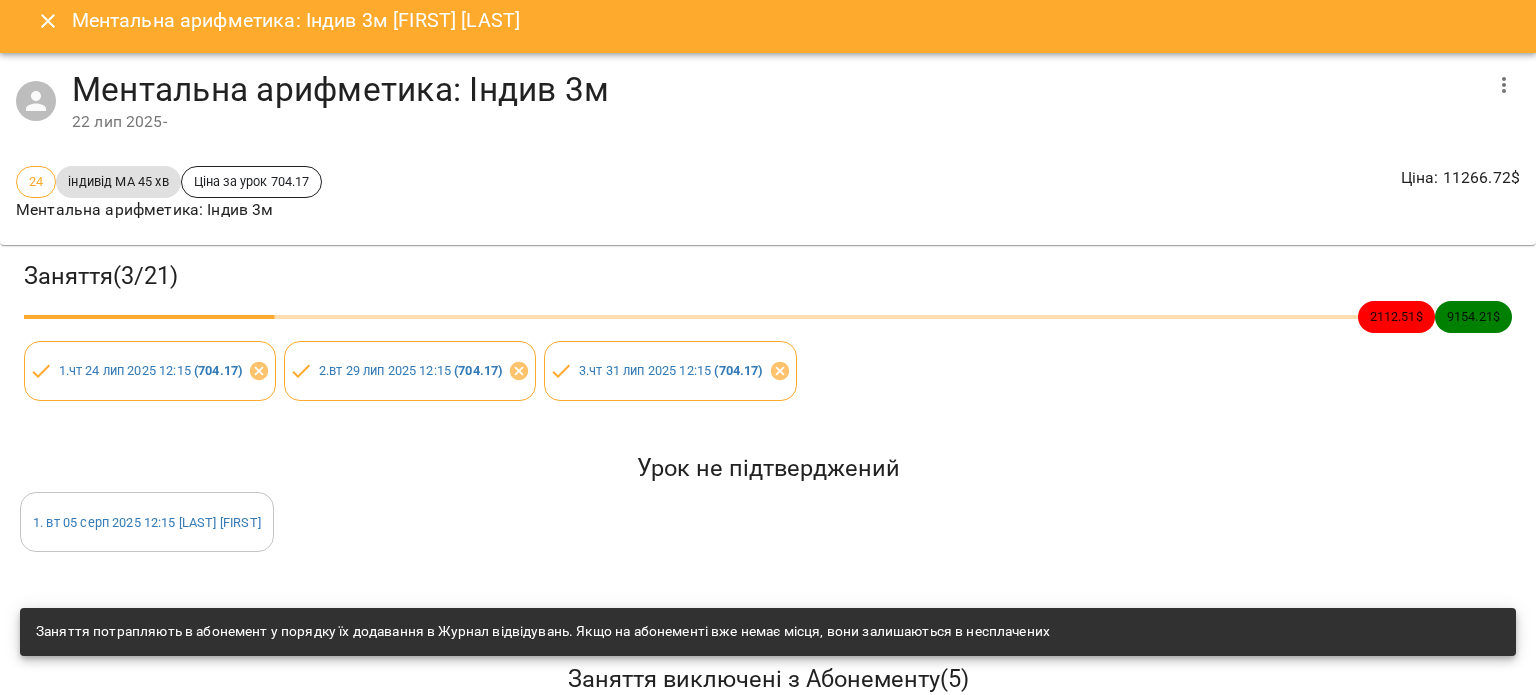 scroll, scrollTop: 0, scrollLeft: 0, axis: both 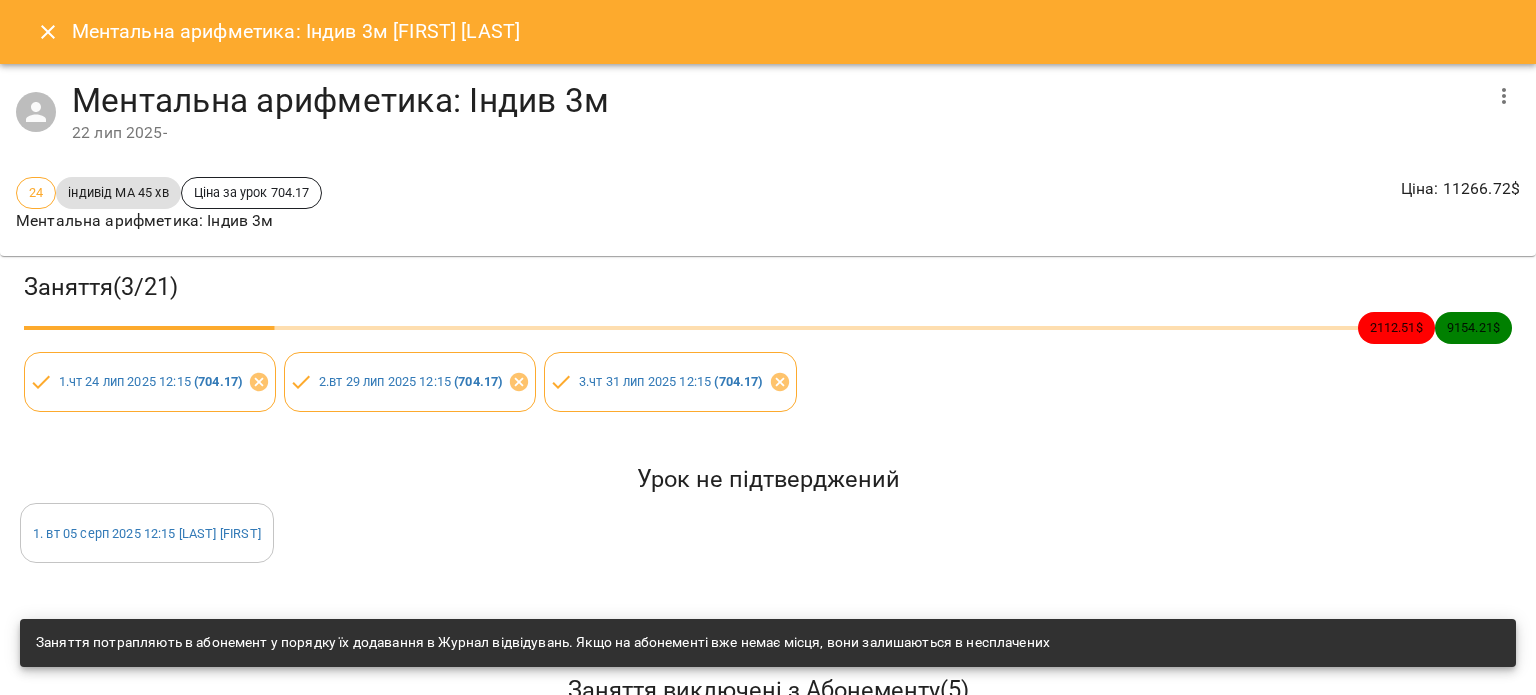 click at bounding box center [1504, 96] 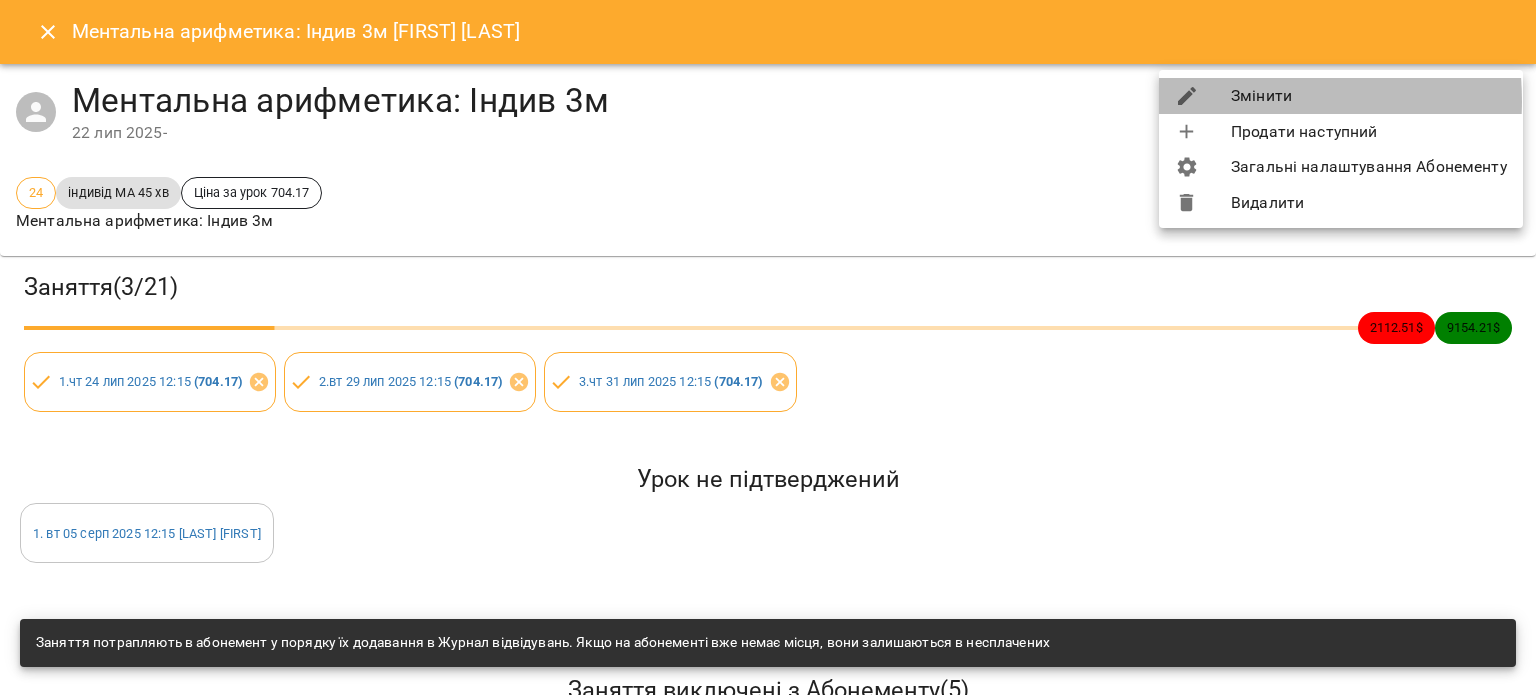 click at bounding box center (1203, 96) 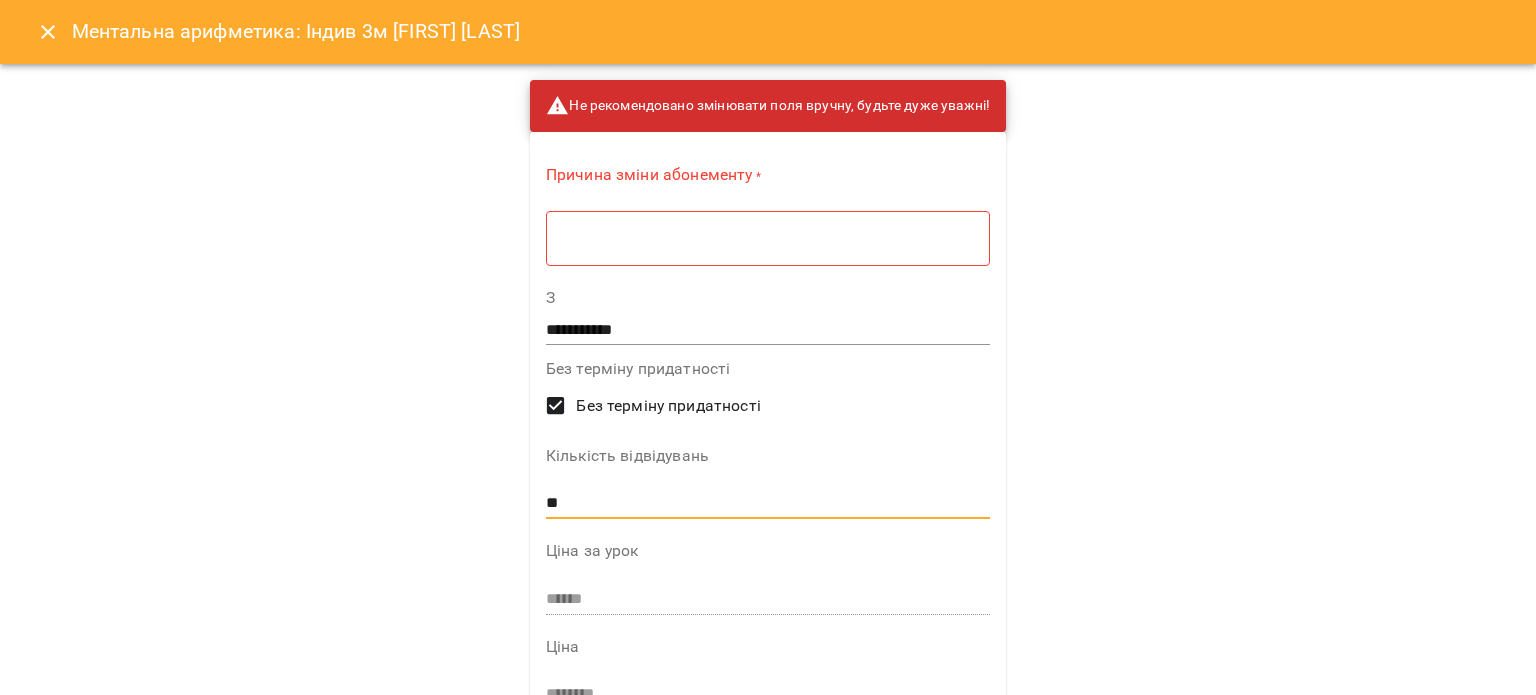click on "**" at bounding box center (768, 503) 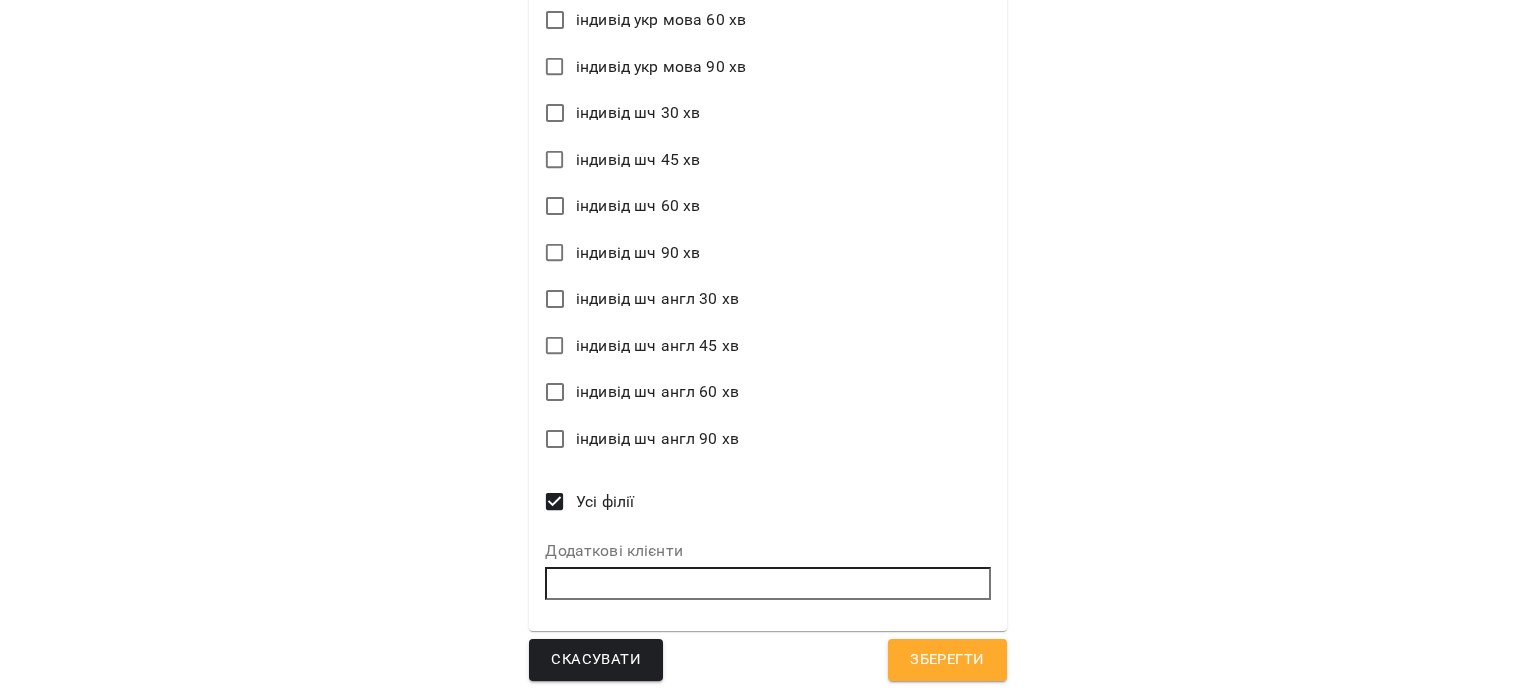 scroll, scrollTop: 2755, scrollLeft: 0, axis: vertical 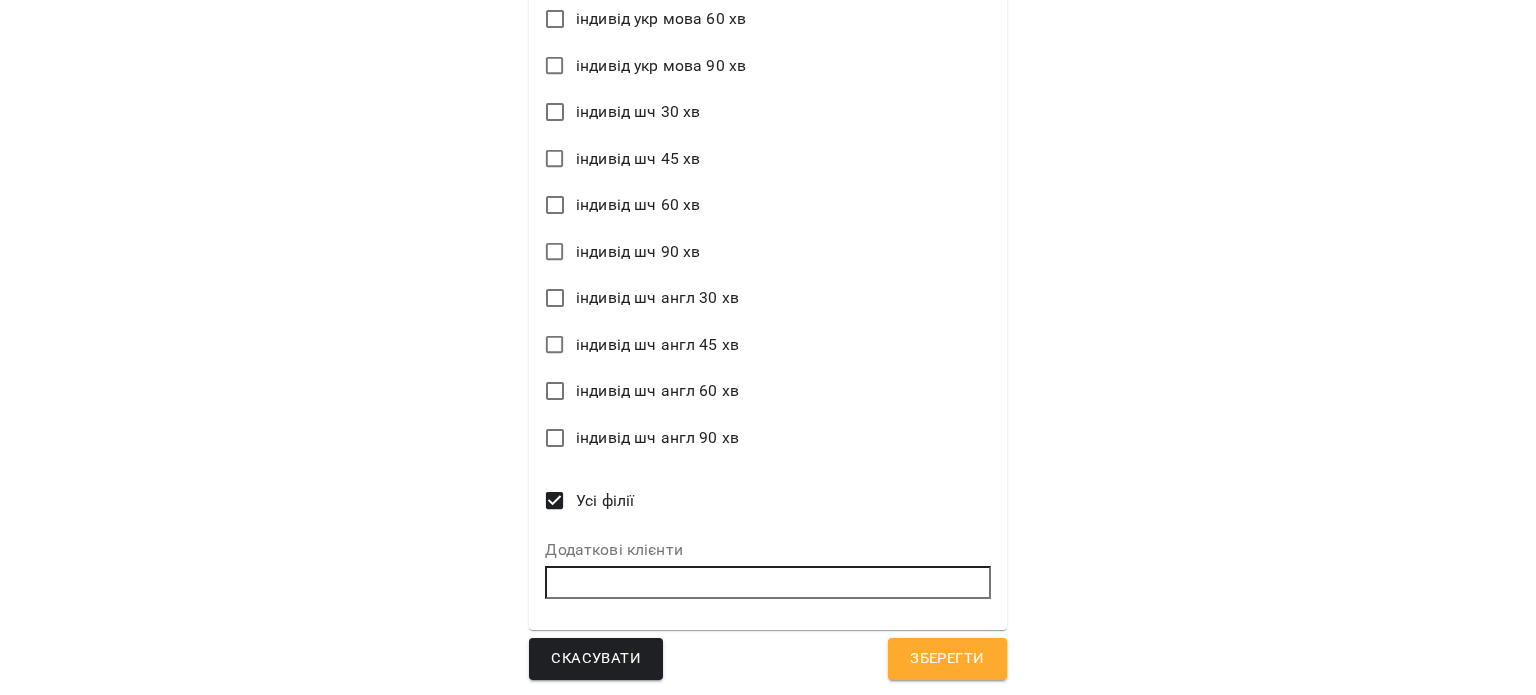 type on "*********" 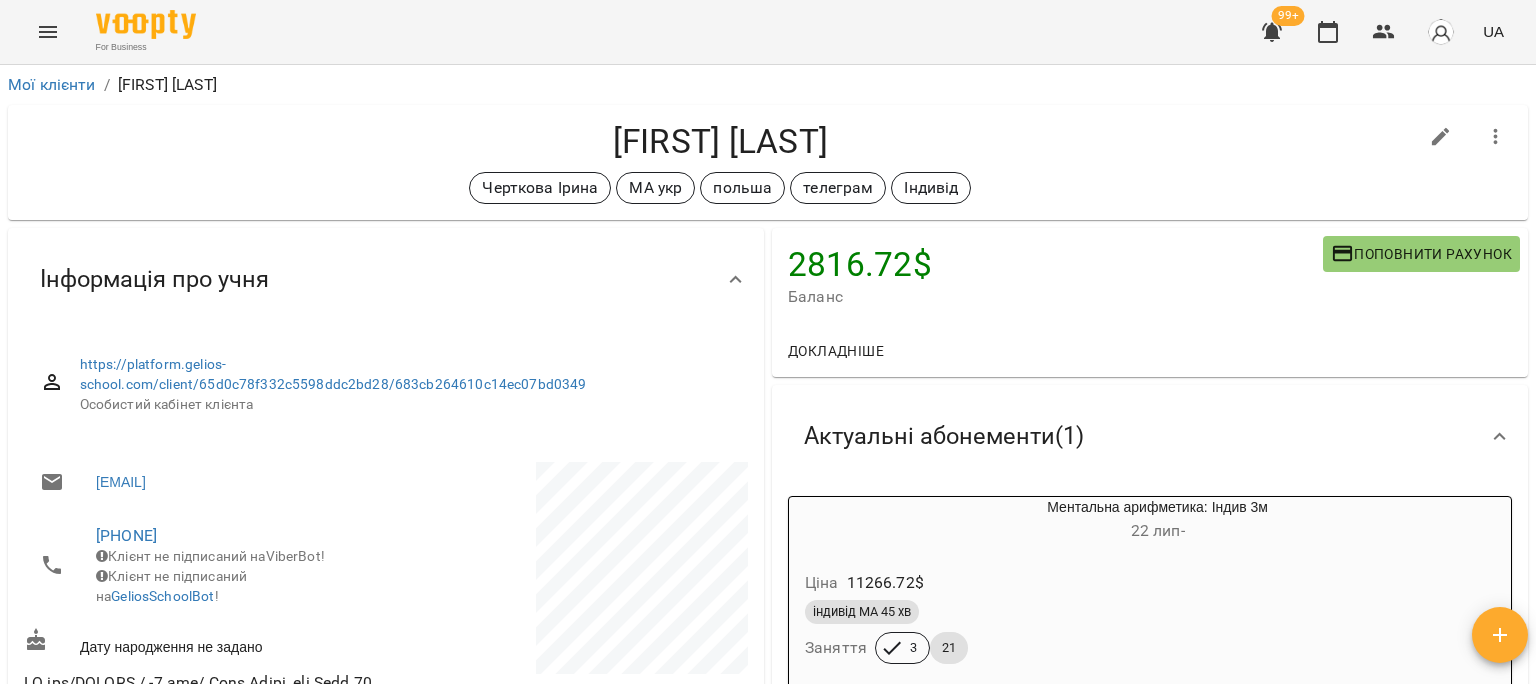 scroll, scrollTop: 7, scrollLeft: 0, axis: vertical 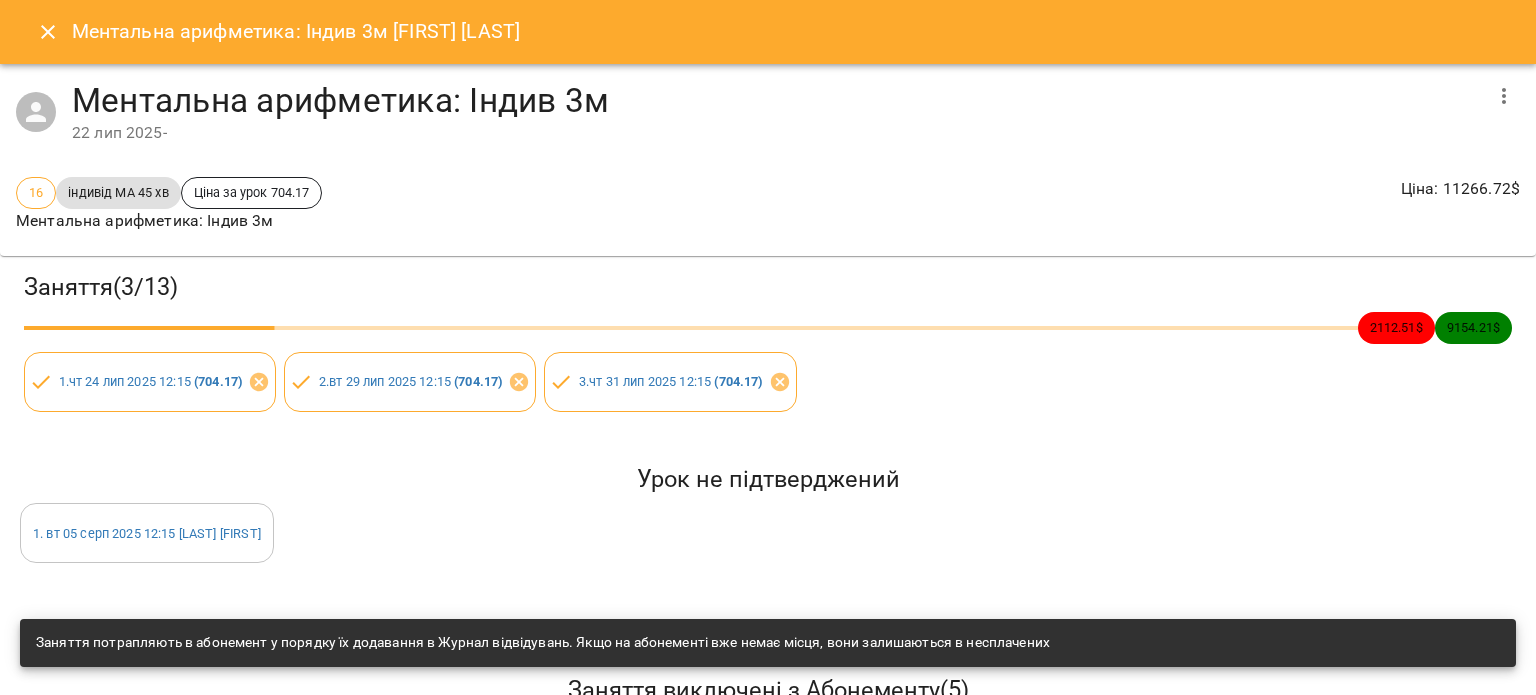 click 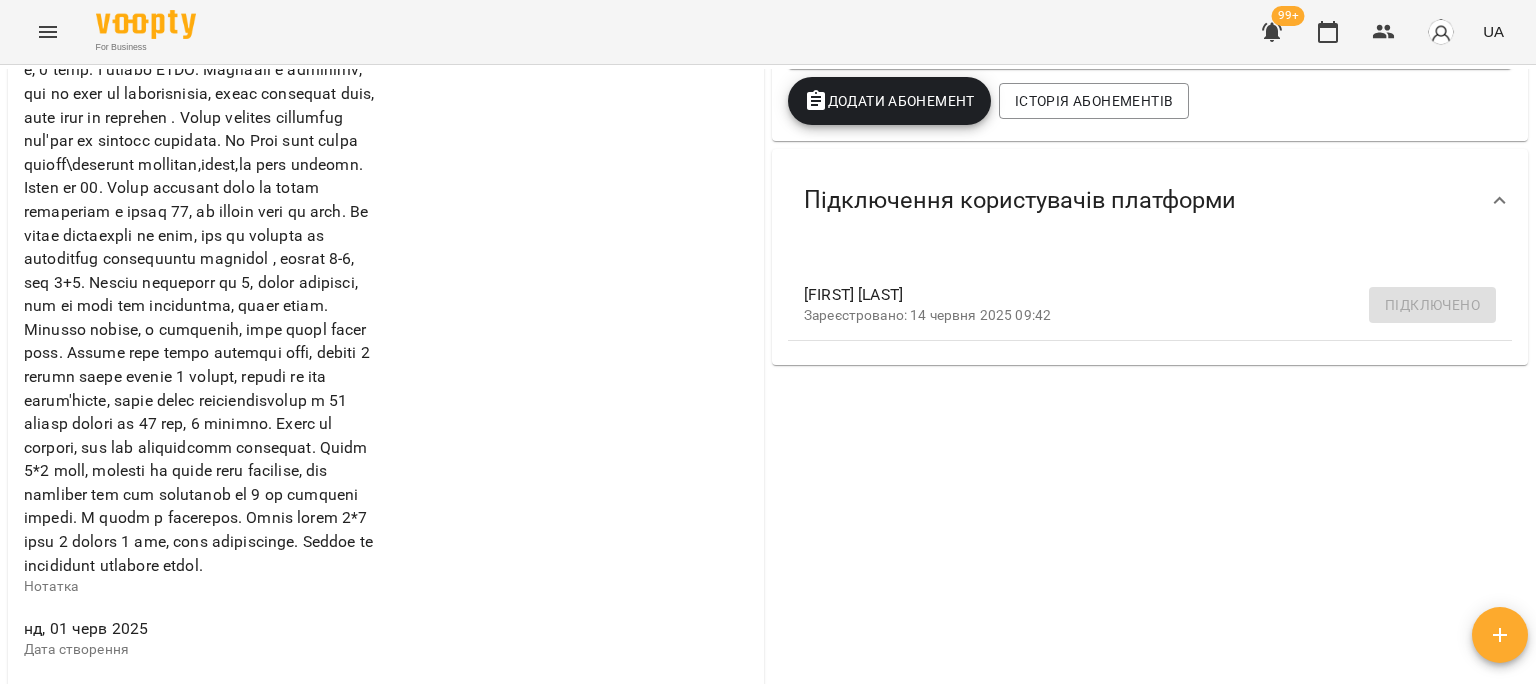 scroll, scrollTop: 607, scrollLeft: 0, axis: vertical 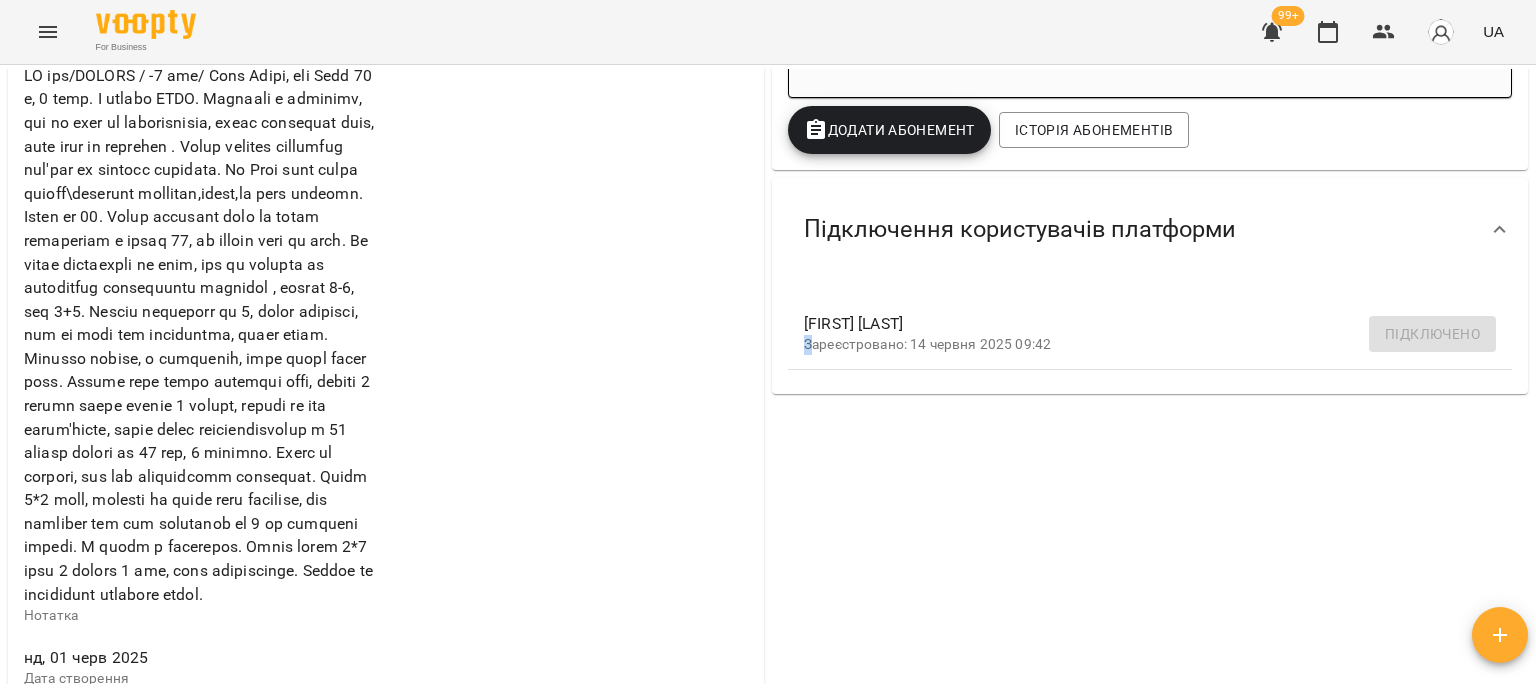click on "2816.72 $ Баланс Поповнити рахунок Докладніше 2816.7200000000003   $ Абонементи 8450 $   Ментальна арифметика: Індив 3м -5633.28 $   Ментальна арифметика: Індив часткова Актуальні абонементи ( 1 ) Ментальна арифметика: Індив 3м 22 лип  -   Ціна 11266.72 $ індивід МА 45 хв Заняття 3 13 Додати Абонемент Історія абонементів Підключення користувачів платформи Олександр Осадчий Зареєстровано: 14 червня 2025 09:42 Підключено" at bounding box center [1150, 596] 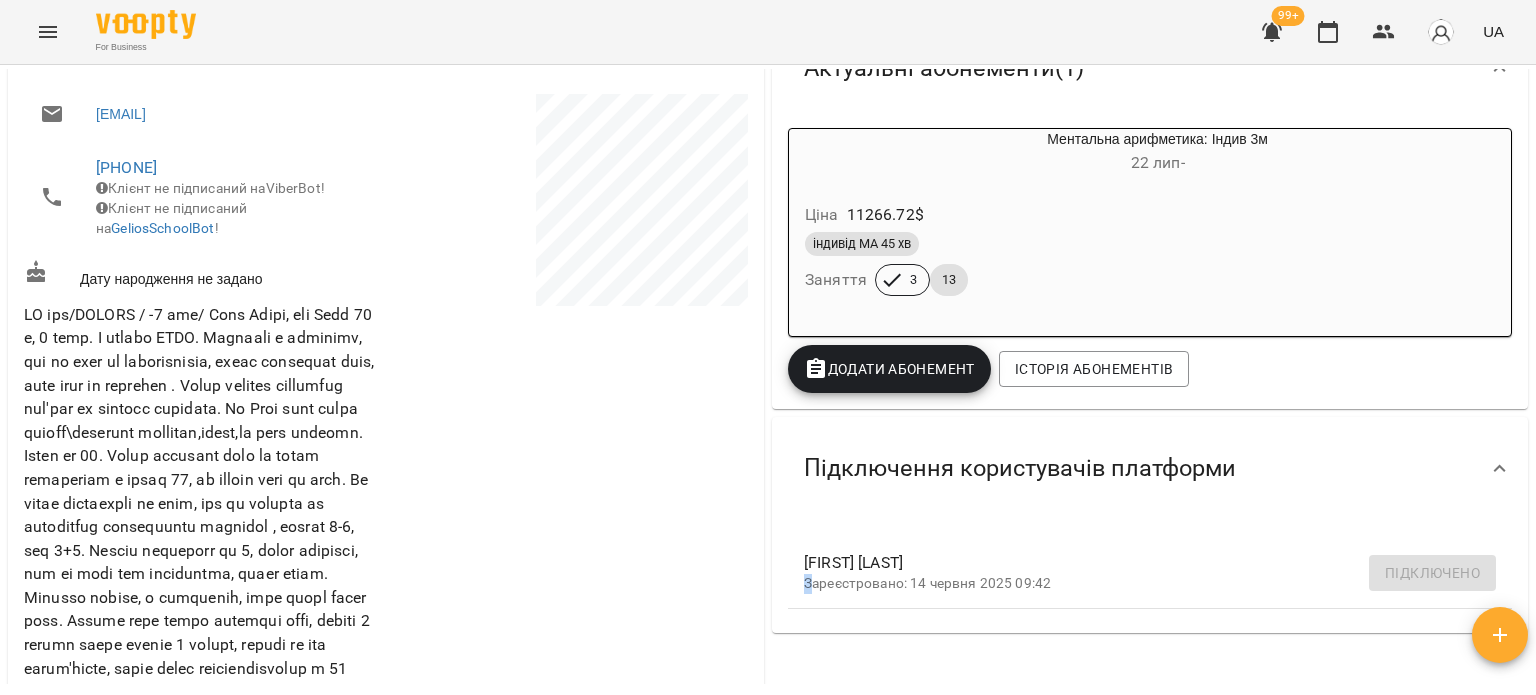 scroll, scrollTop: 107, scrollLeft: 0, axis: vertical 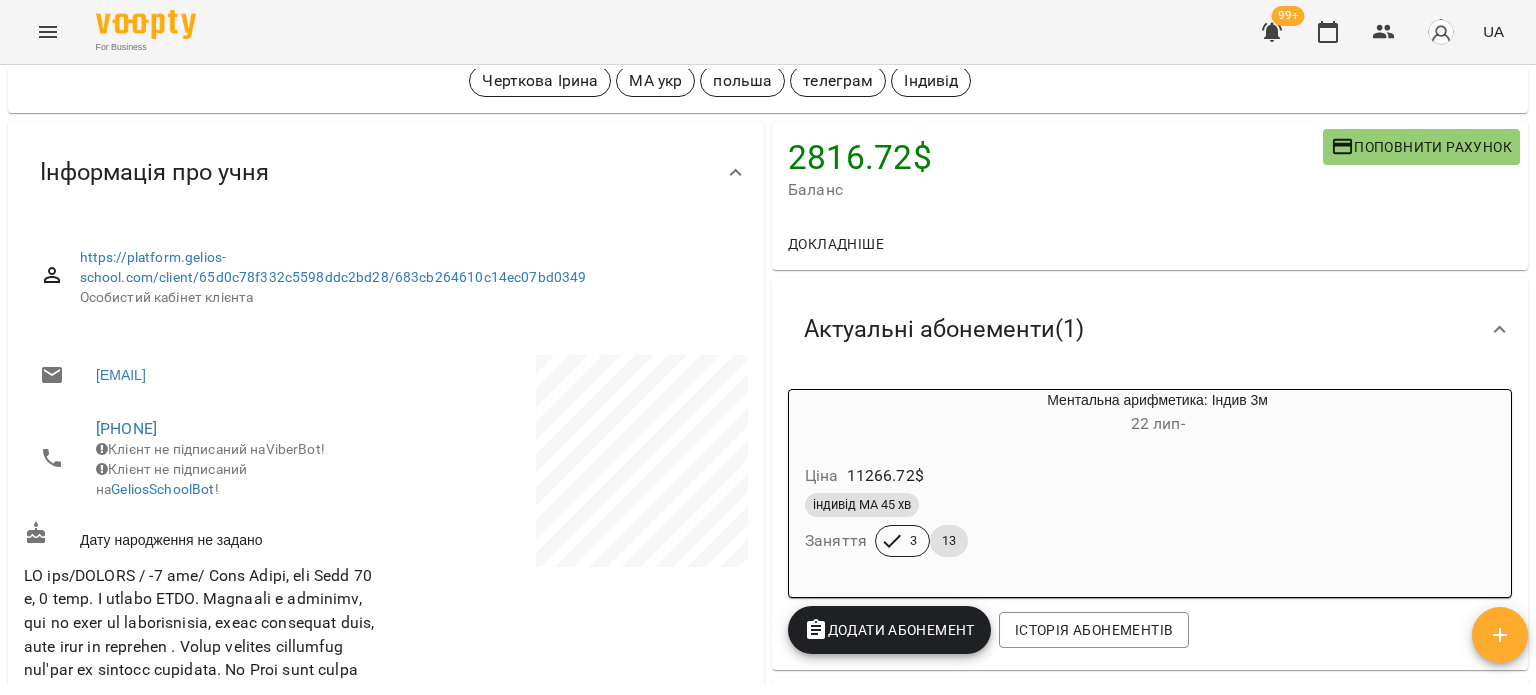 click on "2816.72 $ Баланс Поповнити рахунок" at bounding box center [1150, 169] 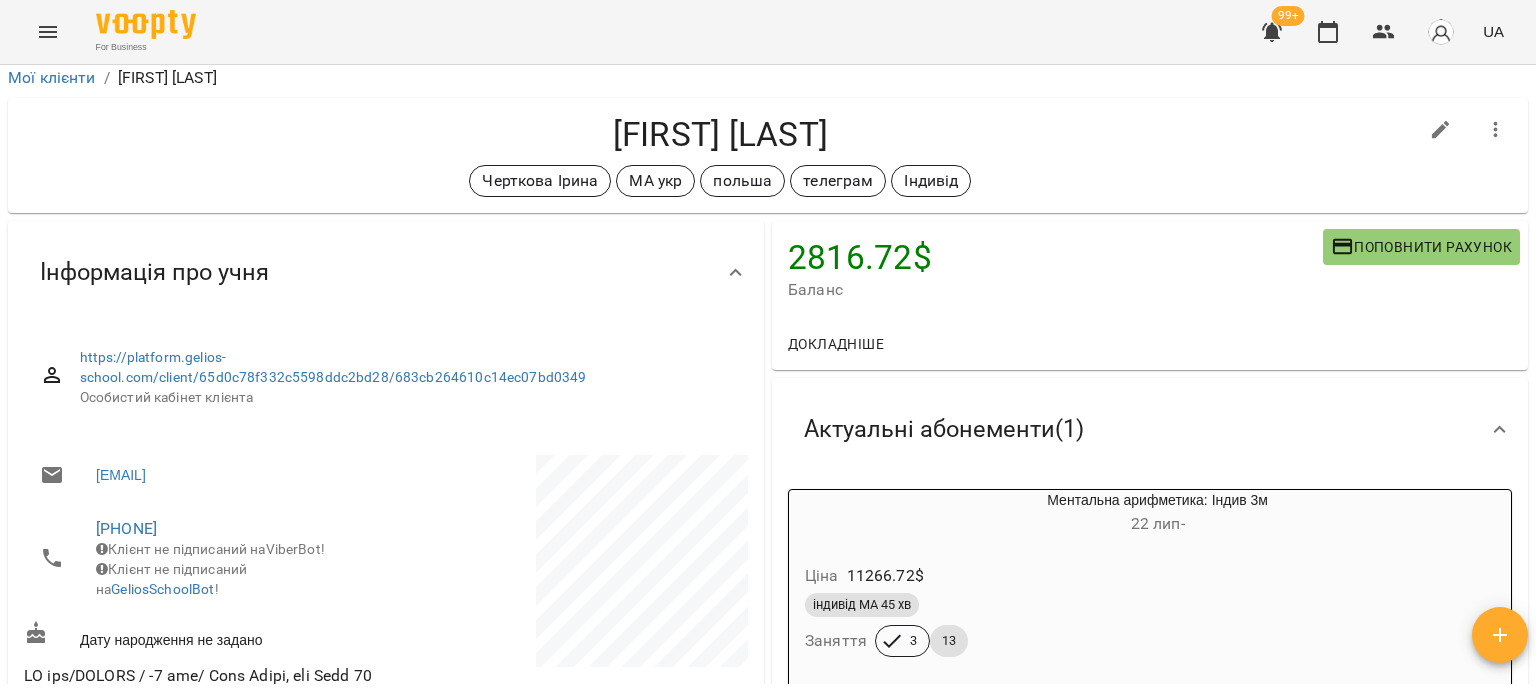 scroll, scrollTop: 0, scrollLeft: 0, axis: both 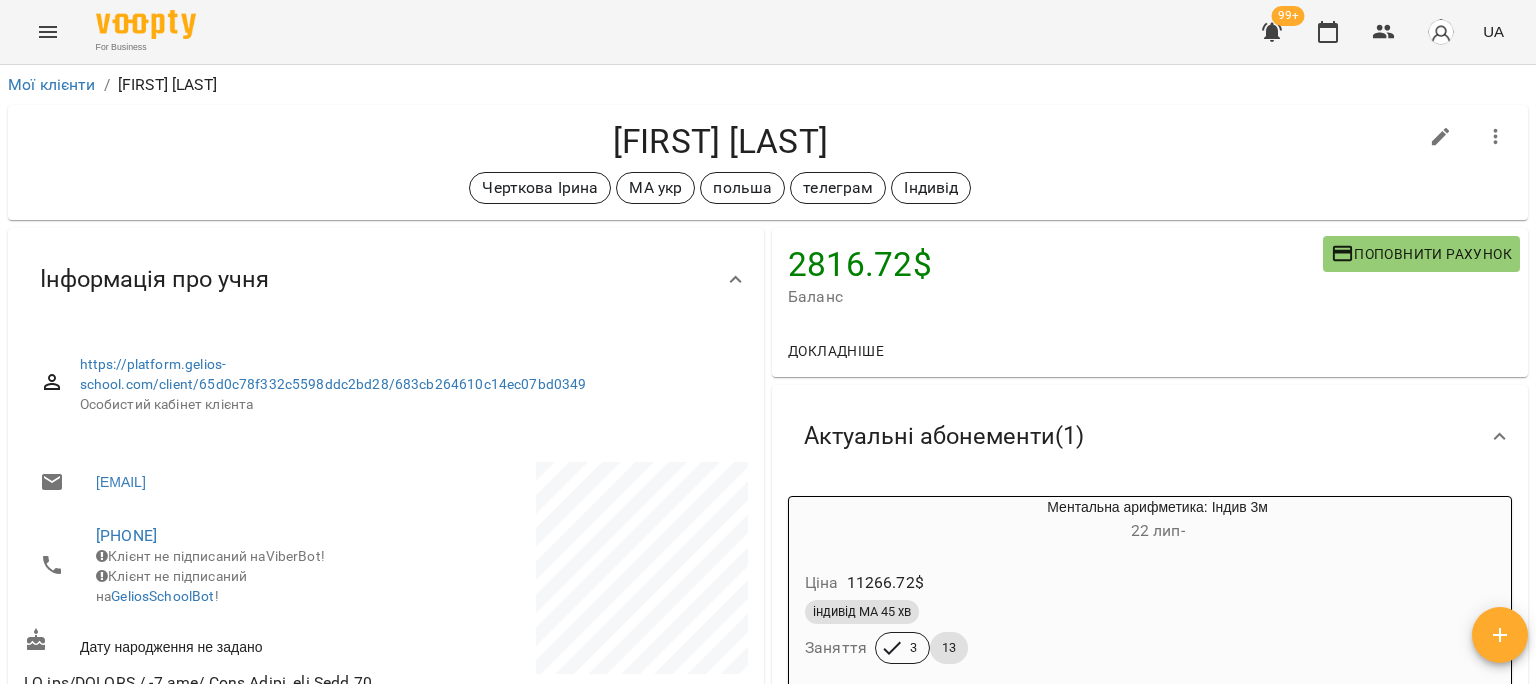 click on "Поповнити рахунок" at bounding box center [1421, 254] 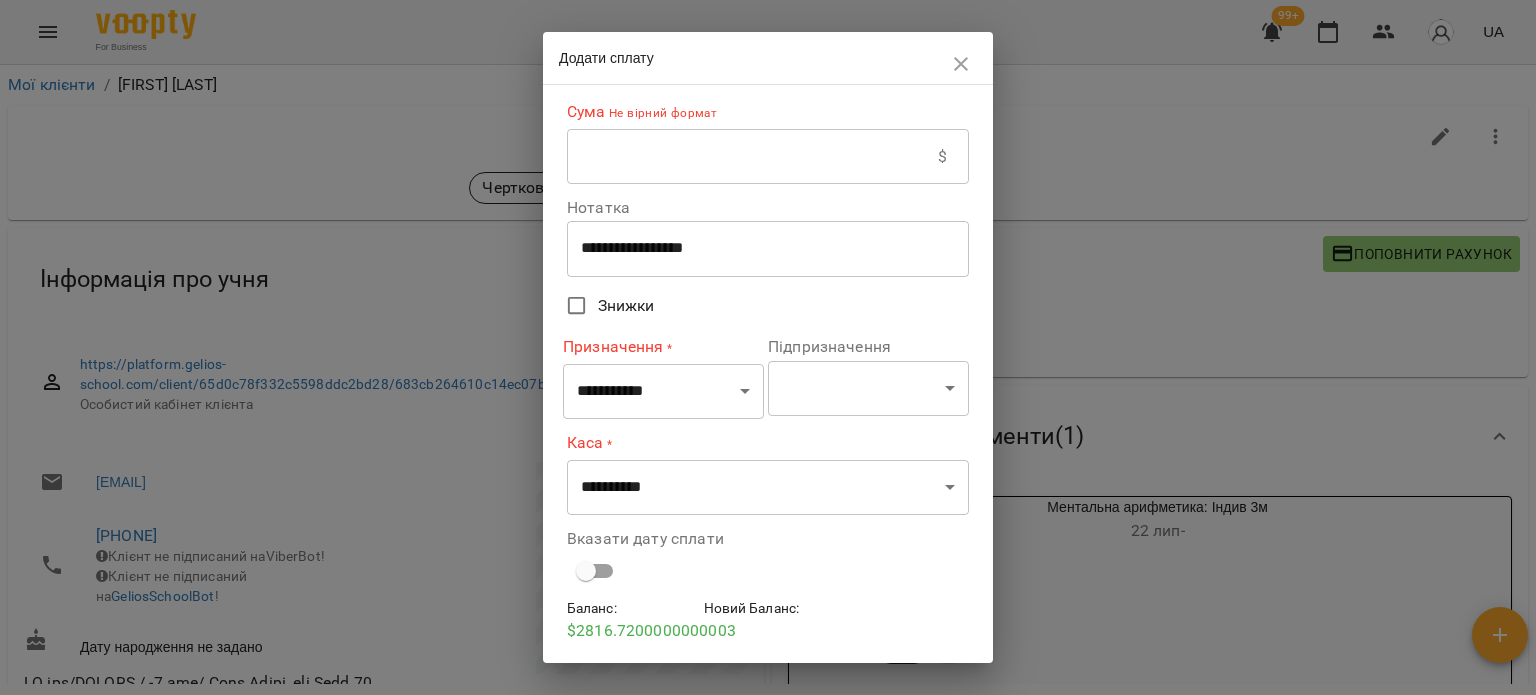 click on "**********" at bounding box center [760, 248] 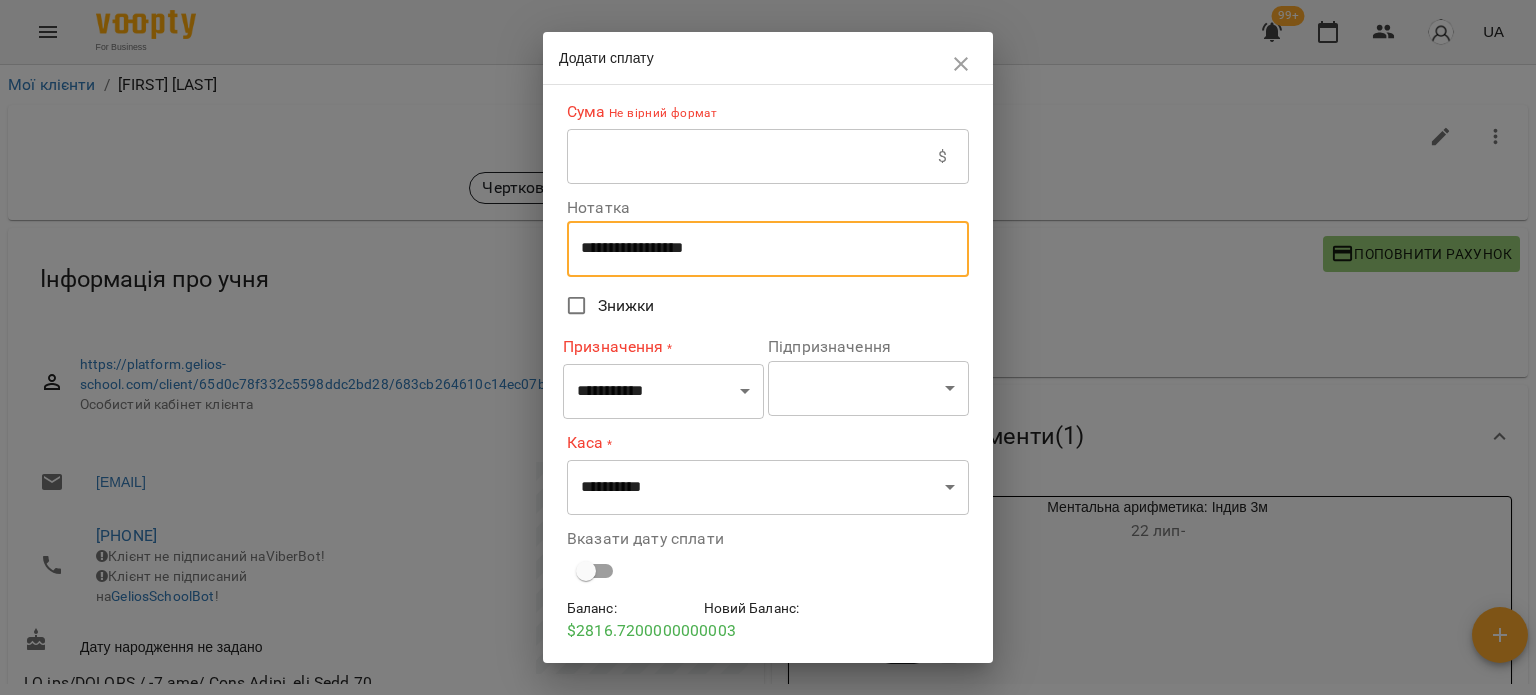 click at bounding box center [752, 157] 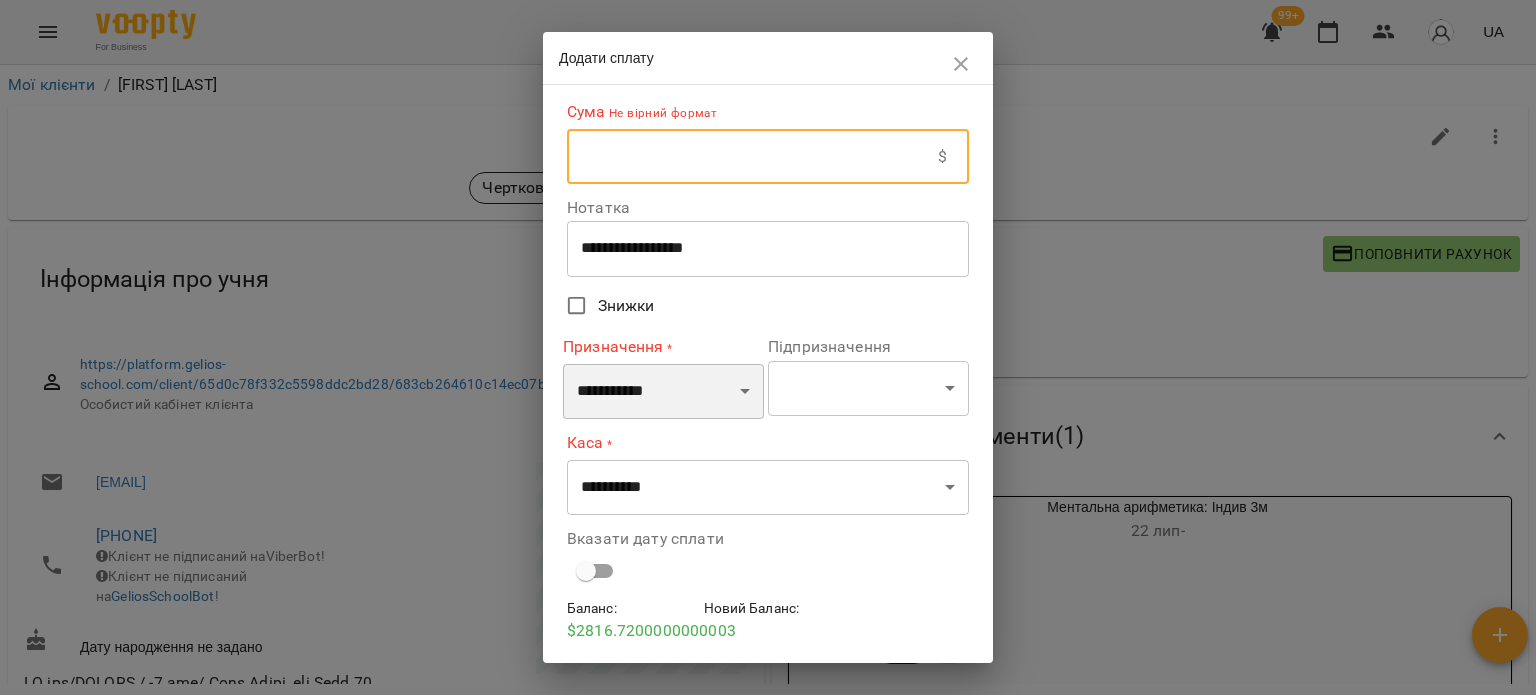 click on "**********" at bounding box center (663, 392) 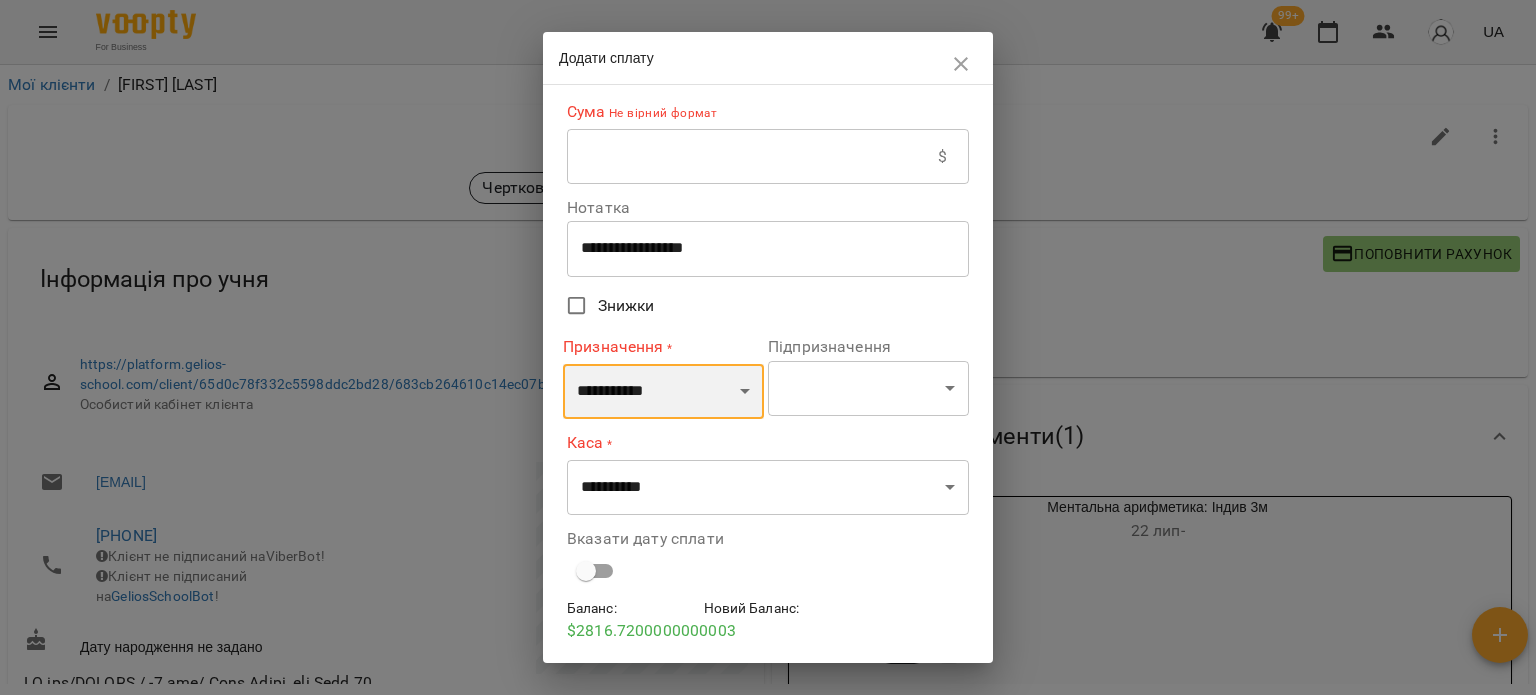 select on "*********" 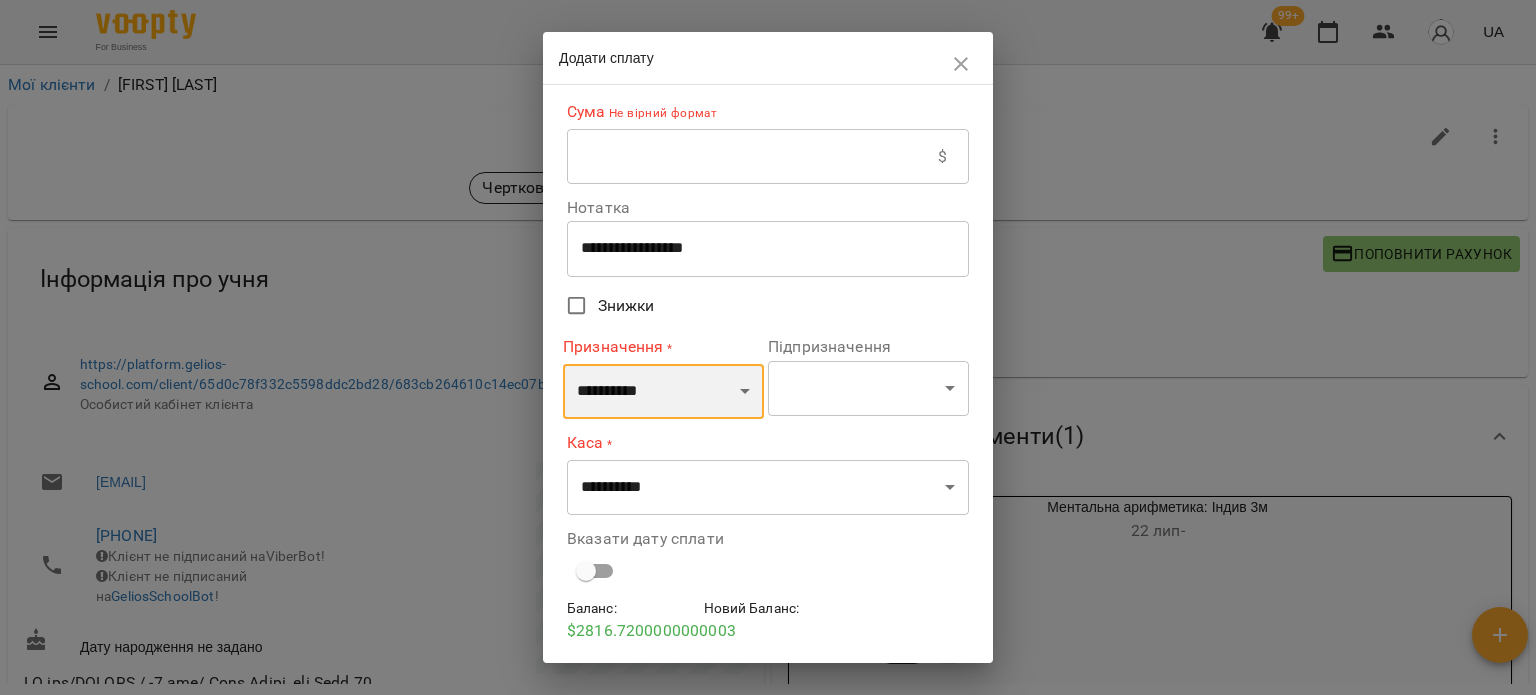 click on "**********" at bounding box center (663, 392) 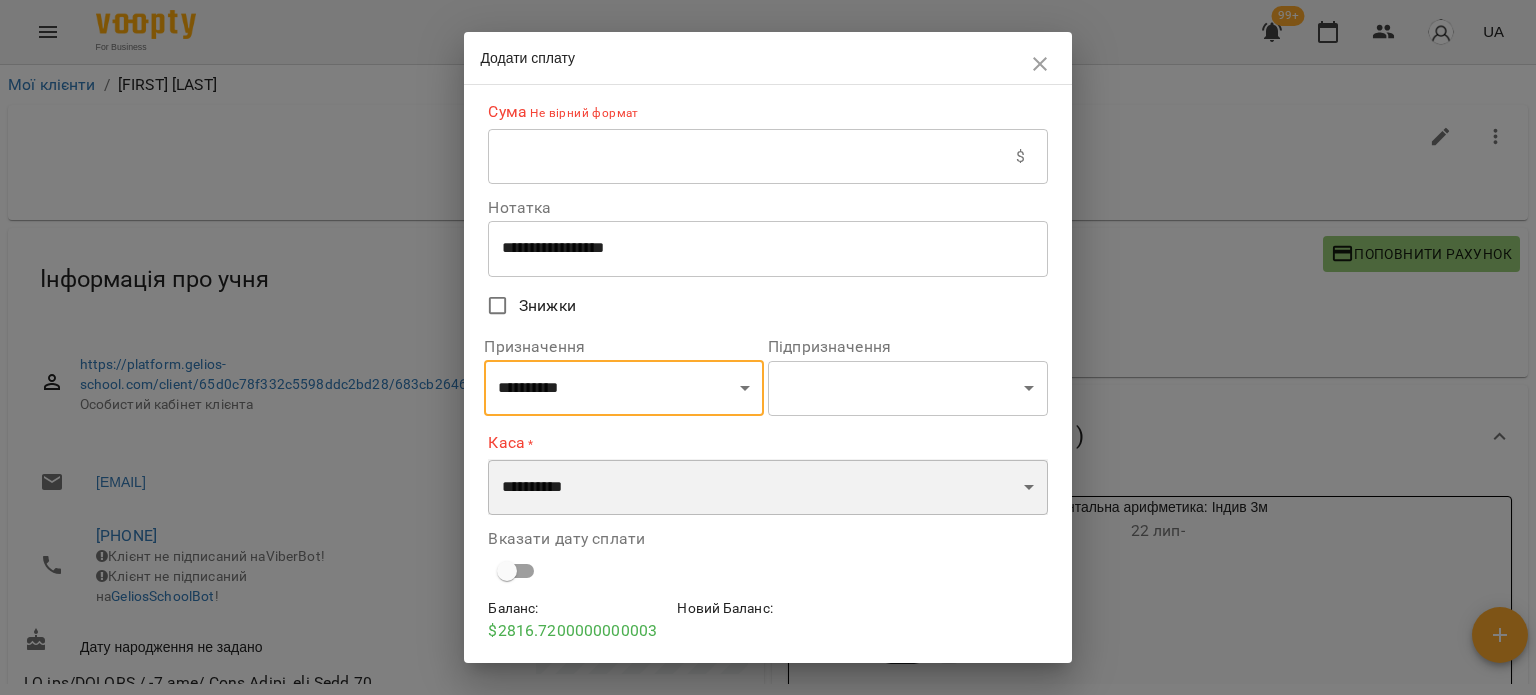 click on "**********" at bounding box center (767, 487) 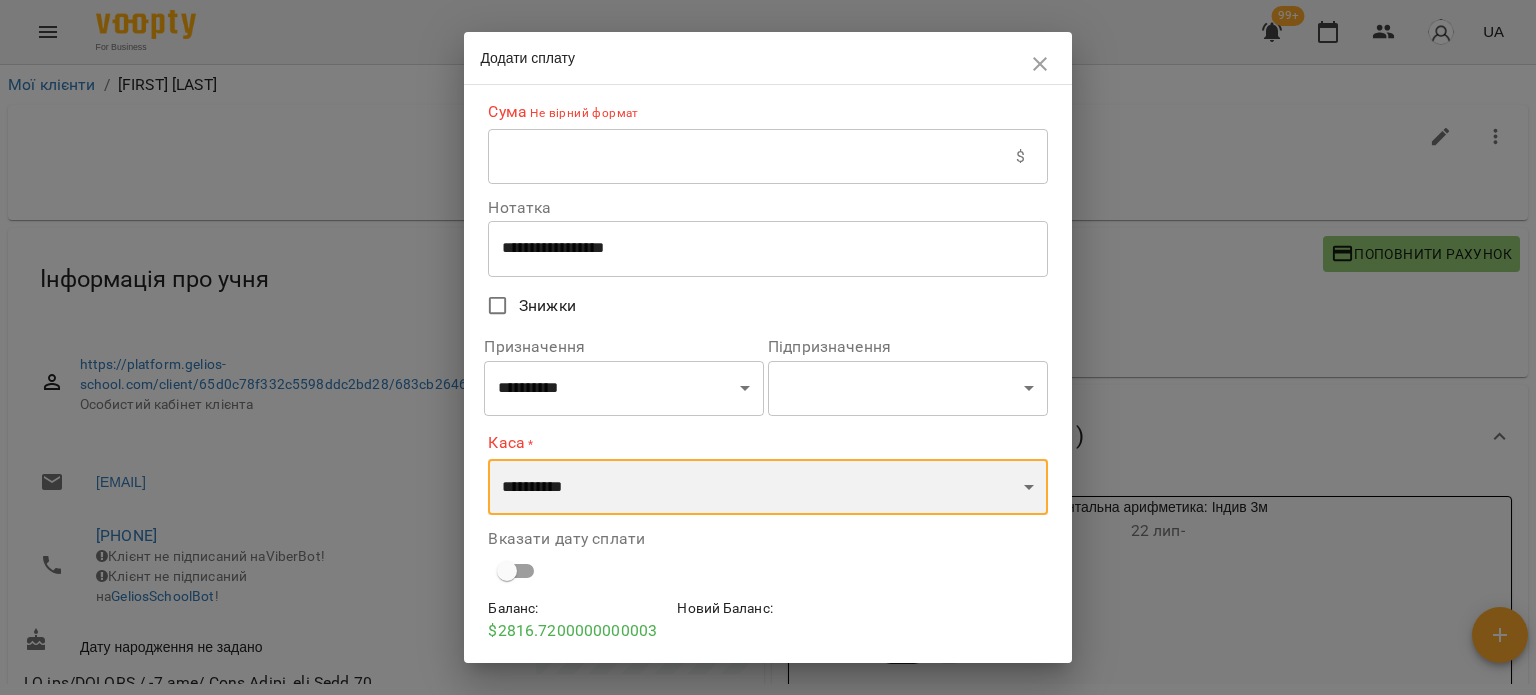 select on "****" 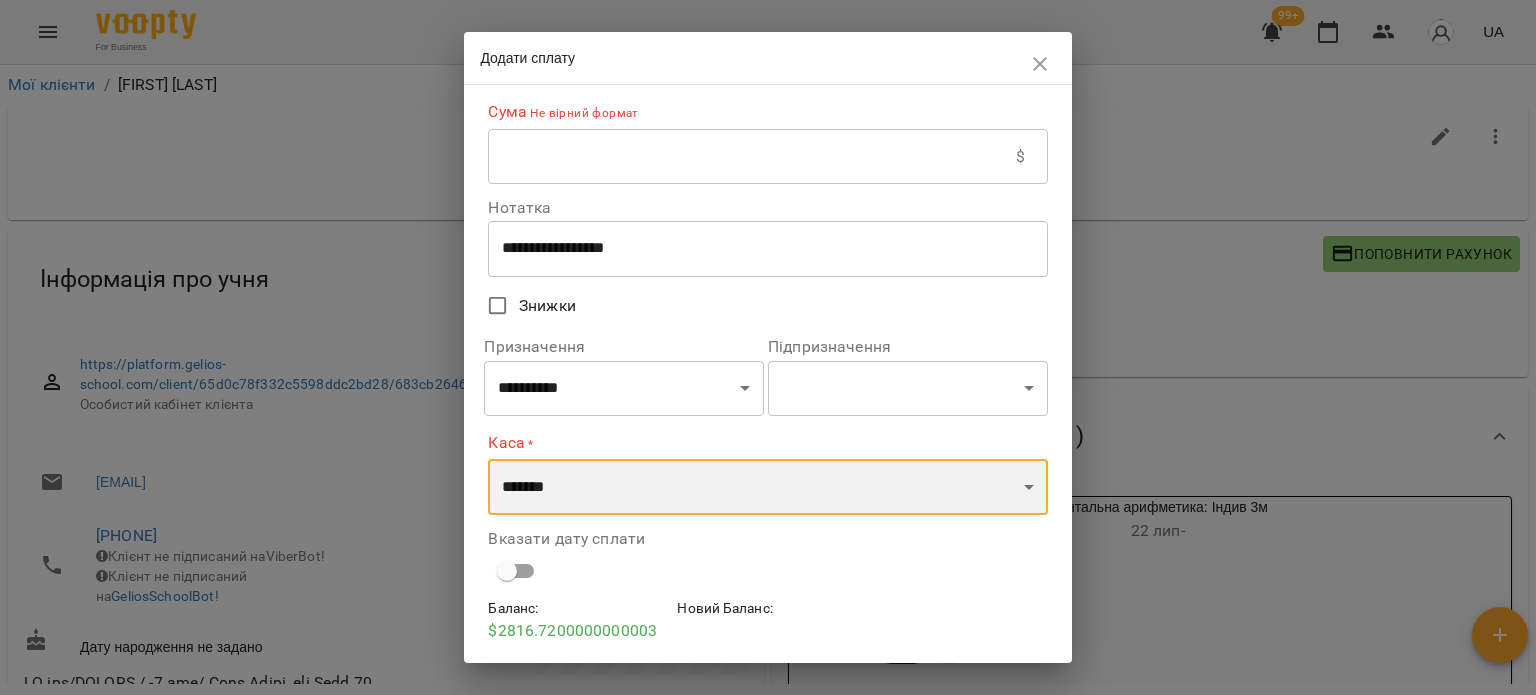 click on "**********" at bounding box center [767, 487] 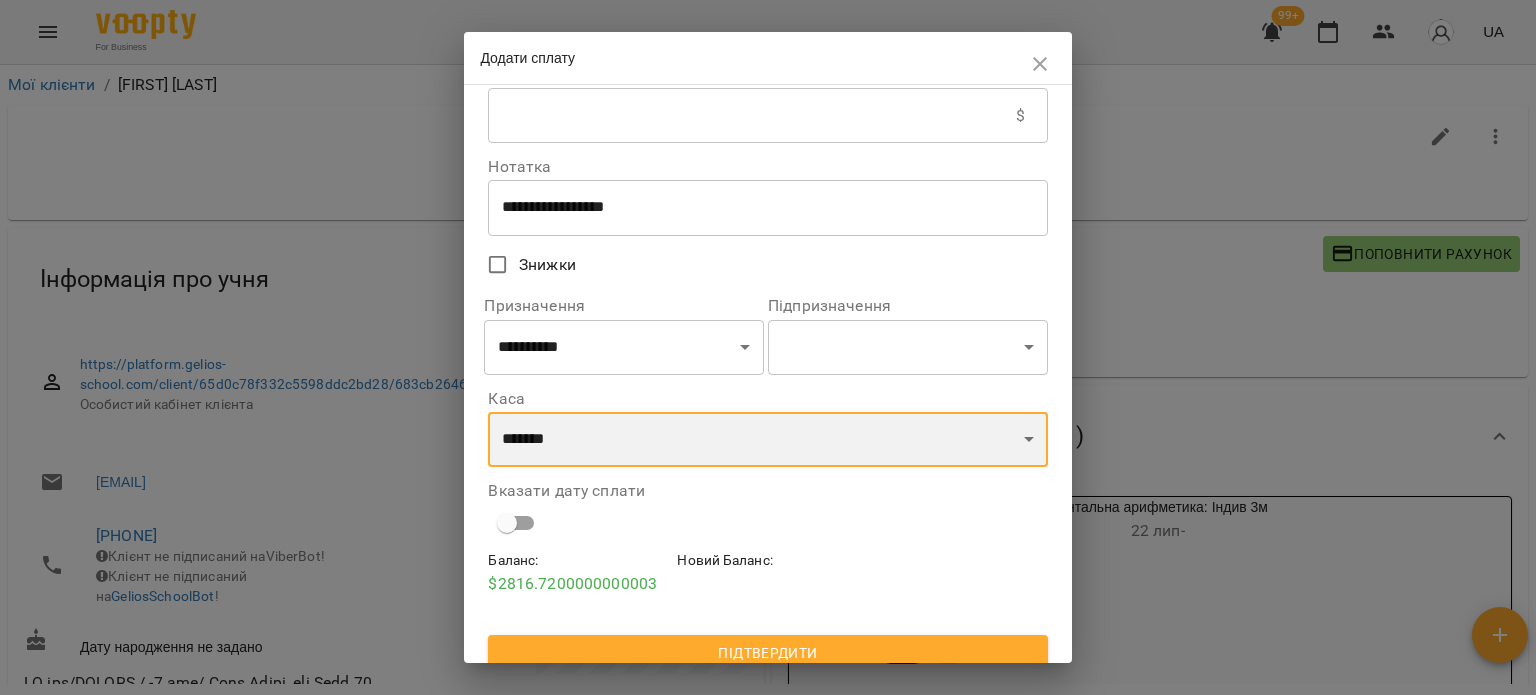 scroll, scrollTop: 59, scrollLeft: 0, axis: vertical 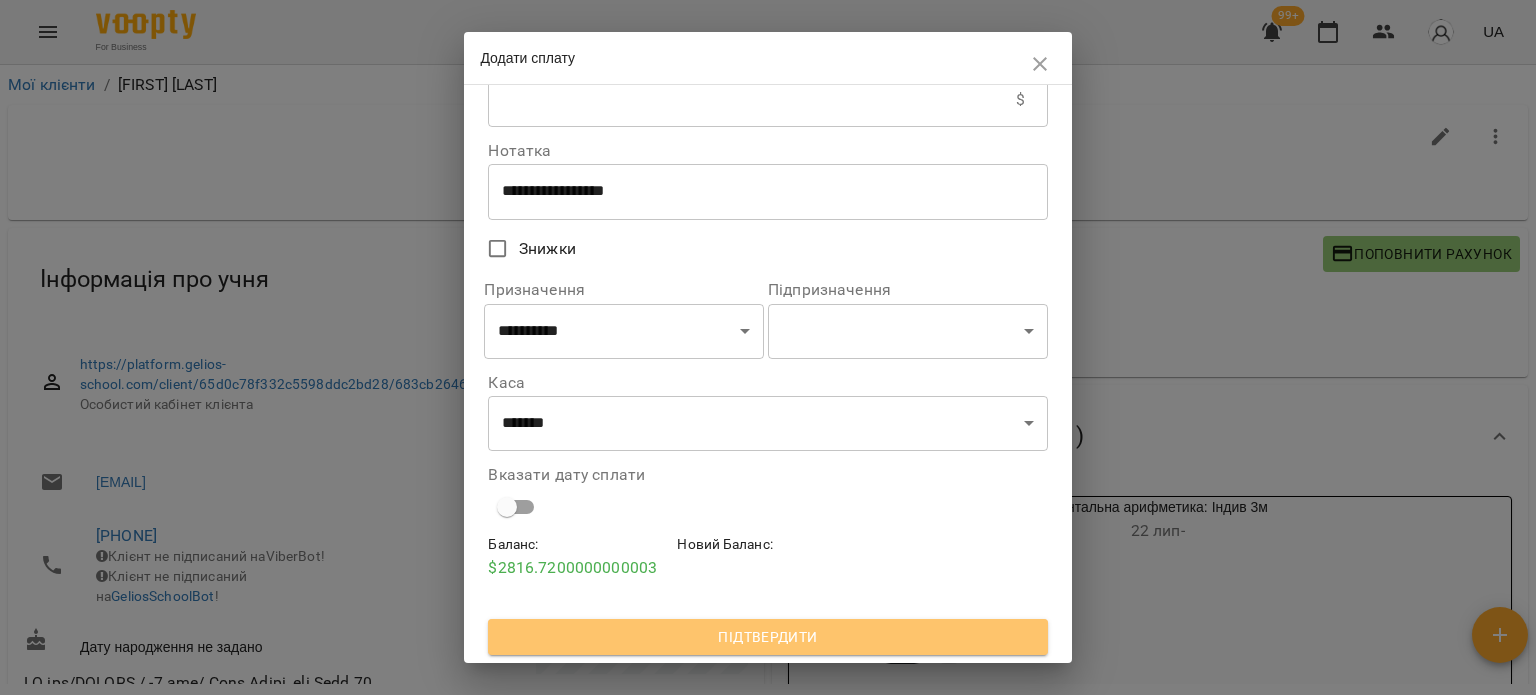 click on "Підтвердити" at bounding box center (767, 637) 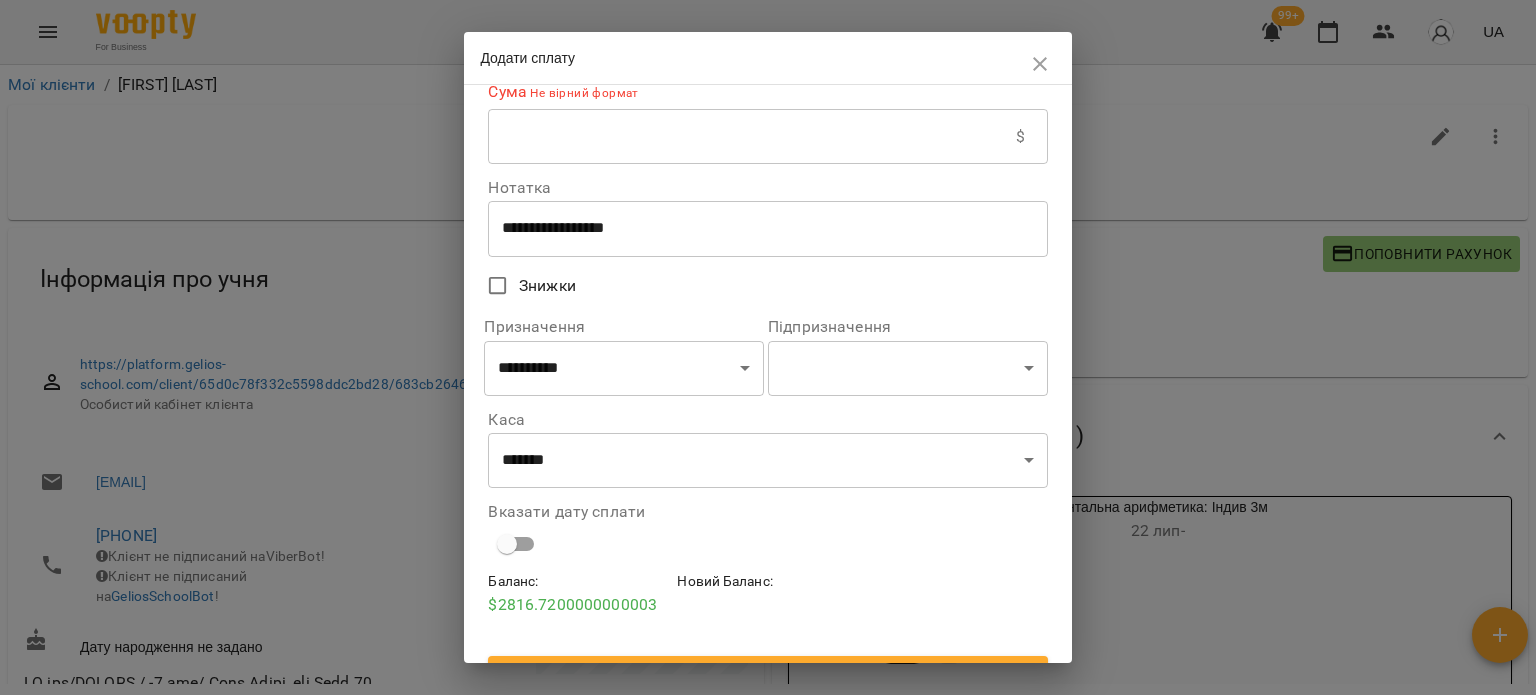 scroll, scrollTop: 0, scrollLeft: 0, axis: both 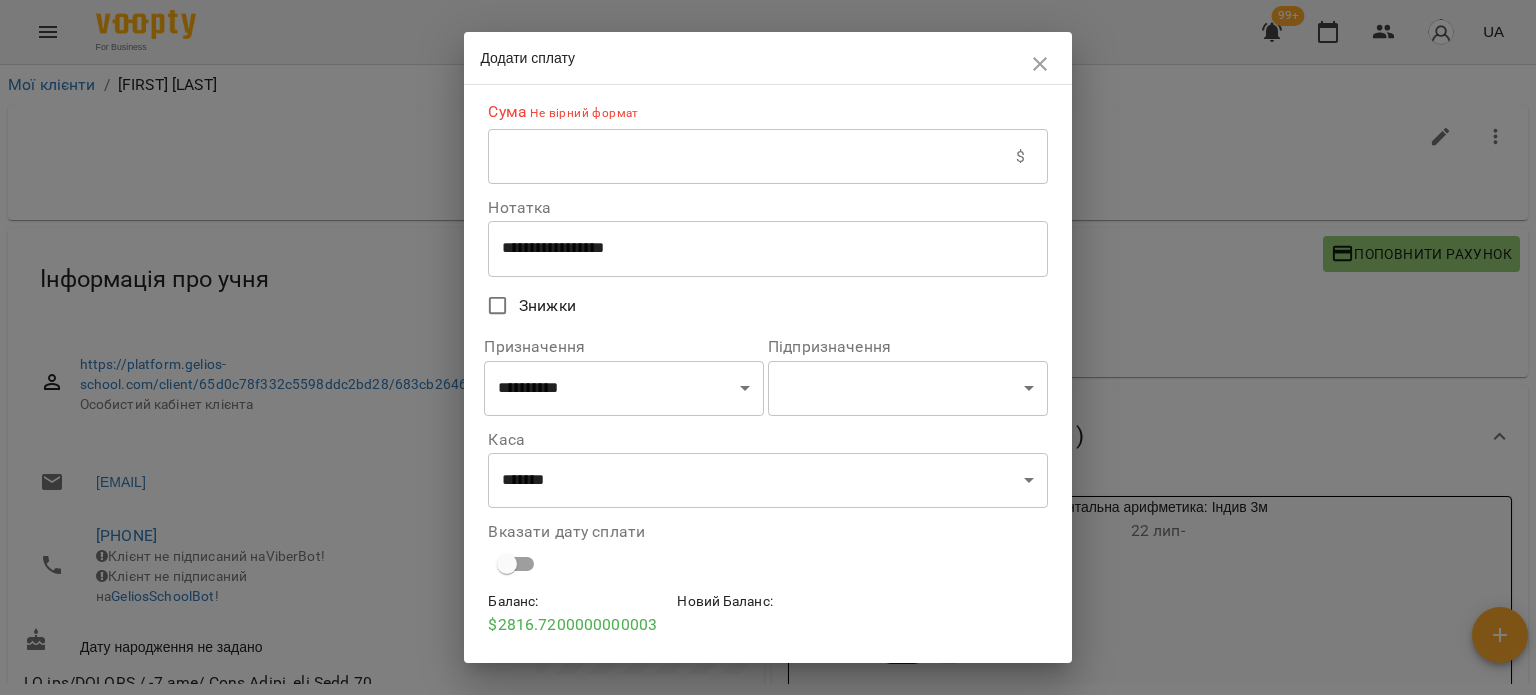 click at bounding box center (752, 157) 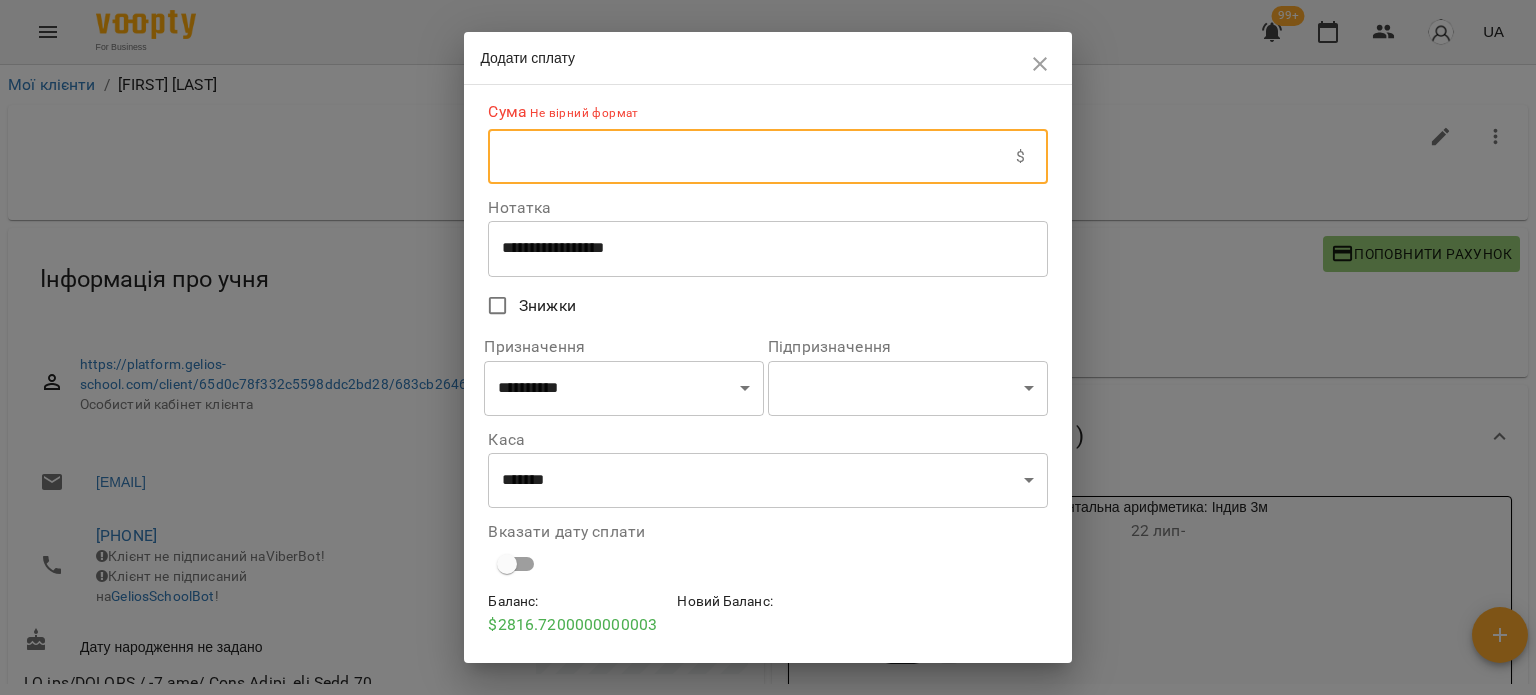 click at bounding box center [752, 157] 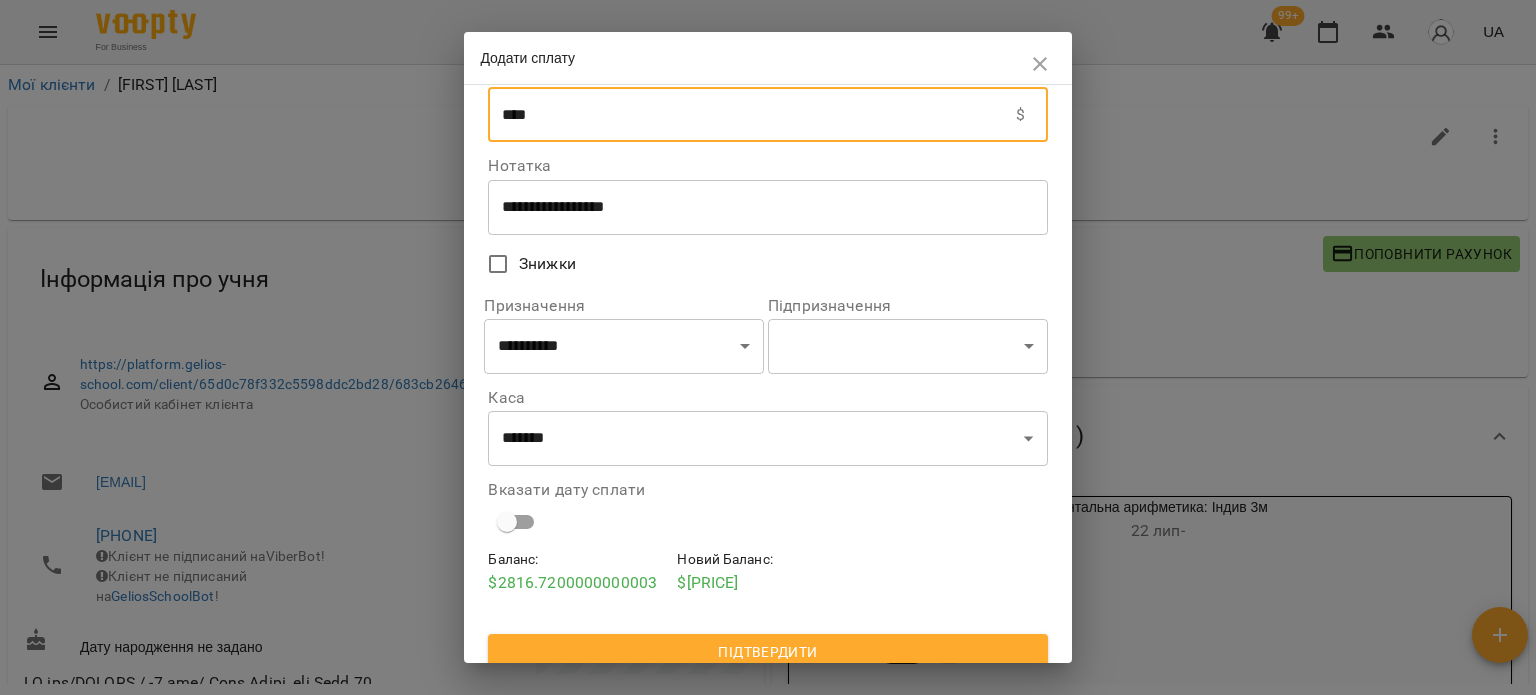 scroll, scrollTop: 52, scrollLeft: 0, axis: vertical 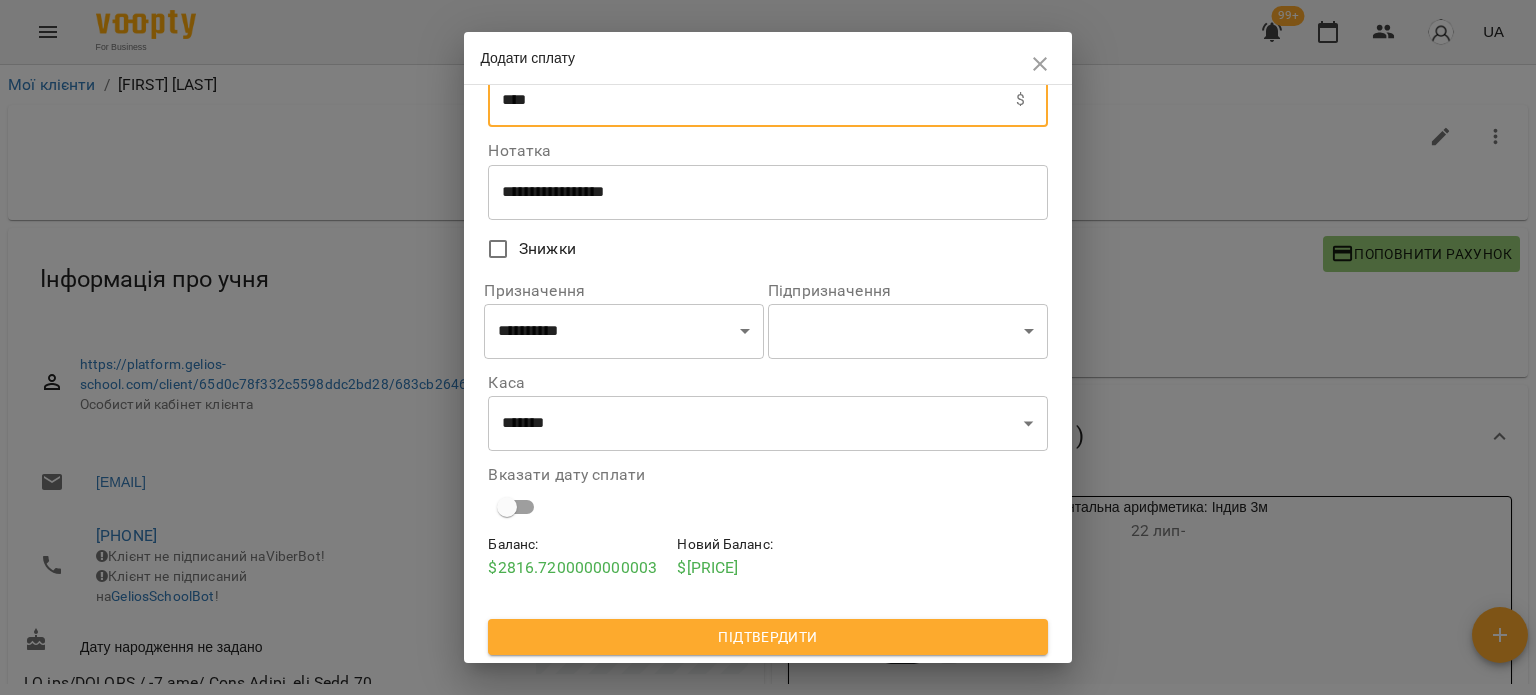 type on "****" 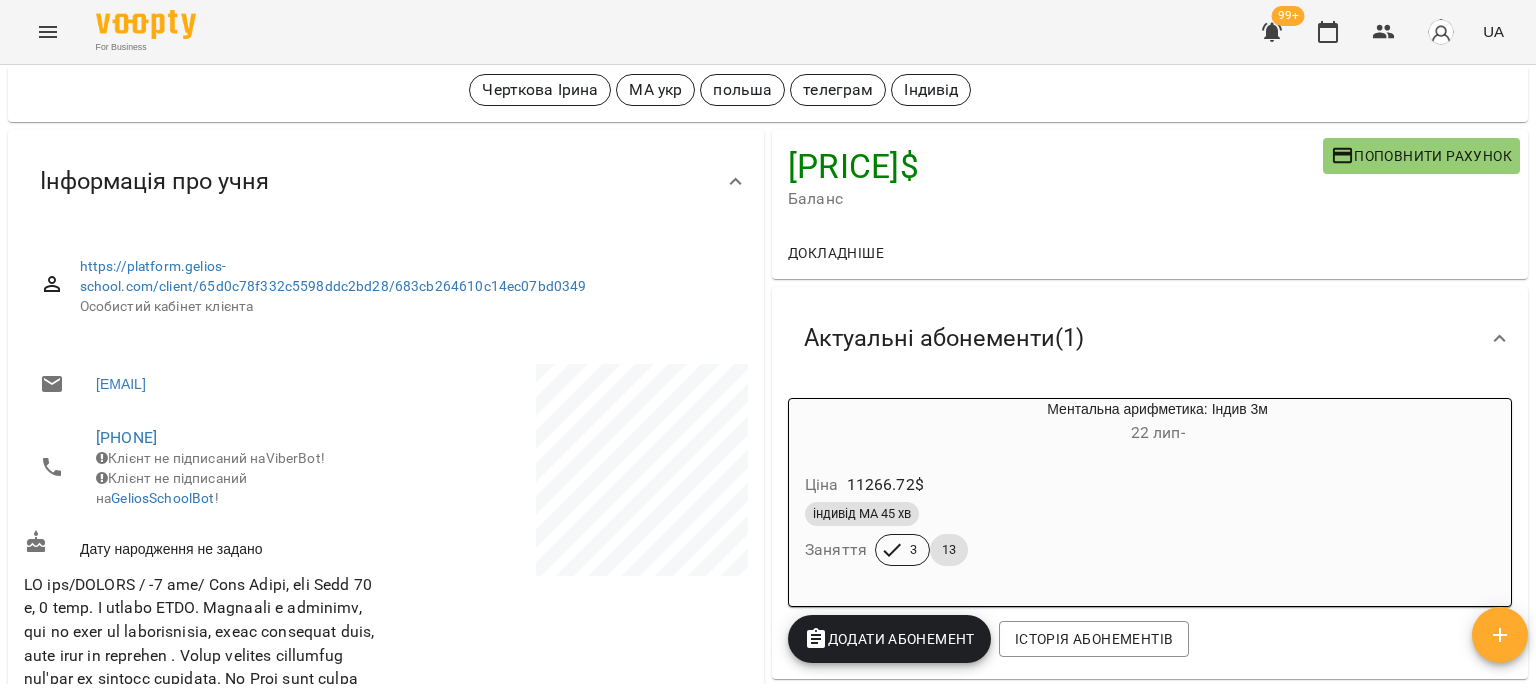 scroll, scrollTop: 0, scrollLeft: 0, axis: both 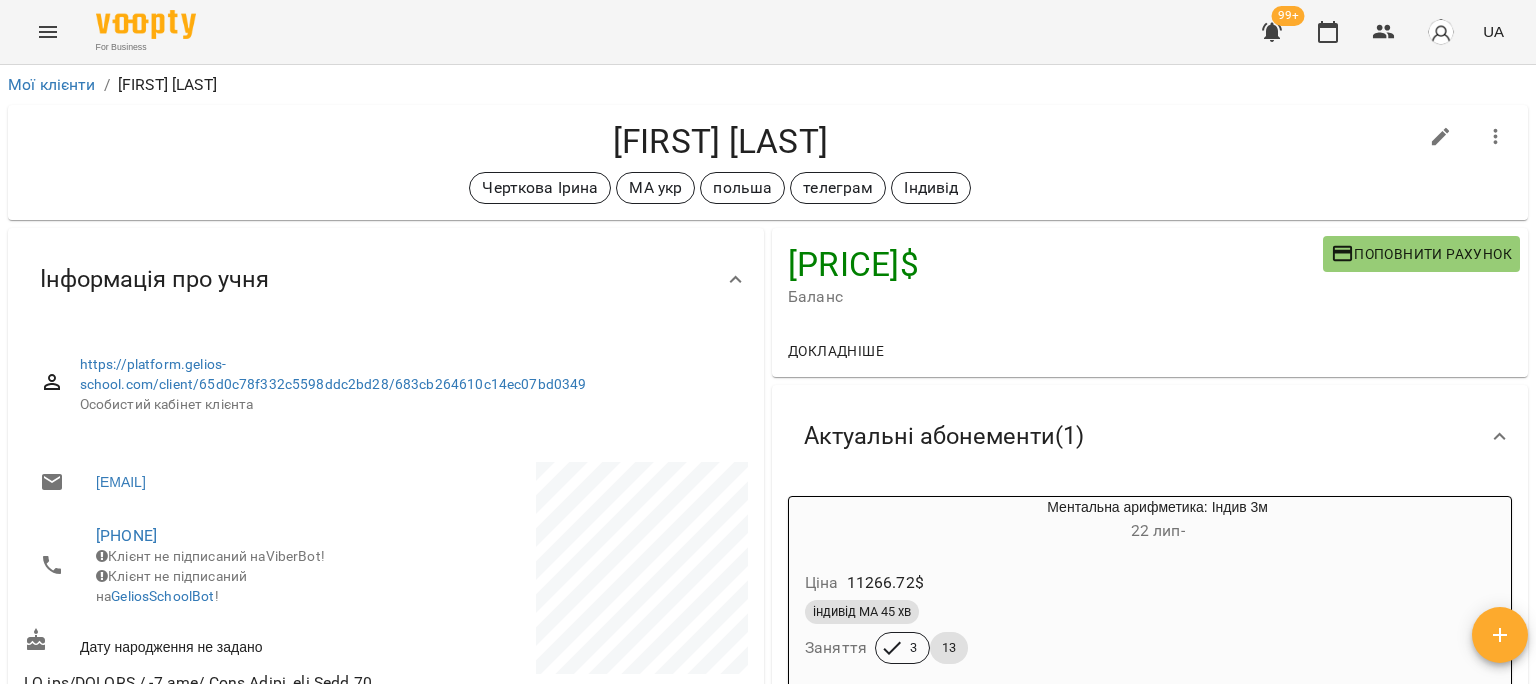 click on "Поповнити рахунок" at bounding box center [1421, 254] 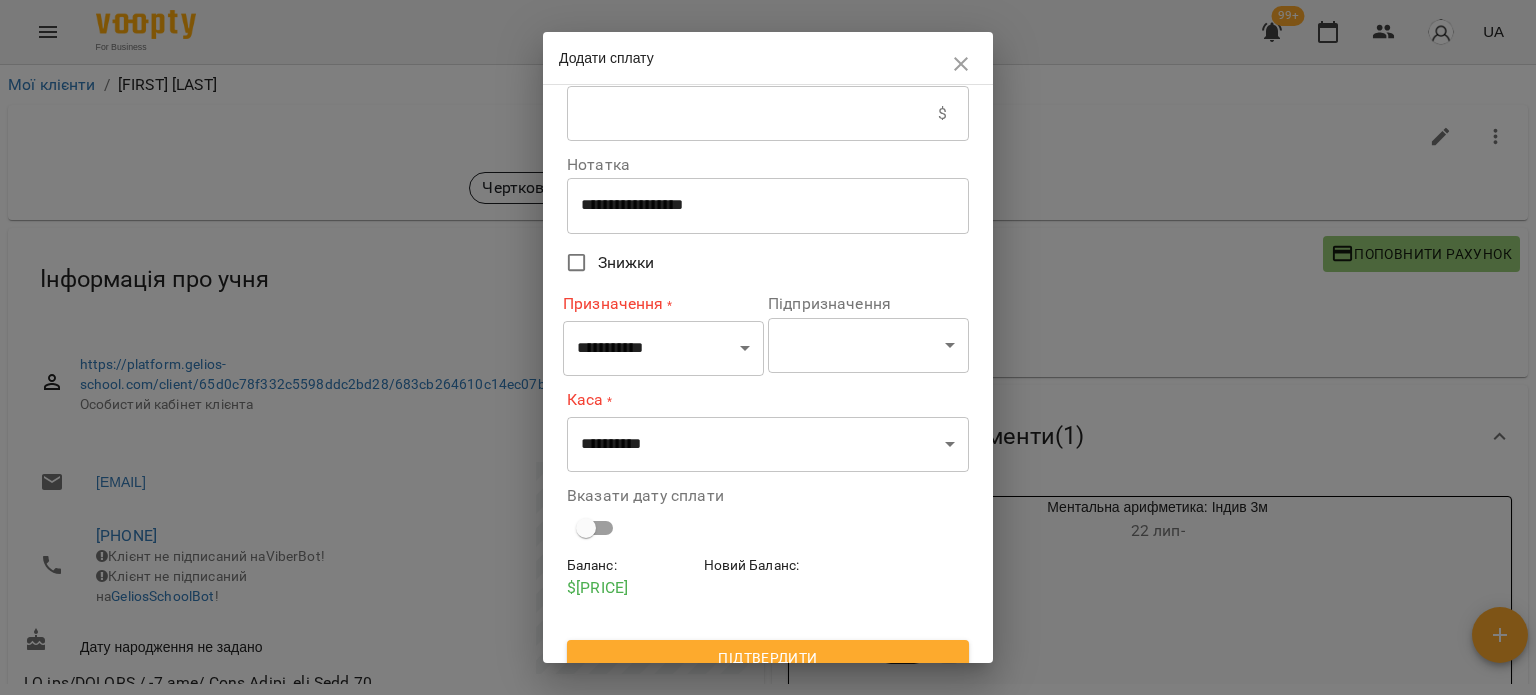 scroll, scrollTop: 66, scrollLeft: 0, axis: vertical 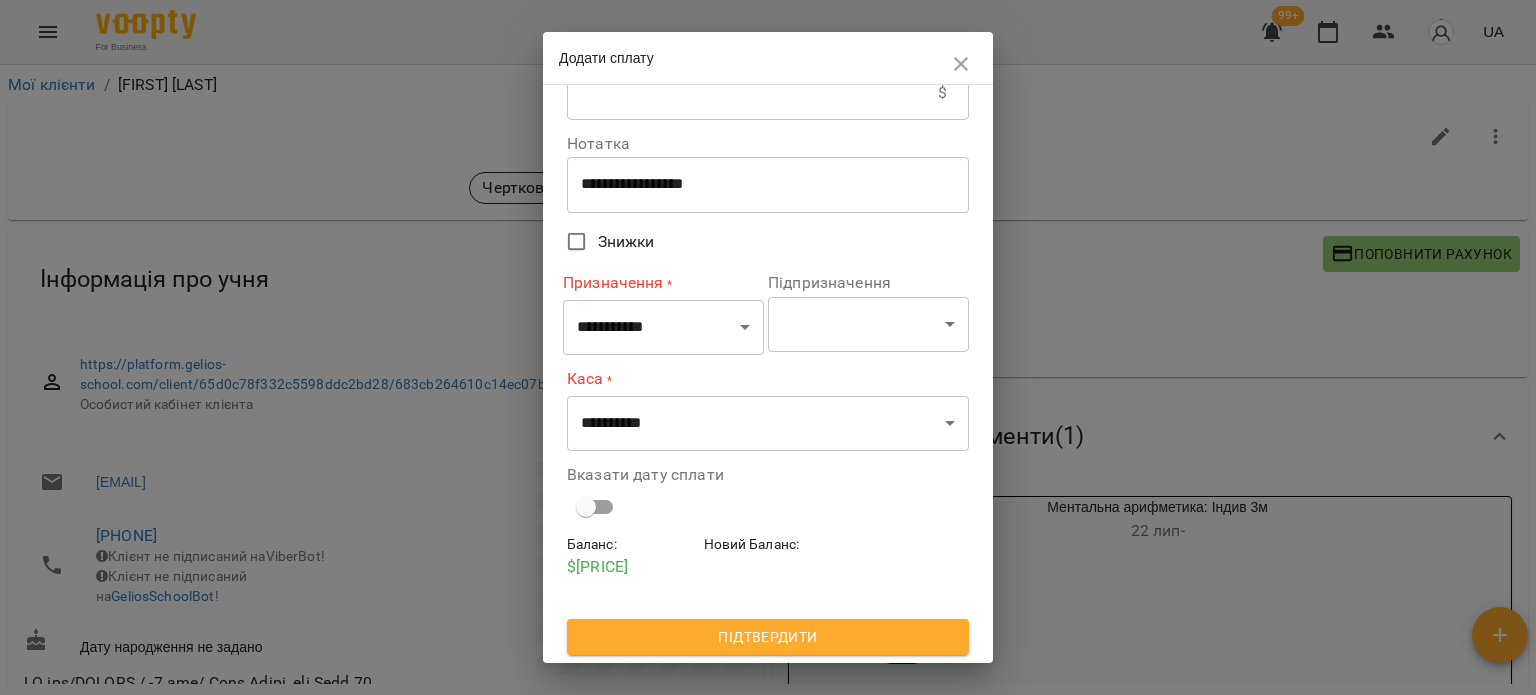 click 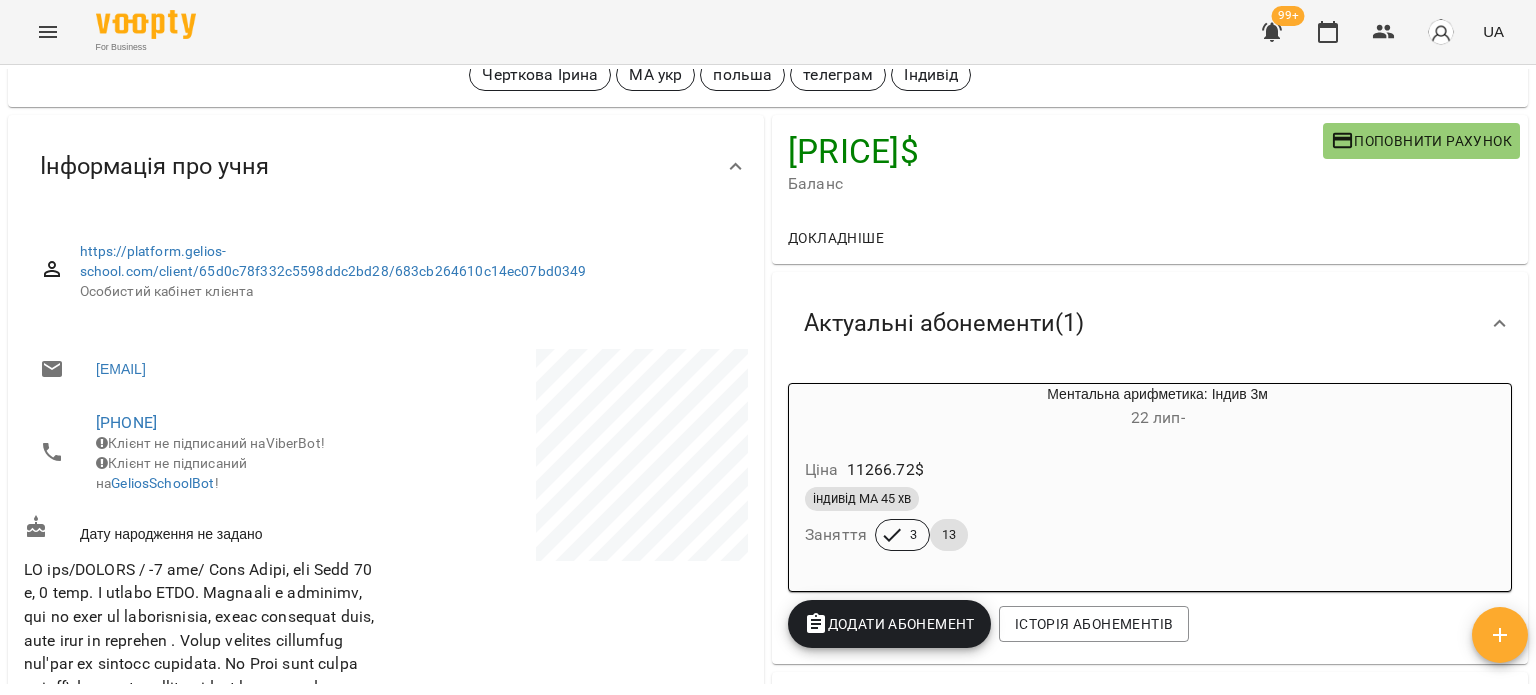 scroll, scrollTop: 100, scrollLeft: 0, axis: vertical 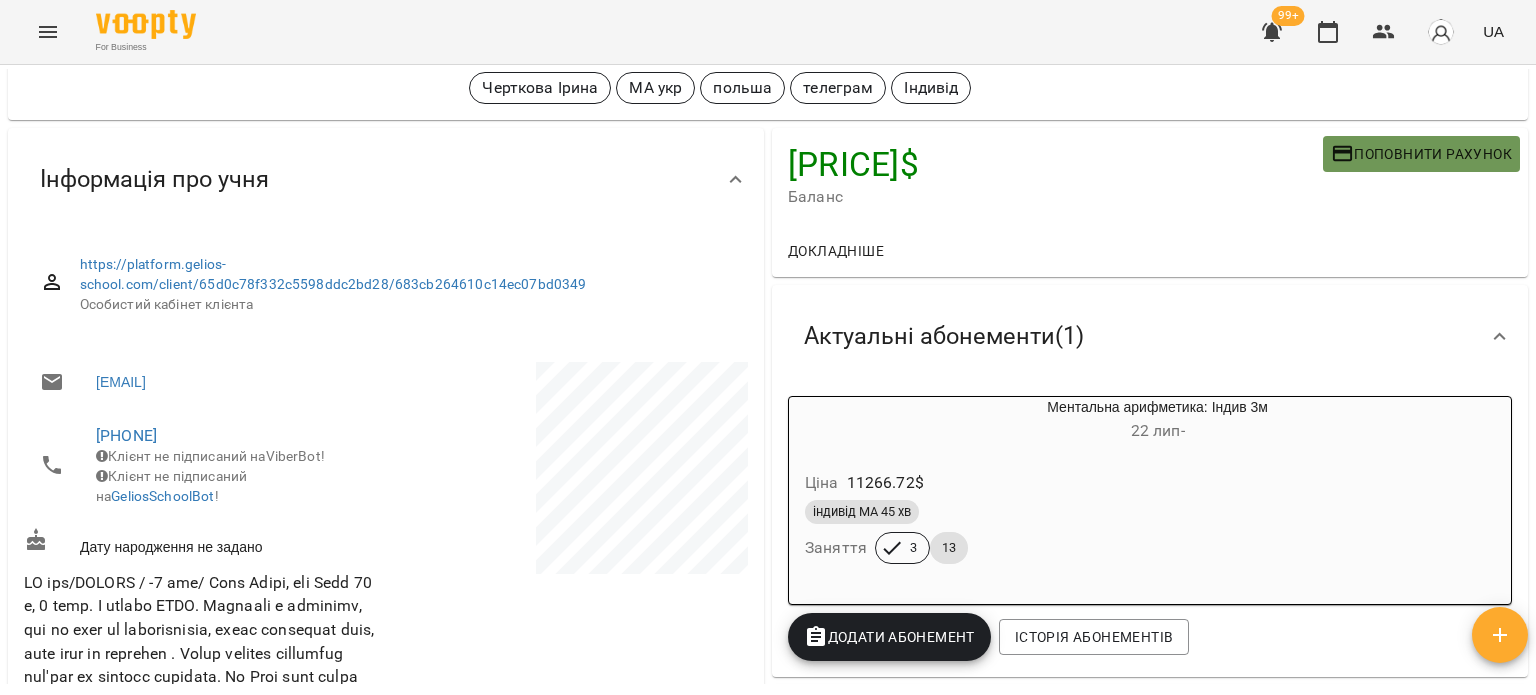 click on "Поповнити рахунок" at bounding box center [1421, 154] 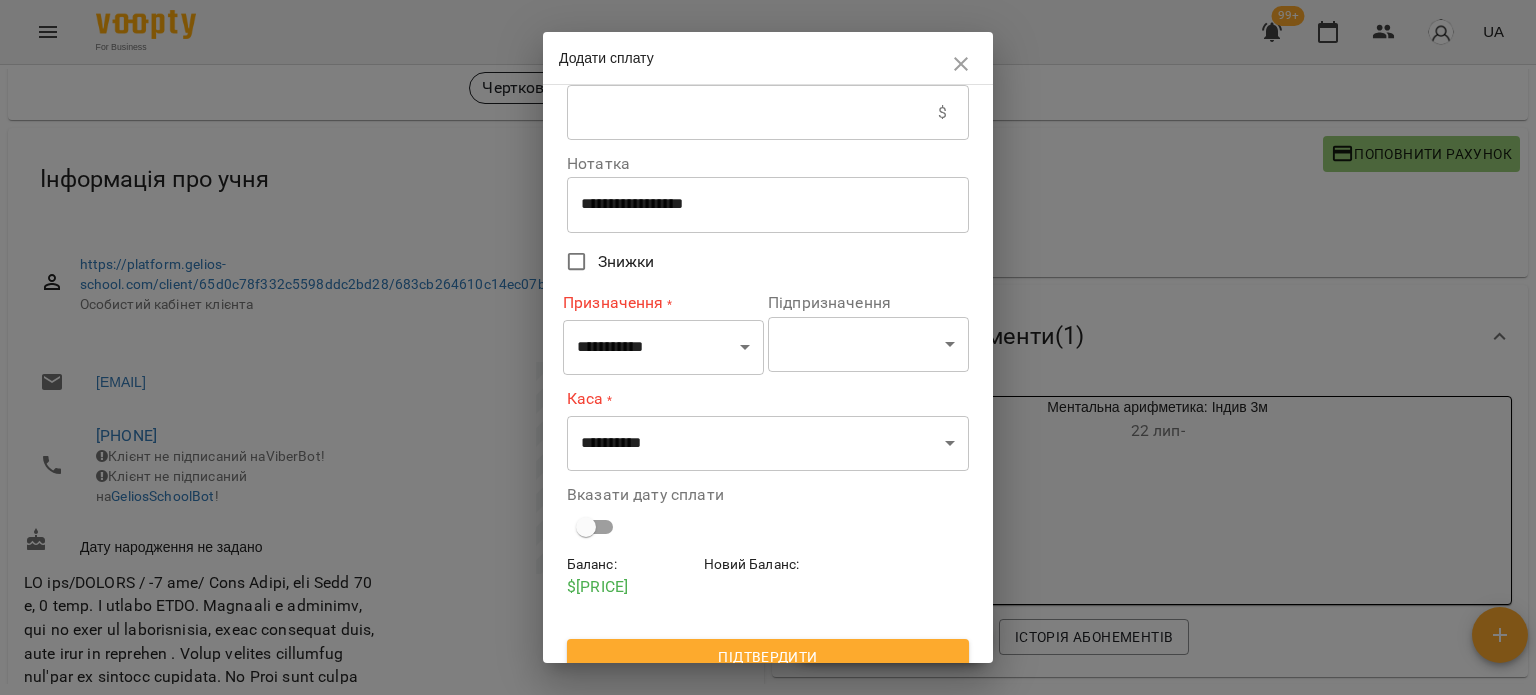 scroll, scrollTop: 66, scrollLeft: 0, axis: vertical 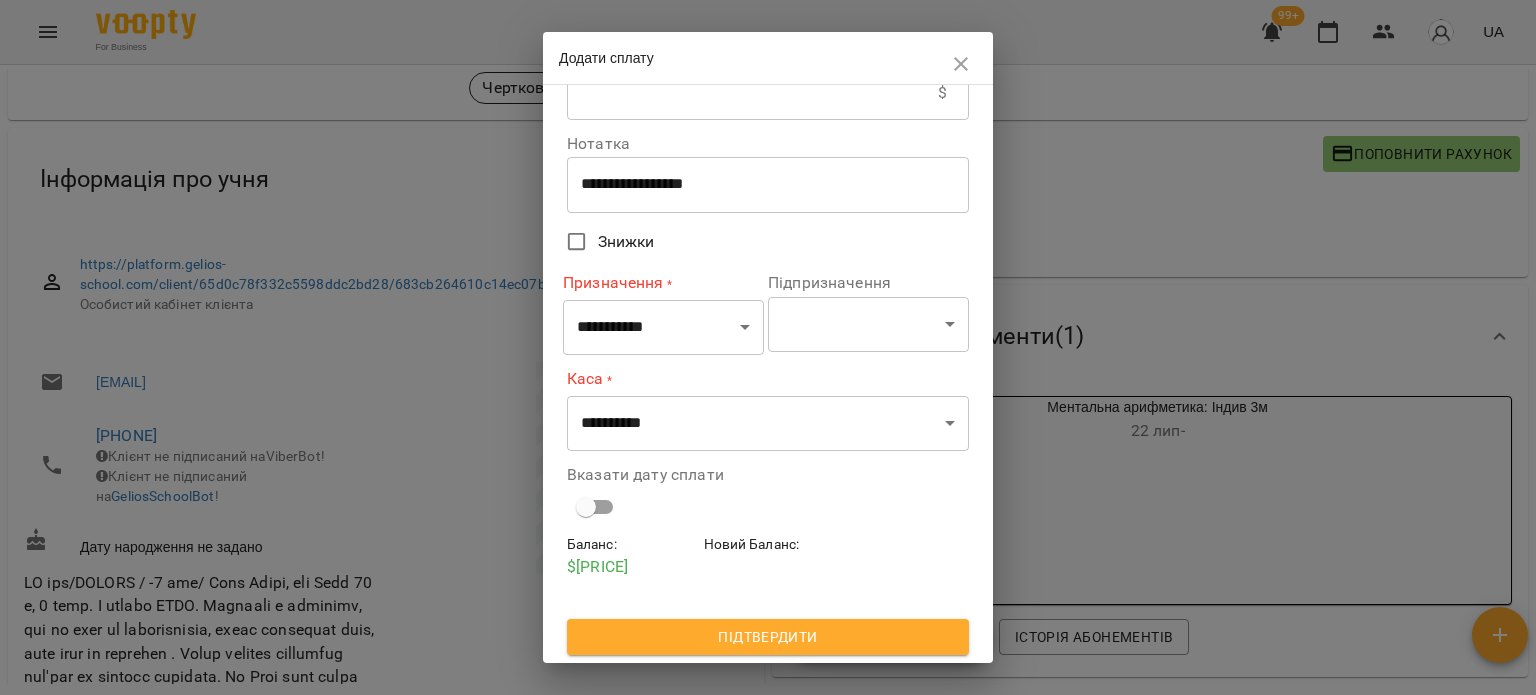 click on "$ 5616.72" at bounding box center (631, 567) 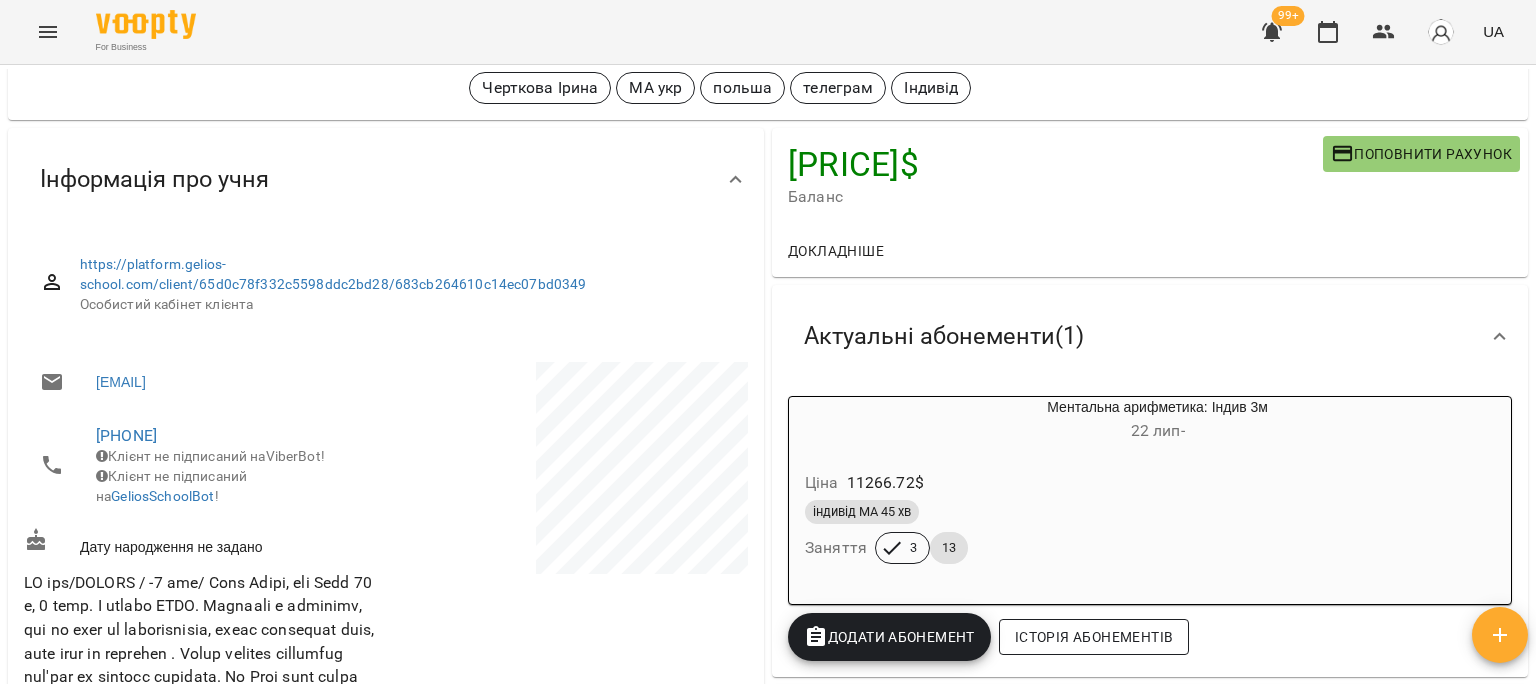 click on "Історія абонементів" at bounding box center (1094, 637) 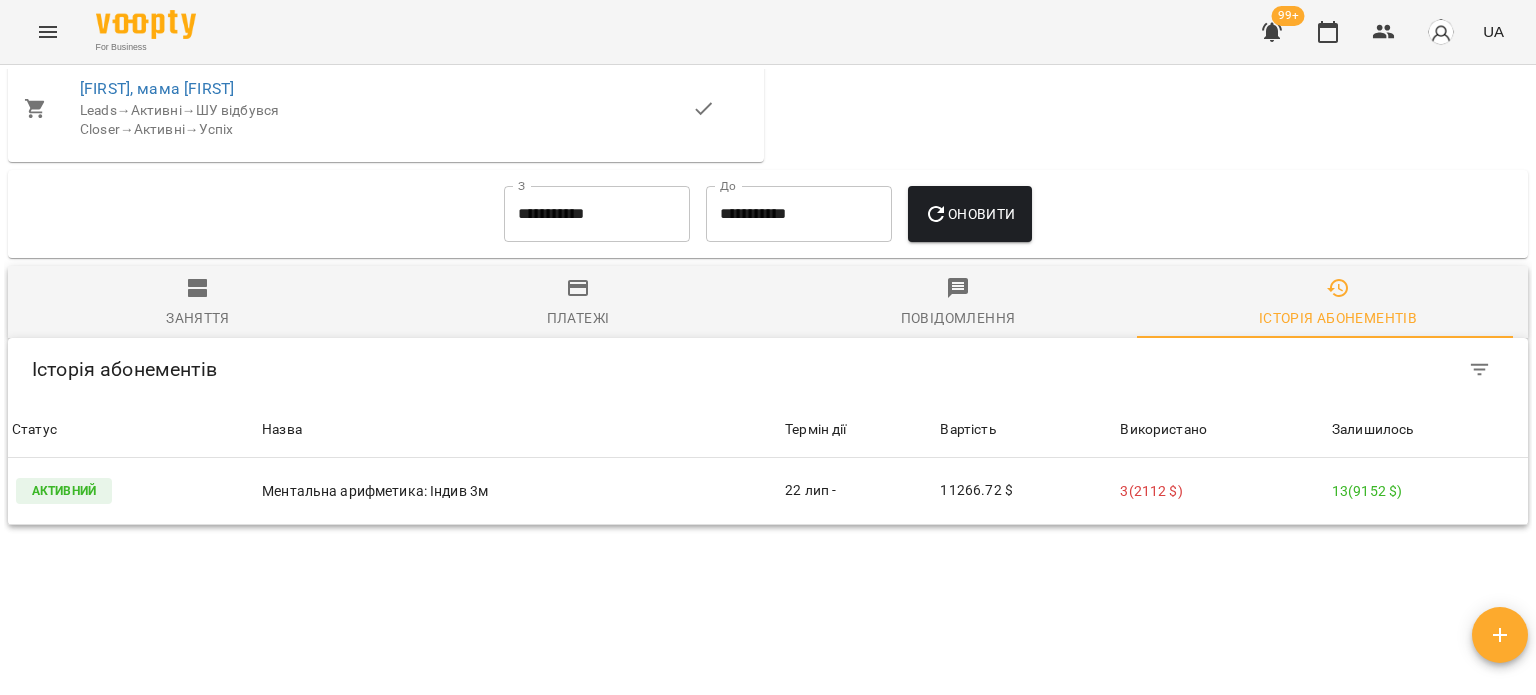 scroll, scrollTop: 2142, scrollLeft: 0, axis: vertical 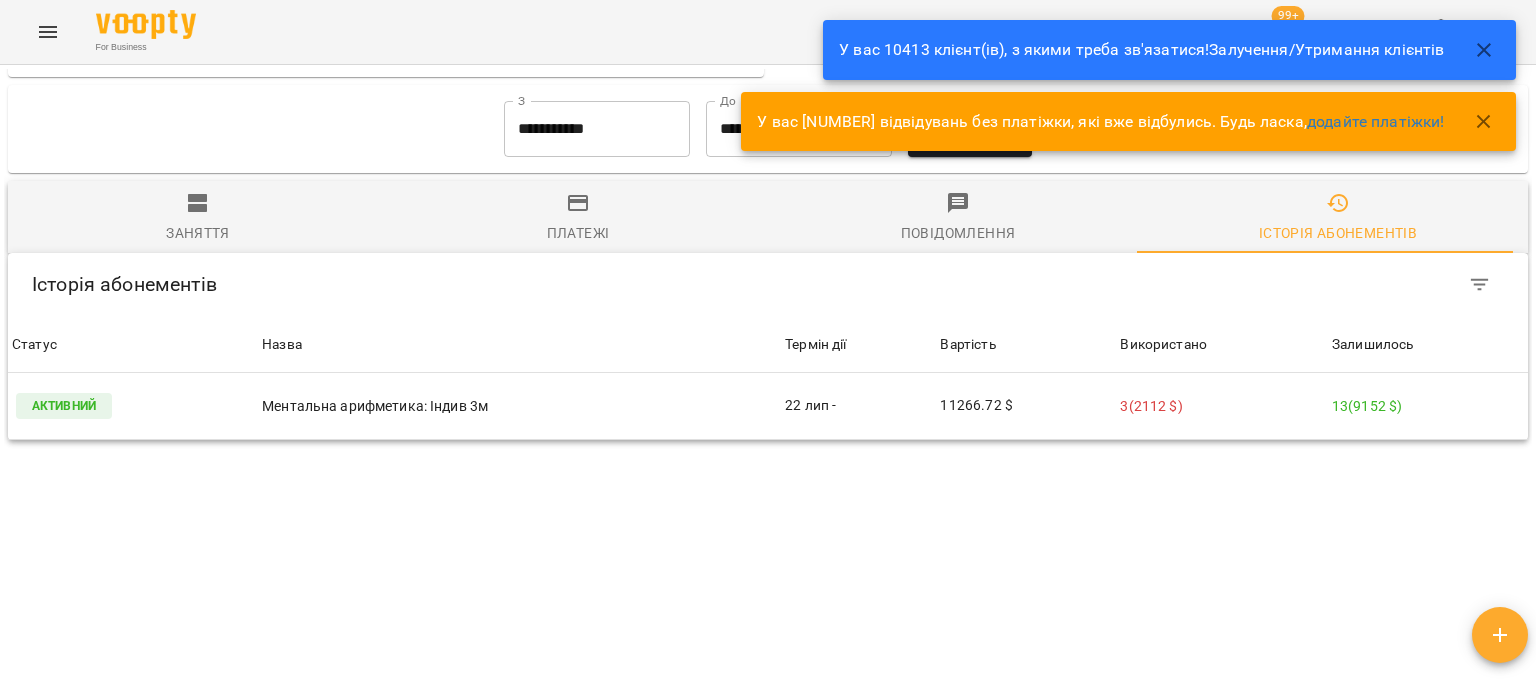 click at bounding box center [1484, 122] 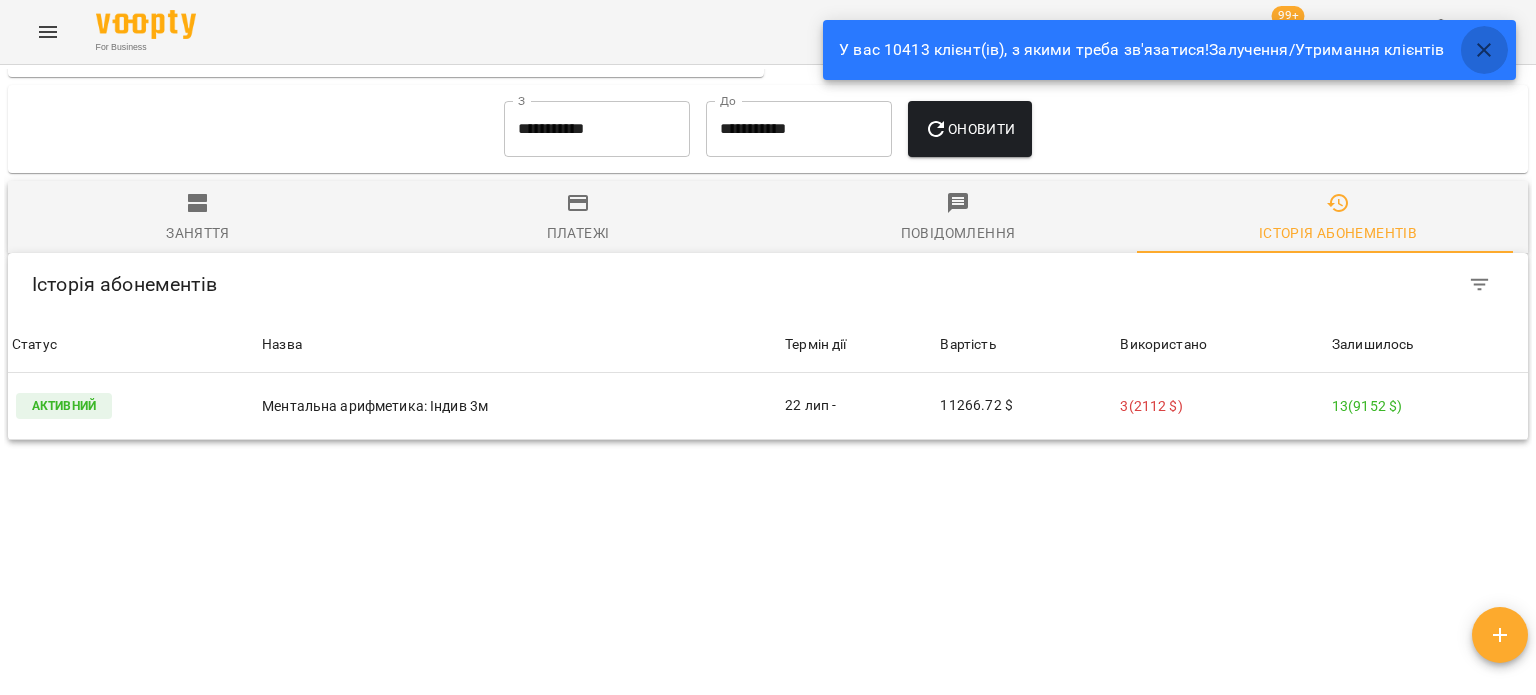 click at bounding box center (1484, 50) 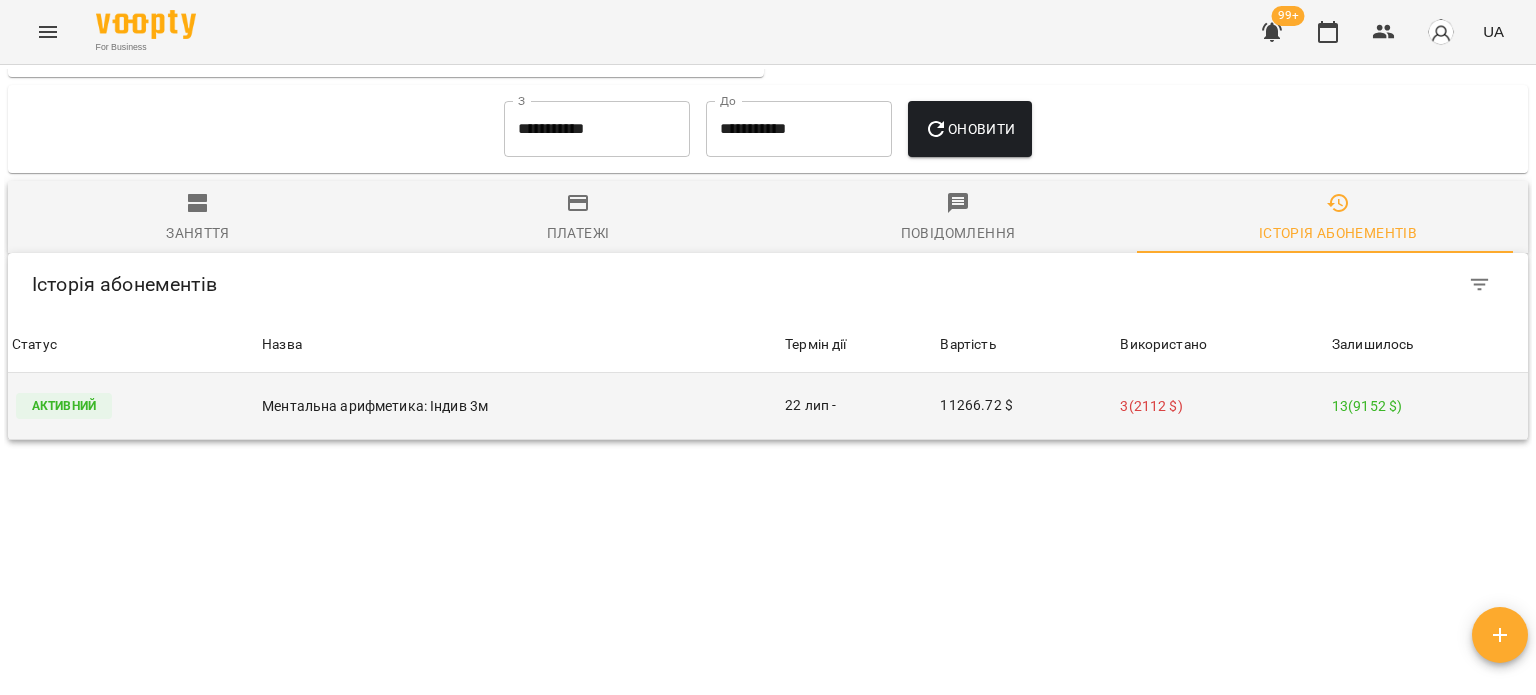 click on "Ментальна арифметика: Індив 3м" at bounding box center [519, 406] 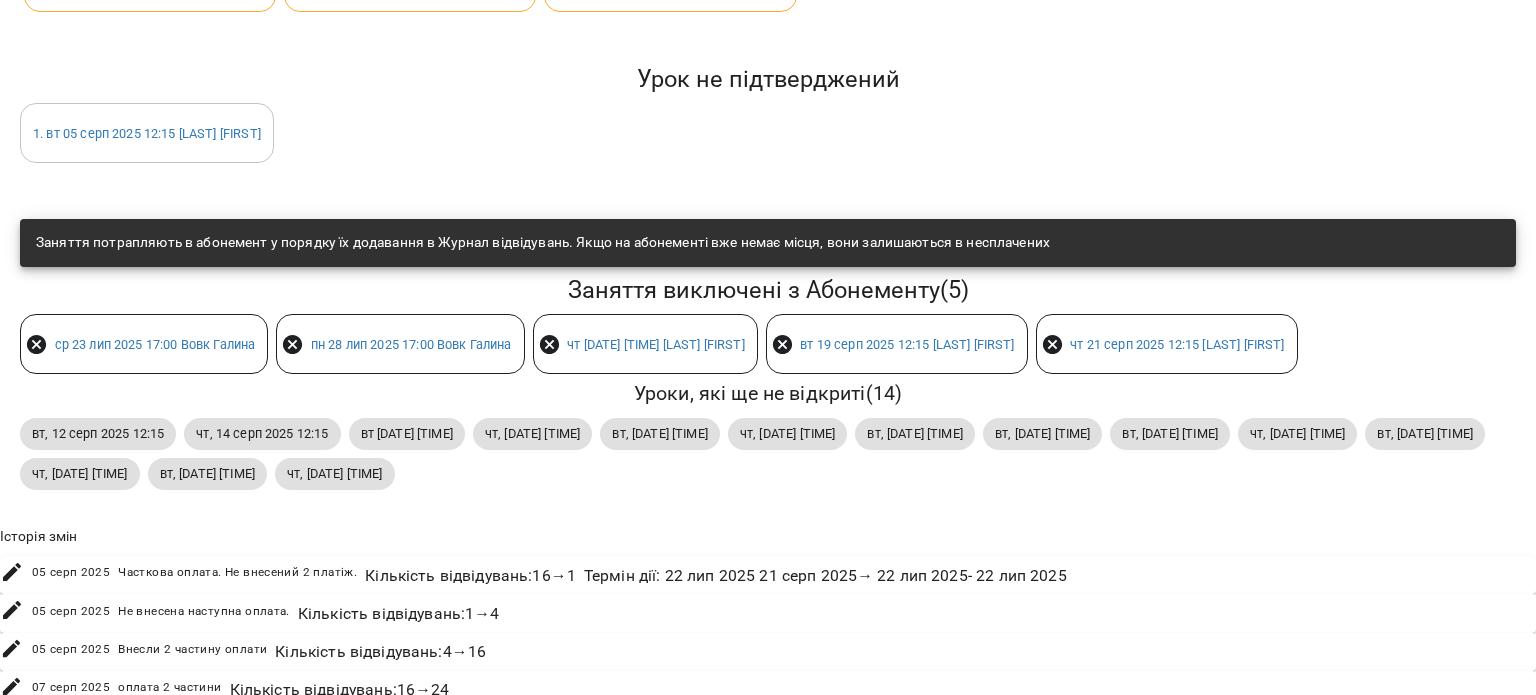scroll, scrollTop: 548, scrollLeft: 0, axis: vertical 